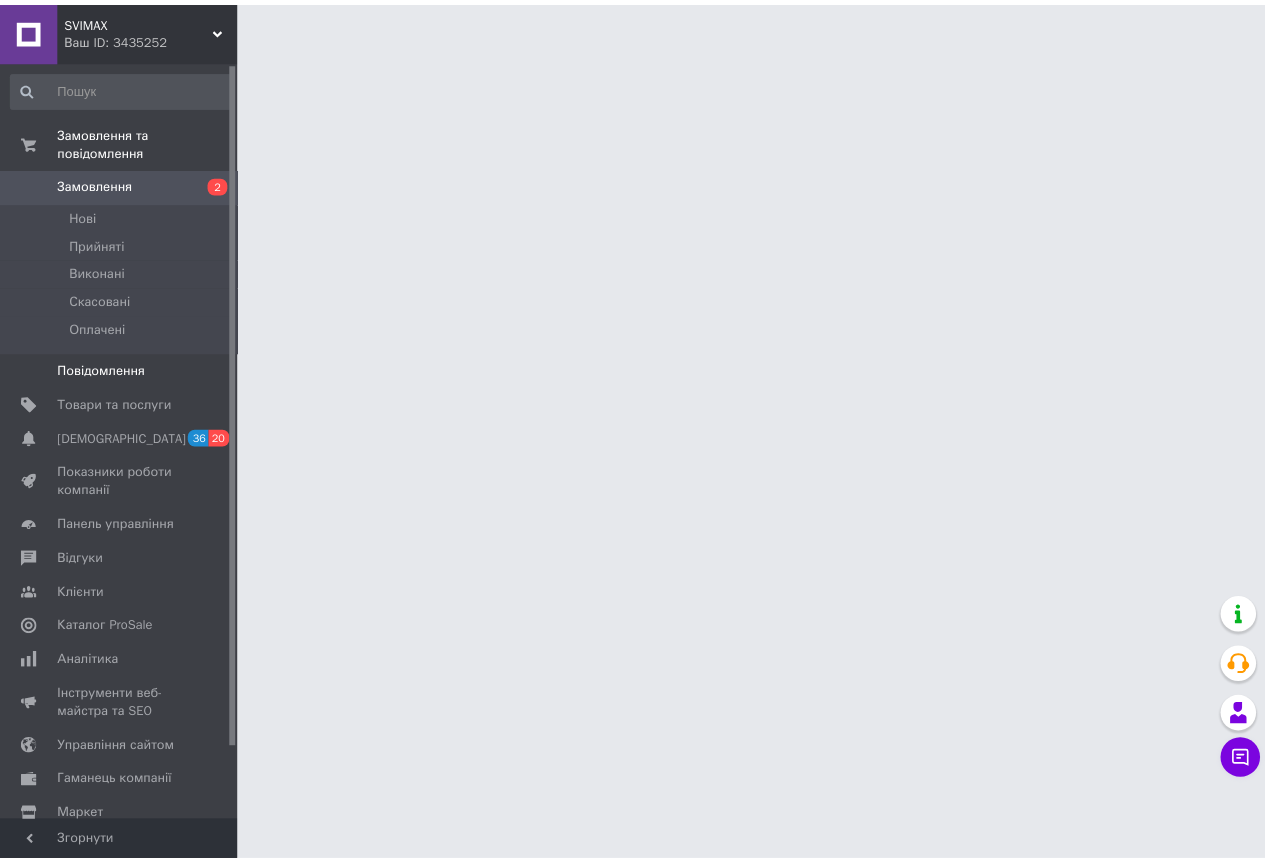 scroll, scrollTop: 0, scrollLeft: 0, axis: both 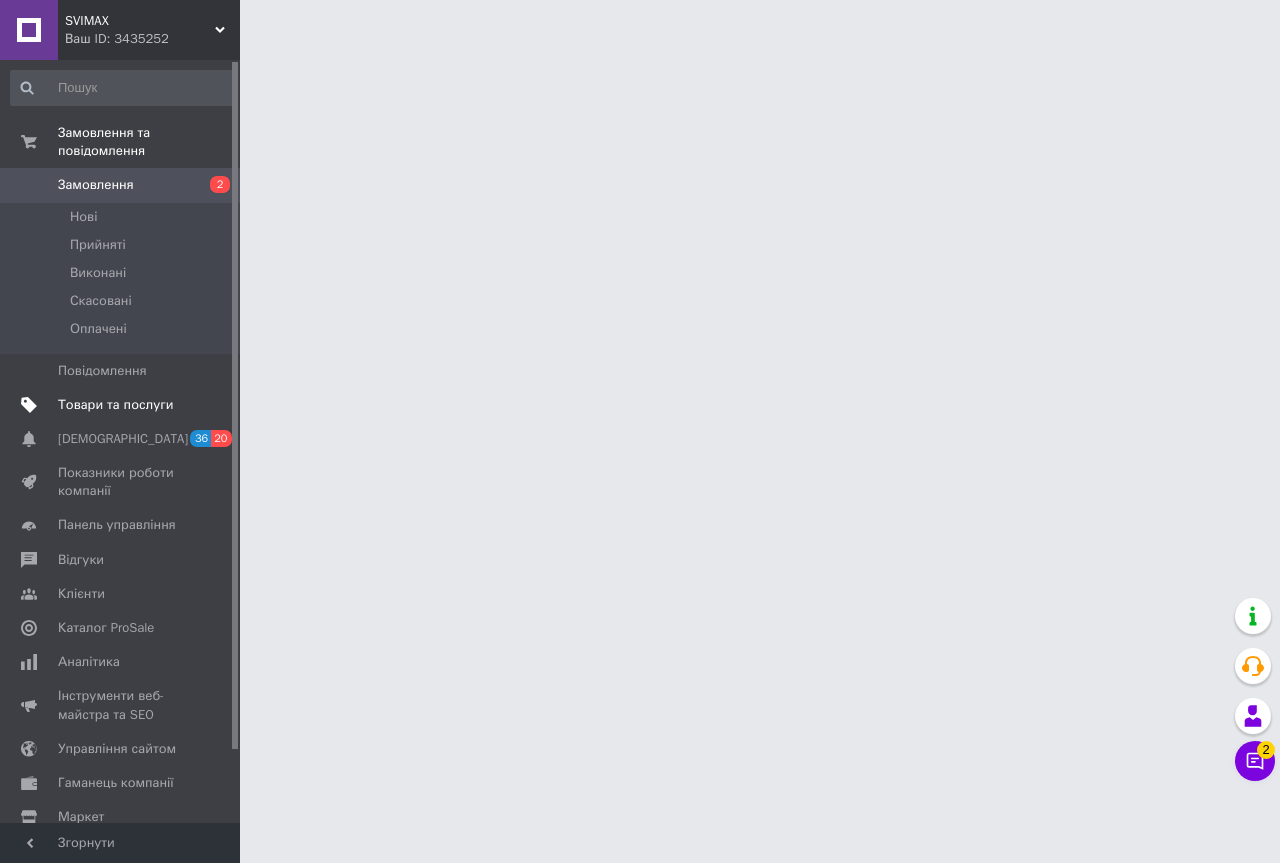 click on "Товари та послуги" at bounding box center [115, 405] 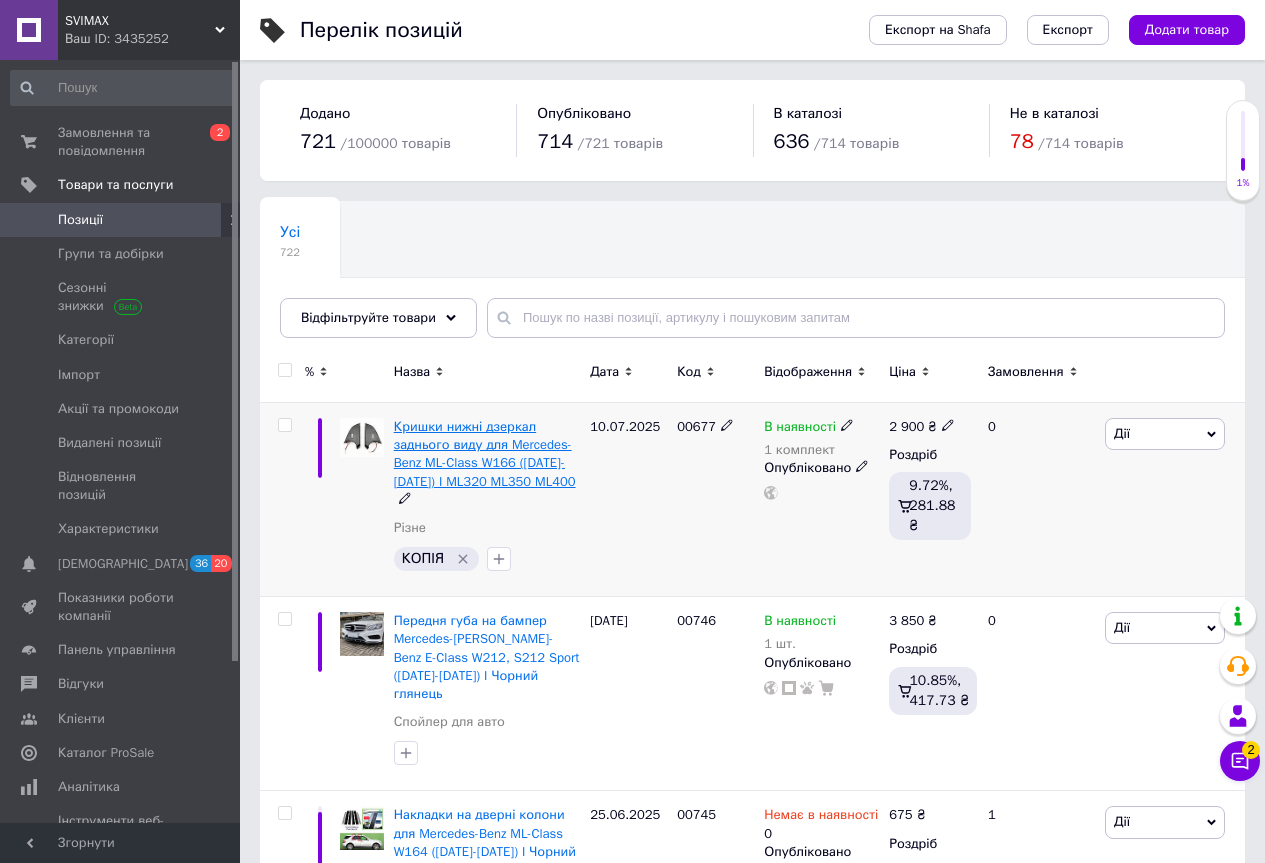 click on "Кришки нижні дзеркал заднього виду для Mercedes-Benz ML-Class W166 ([DATE]-[DATE]) I ML320 ML350 ML400" at bounding box center [485, 454] 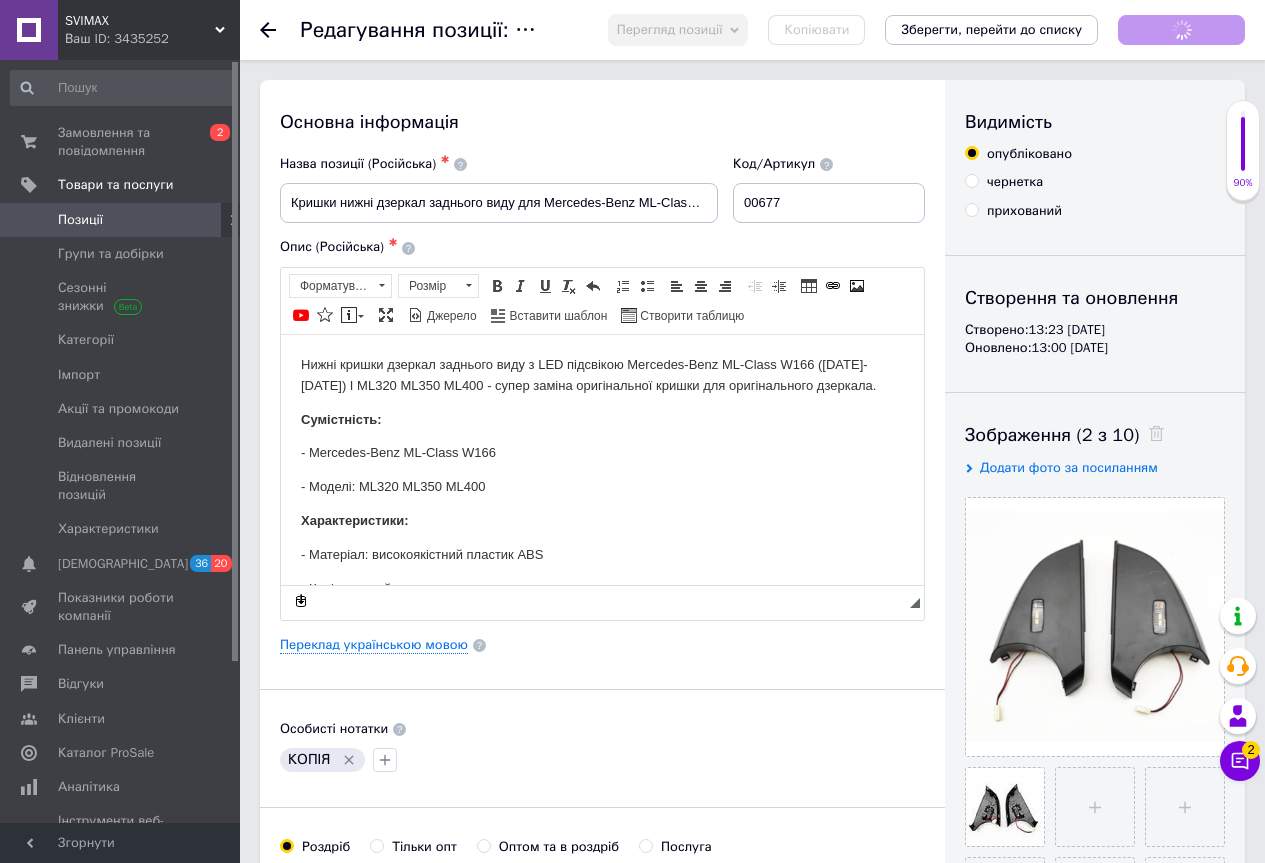 scroll, scrollTop: 0, scrollLeft: 0, axis: both 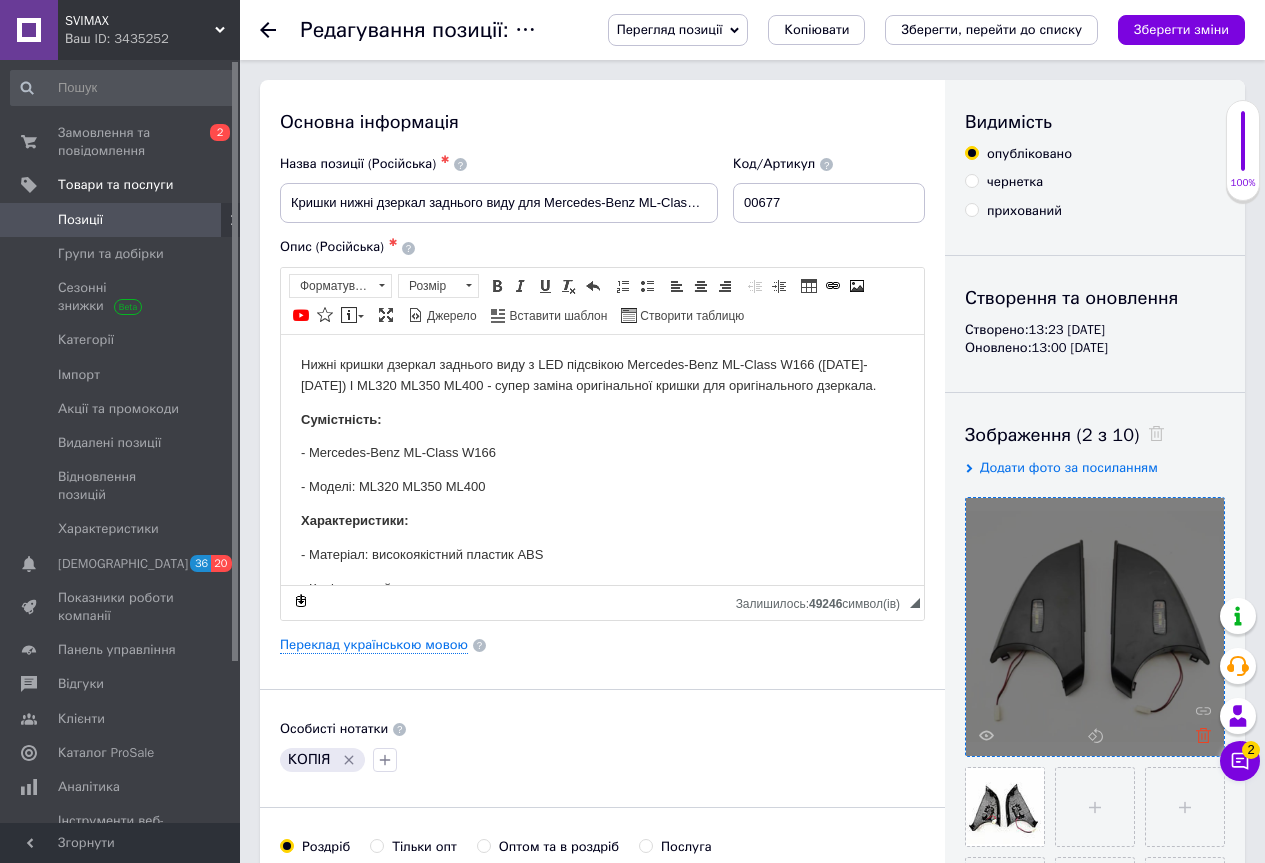 click 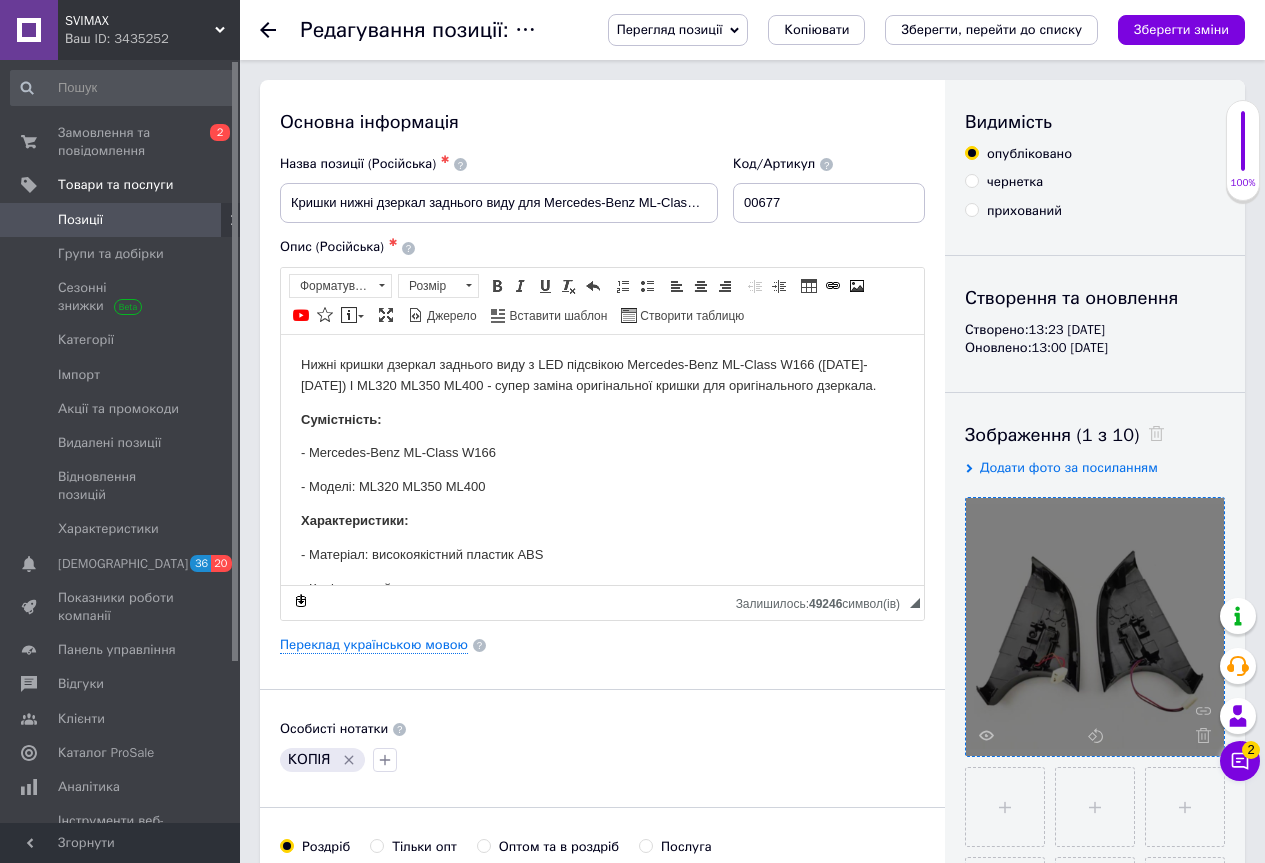 click 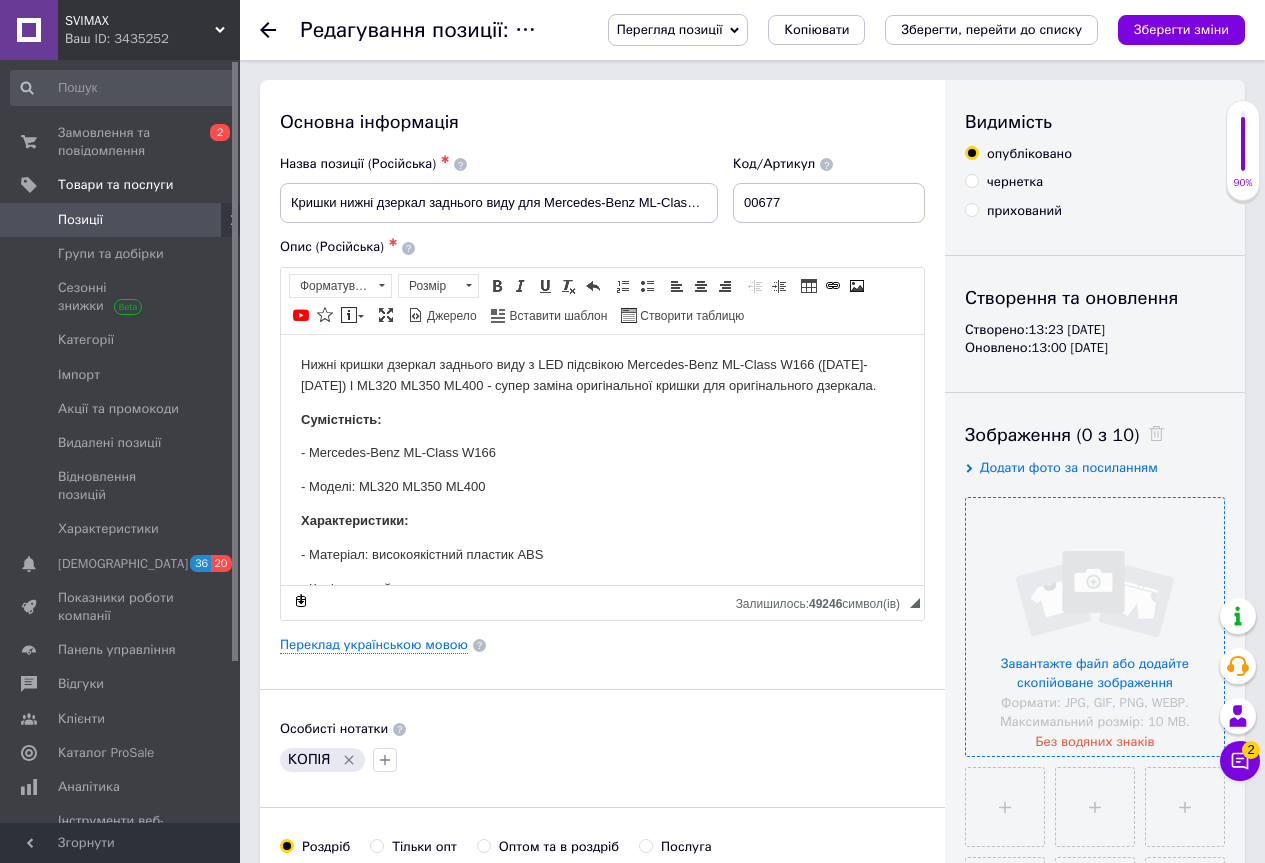 click at bounding box center (1095, 627) 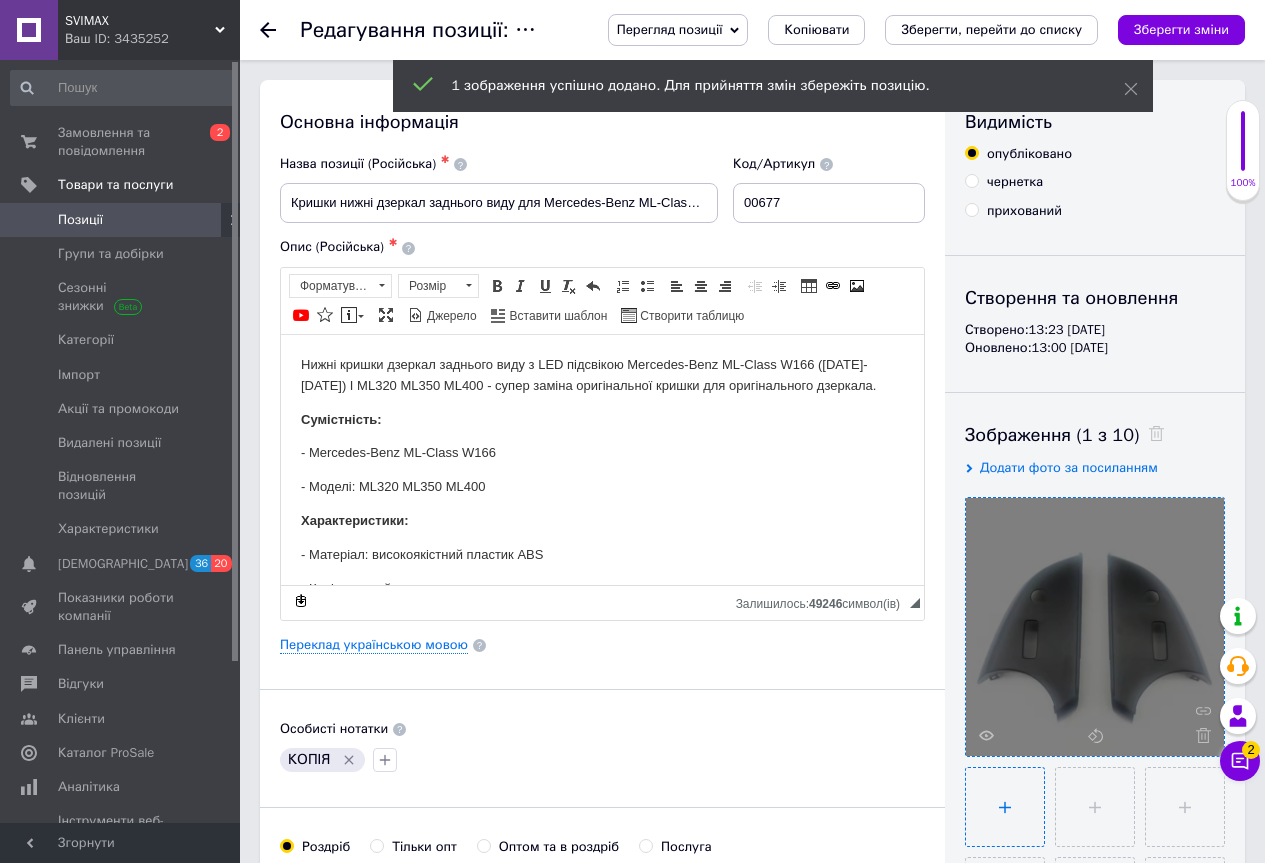 click at bounding box center [1005, 807] 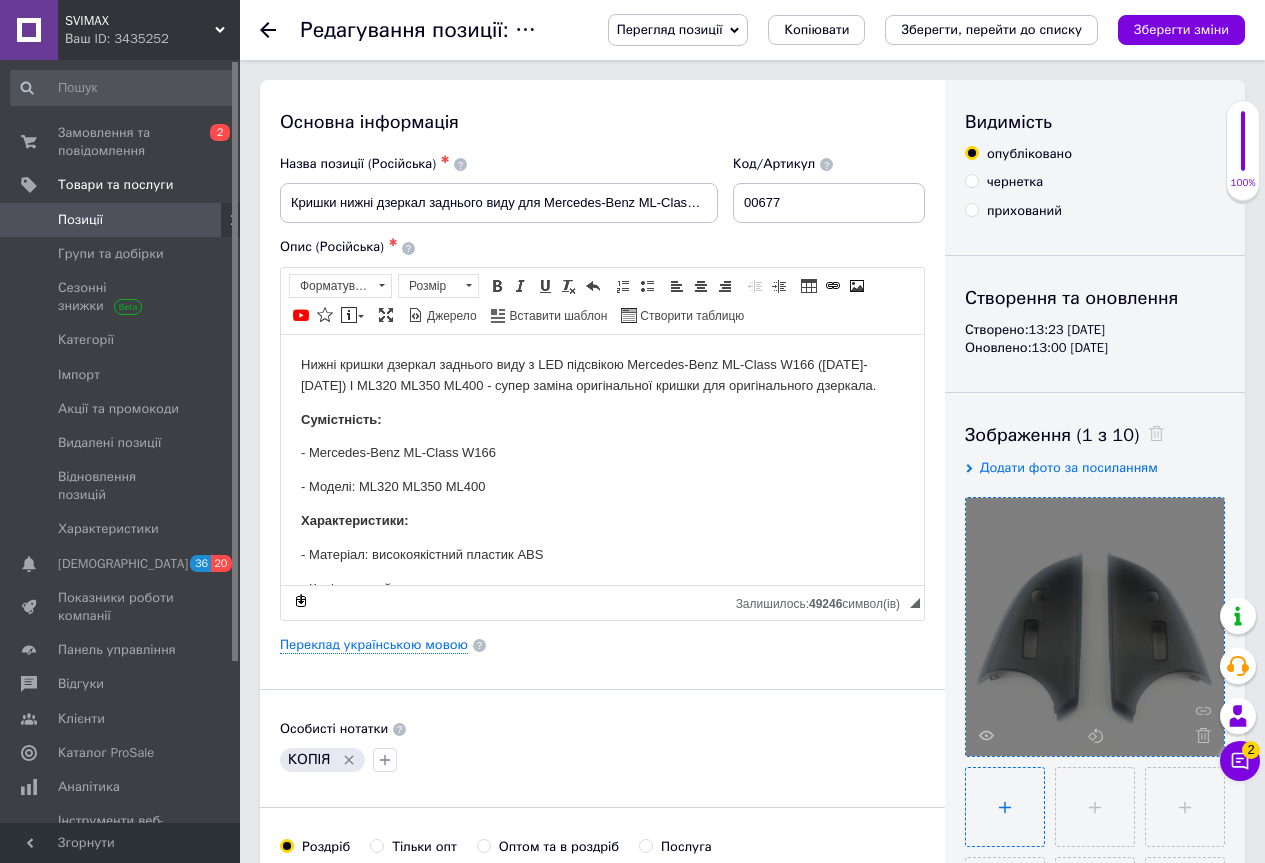 type on "C:\fakepath\a9e7f6de-075e-4dfc-93fe-7b0cafe10514.jpg" 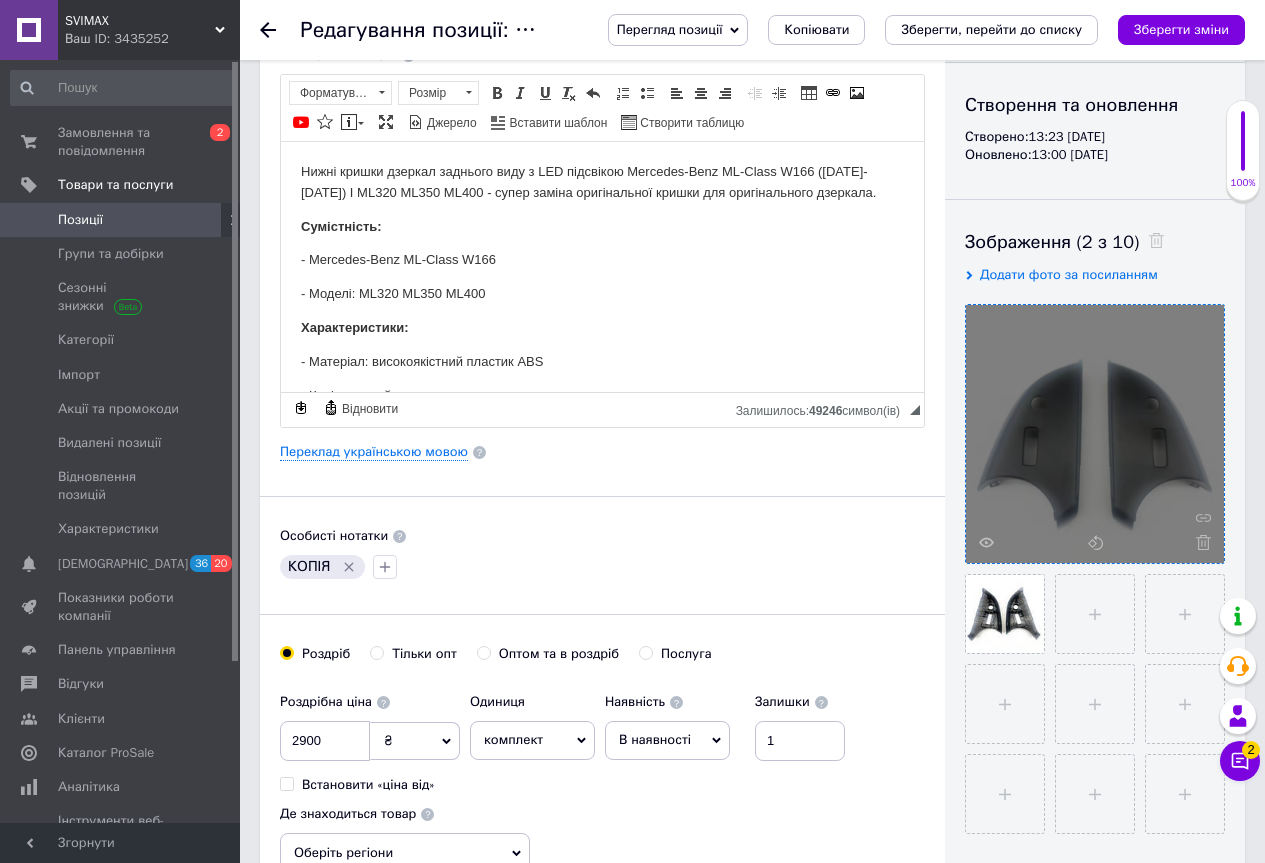 scroll, scrollTop: 200, scrollLeft: 0, axis: vertical 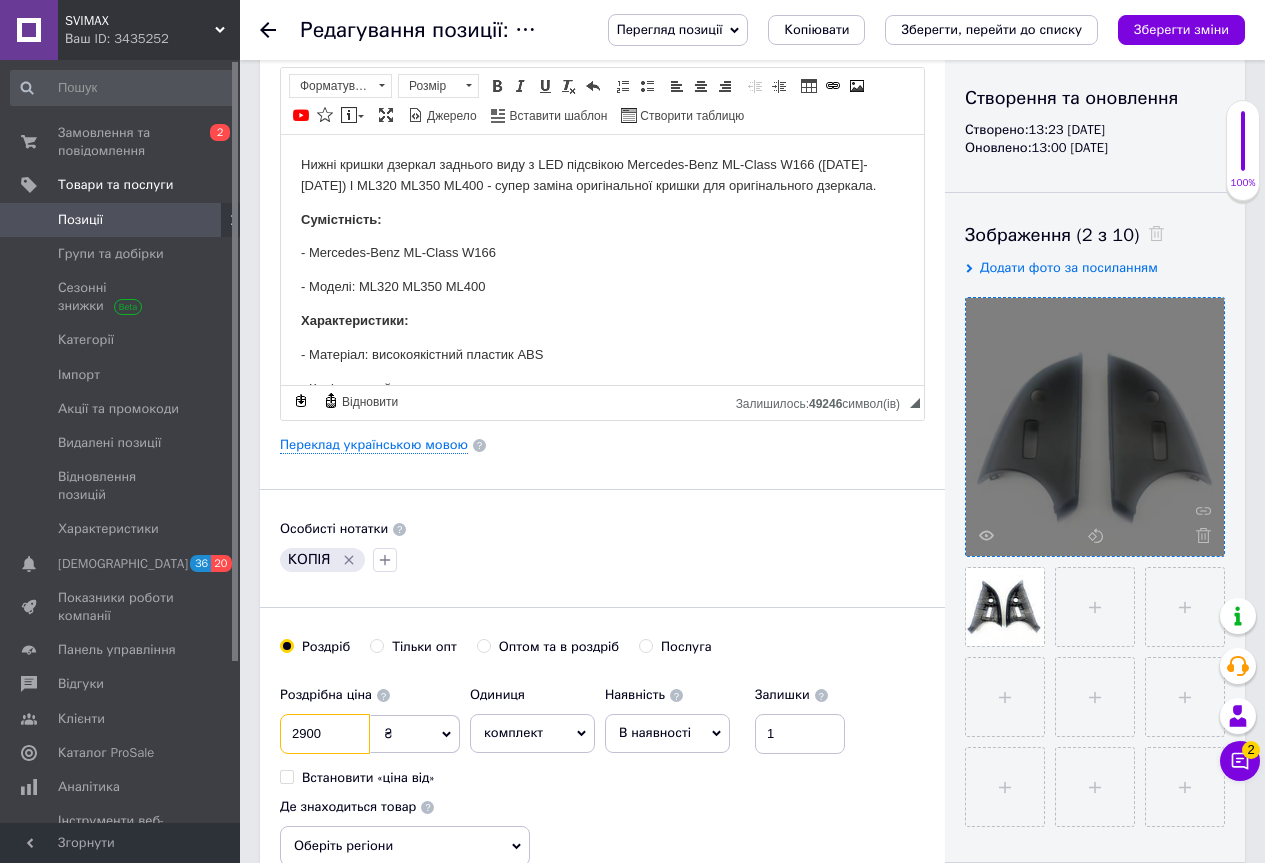 click on "2900" at bounding box center (325, 734) 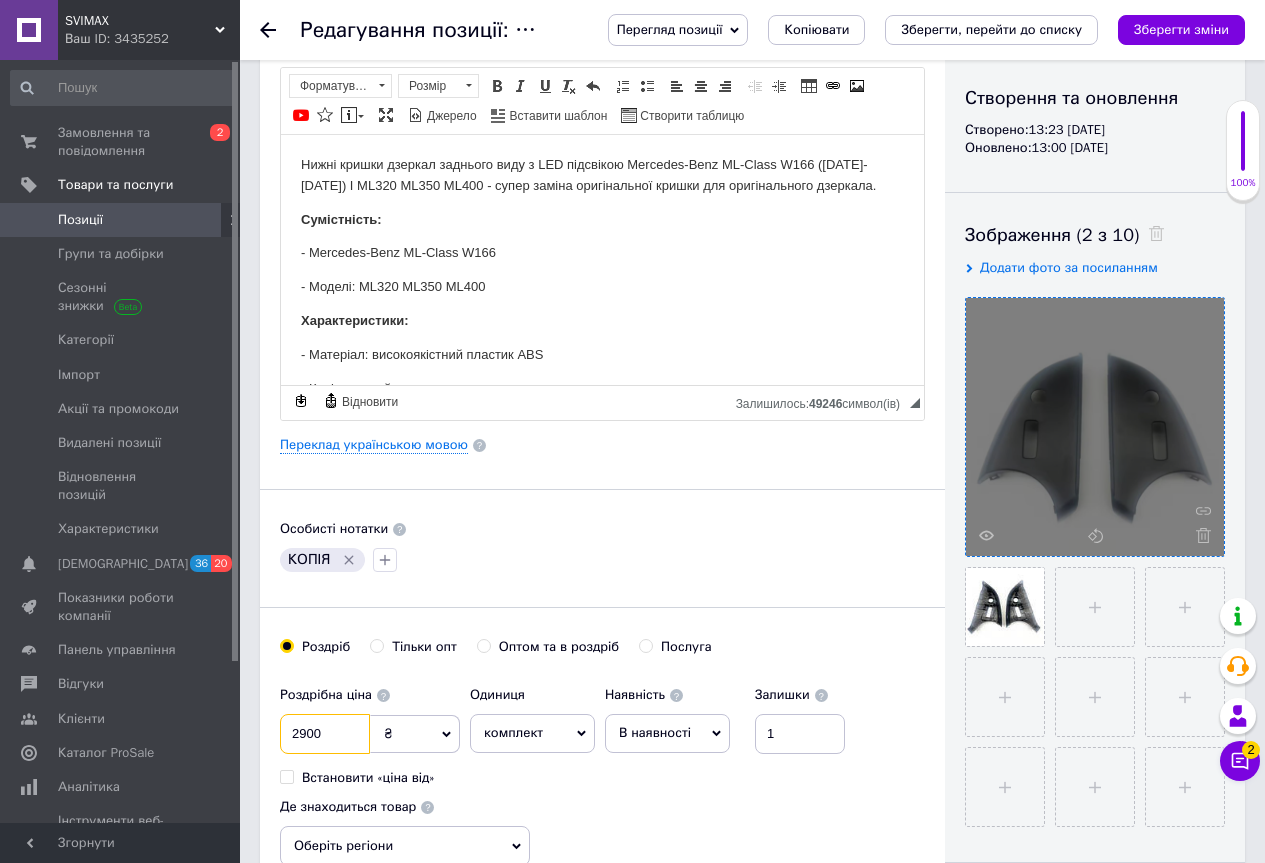 click on "2900" at bounding box center (325, 734) 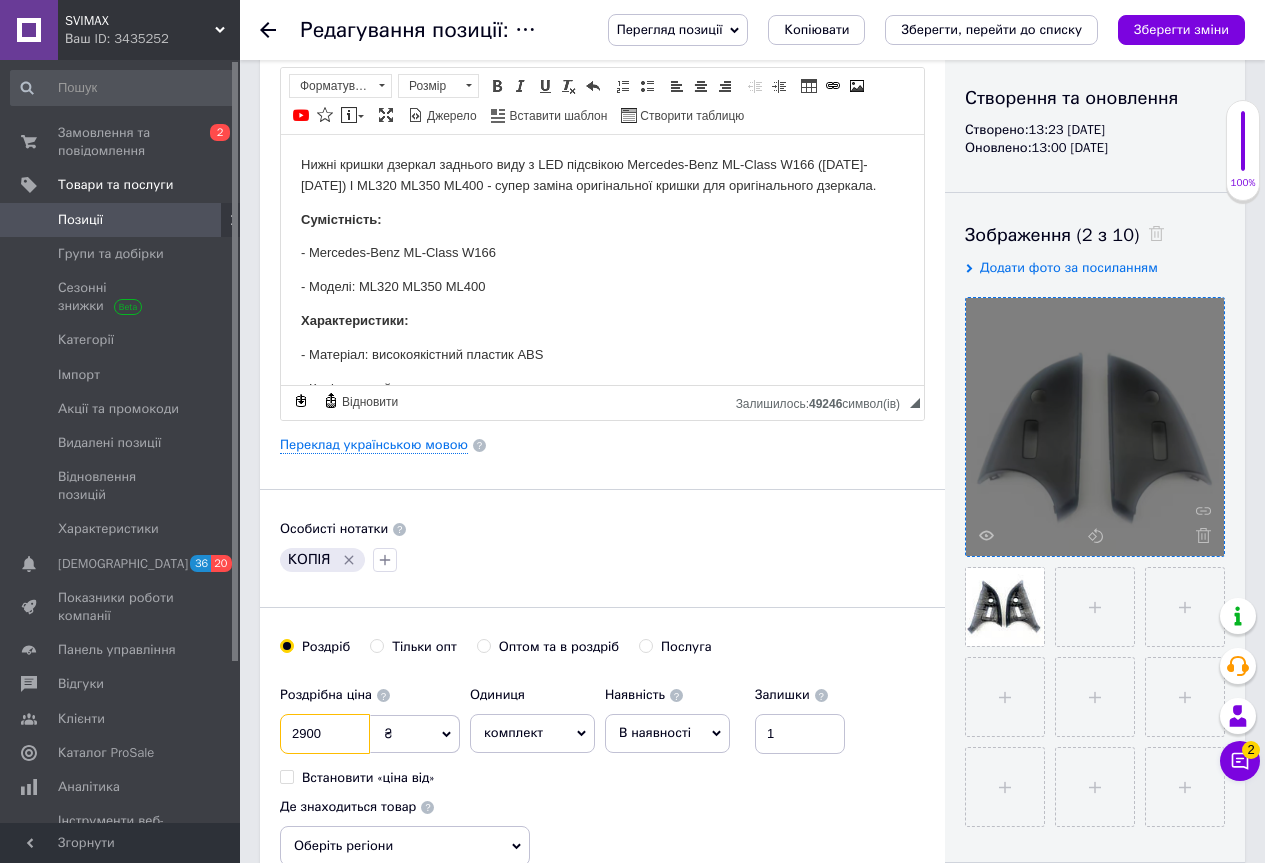 drag, startPoint x: 300, startPoint y: 733, endPoint x: 319, endPoint y: 740, distance: 20.248457 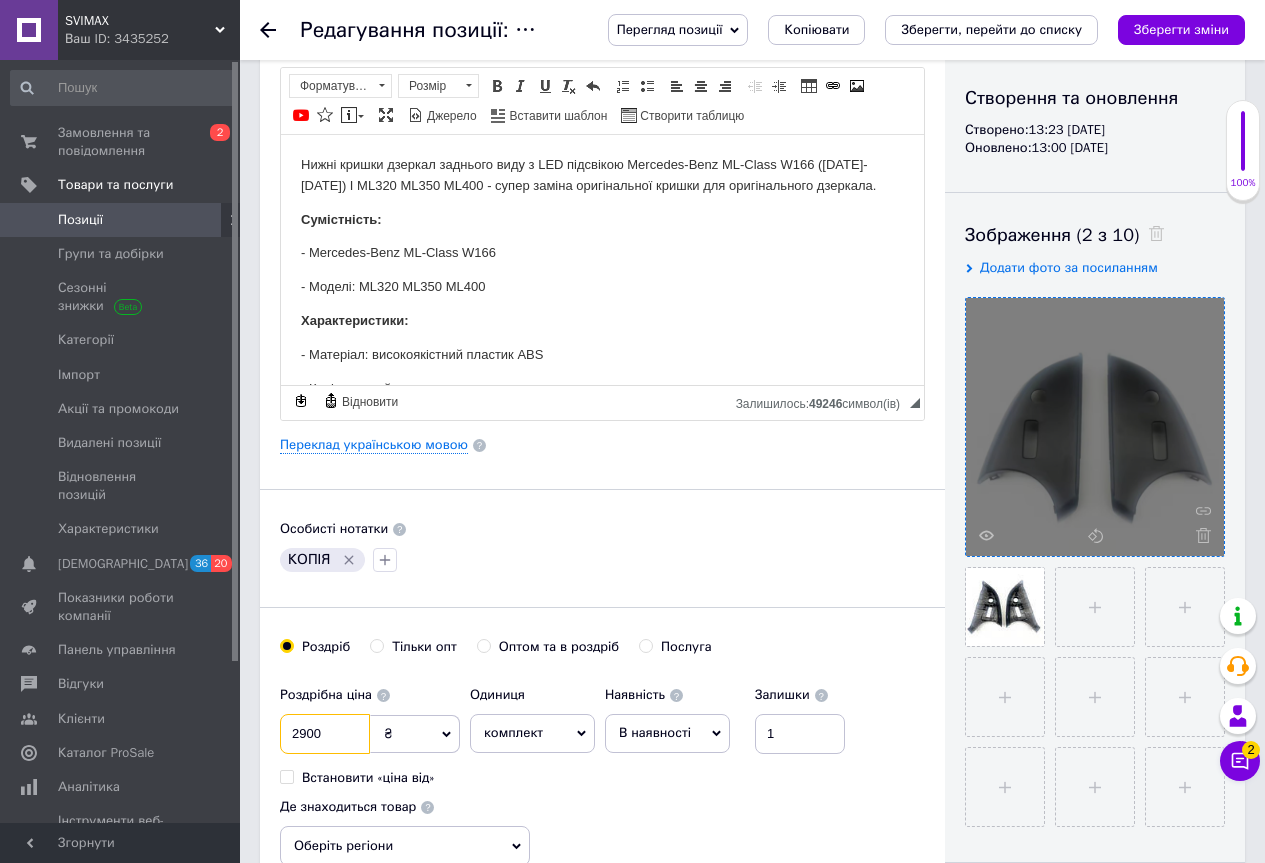 click on "2900" at bounding box center [325, 734] 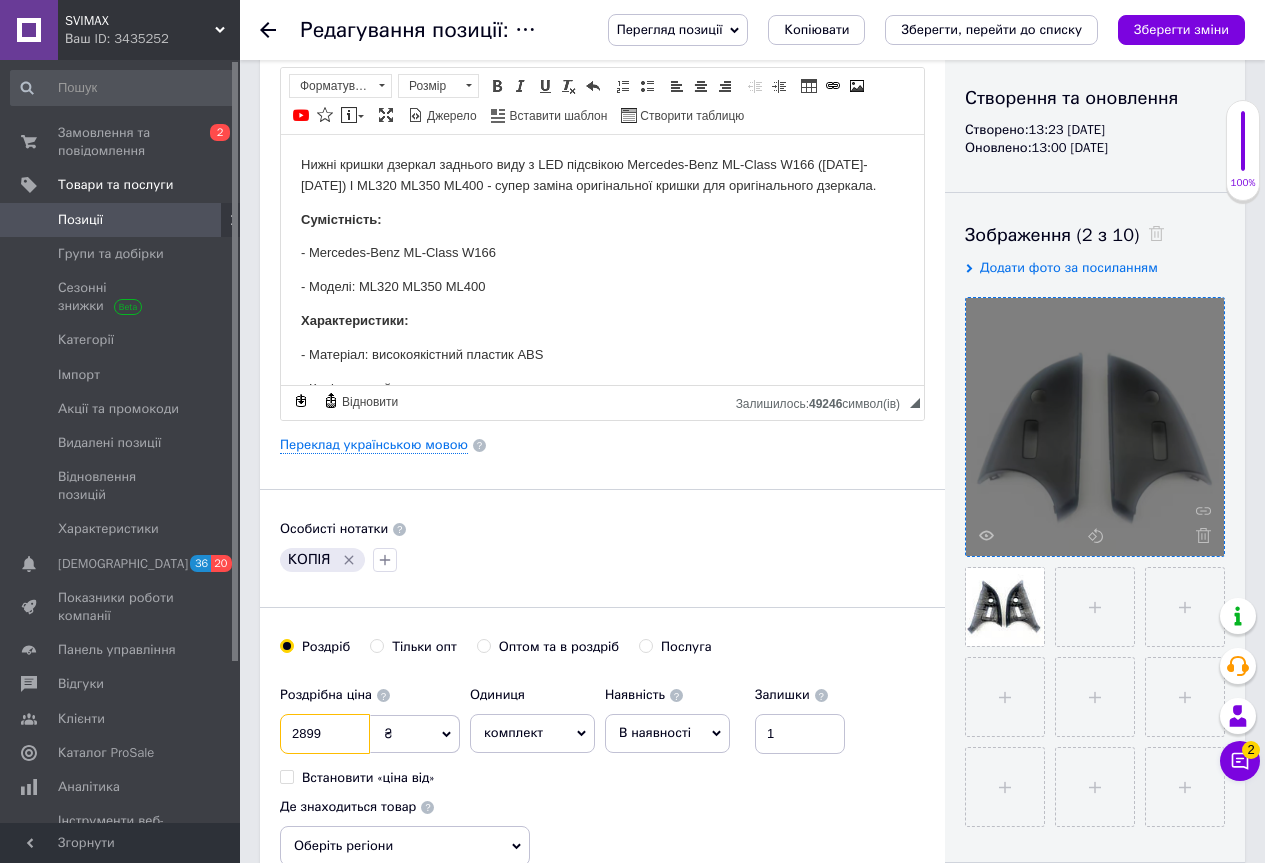 drag, startPoint x: 341, startPoint y: 736, endPoint x: 301, endPoint y: 739, distance: 40.112343 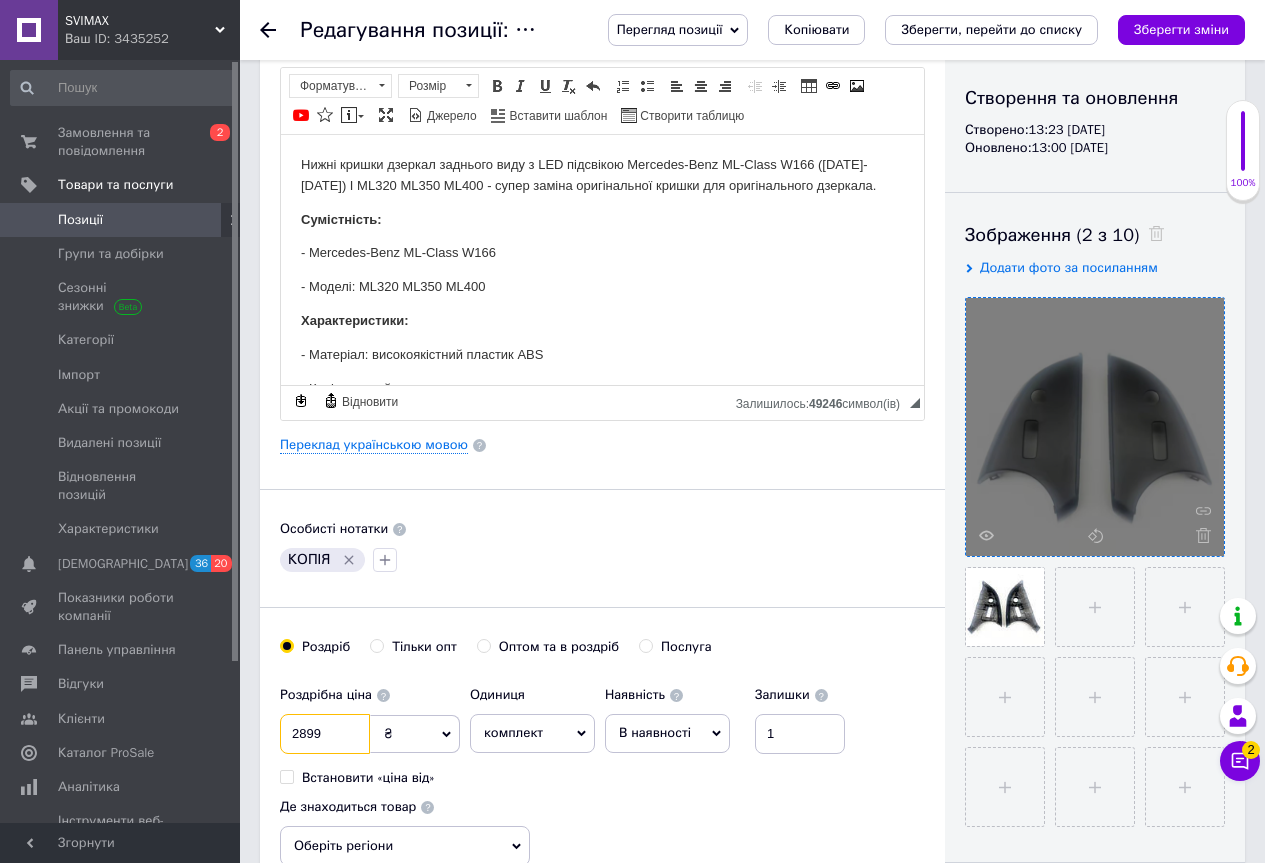click on "2899" at bounding box center [325, 734] 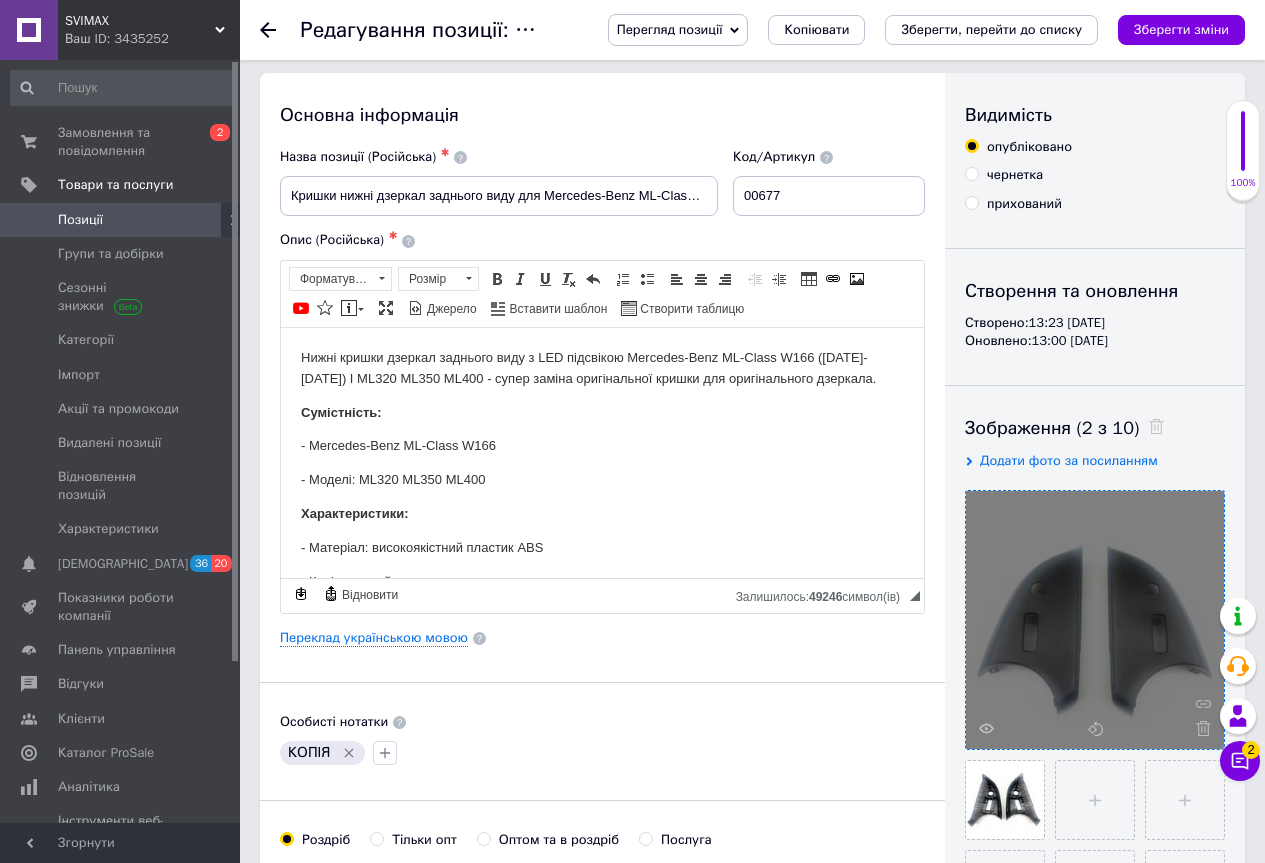 scroll, scrollTop: 0, scrollLeft: 0, axis: both 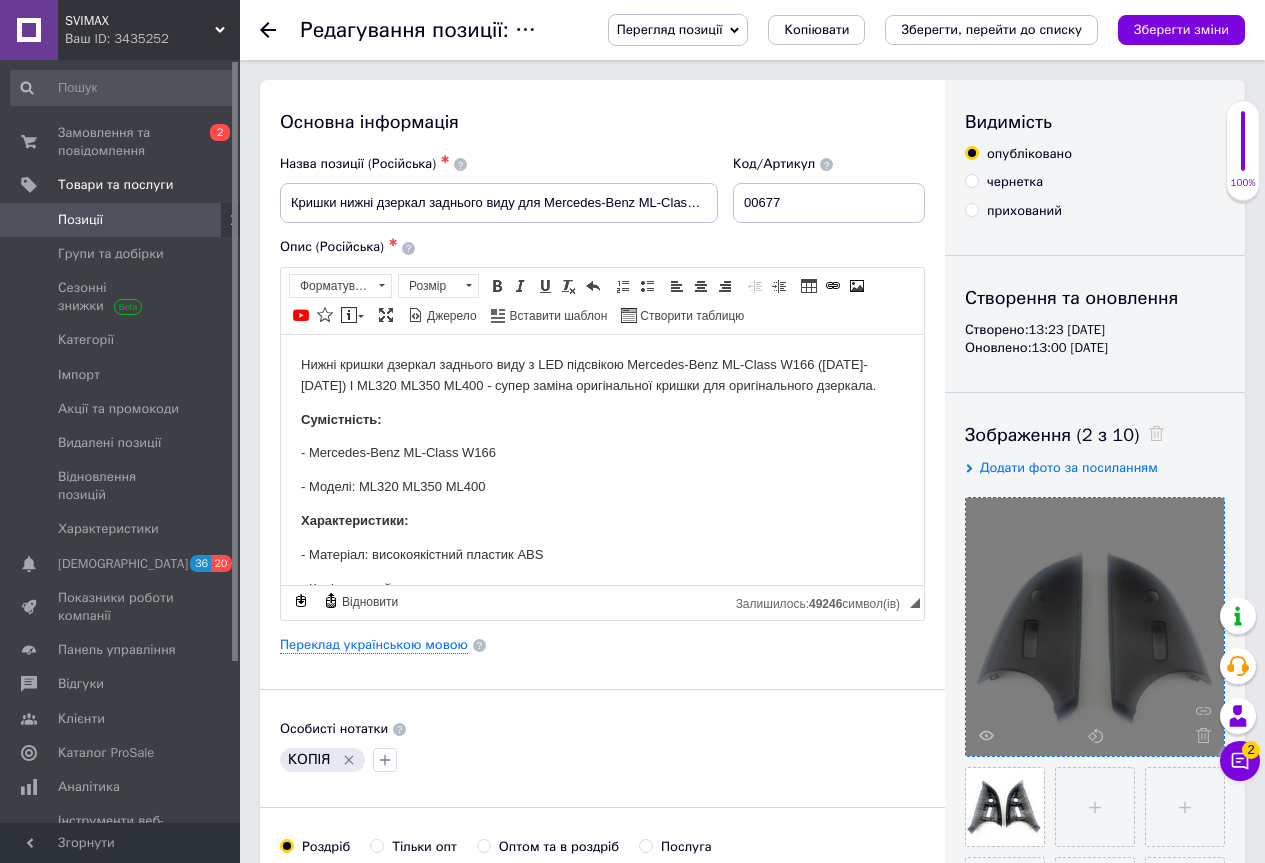 type on "2695" 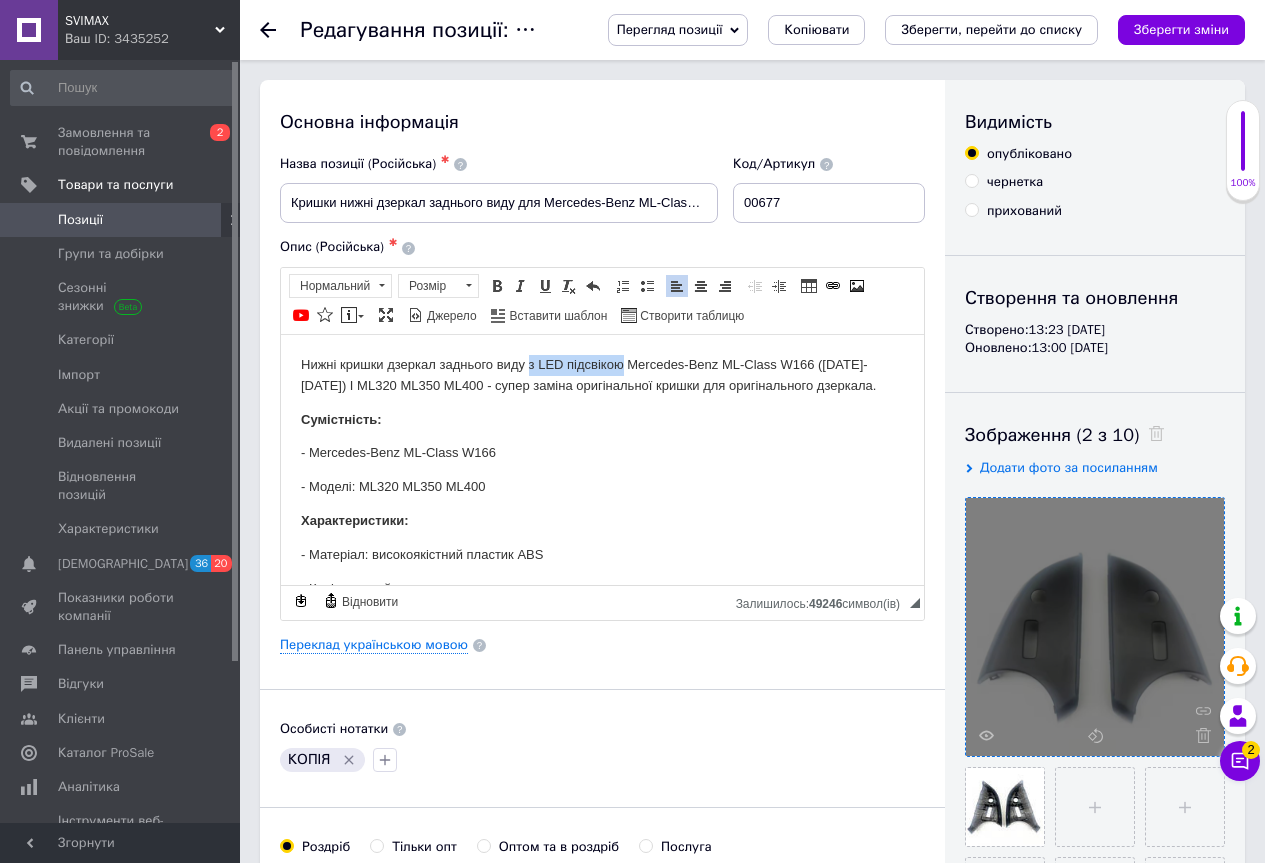 drag, startPoint x: 528, startPoint y: 363, endPoint x: 620, endPoint y: 358, distance: 92.13577 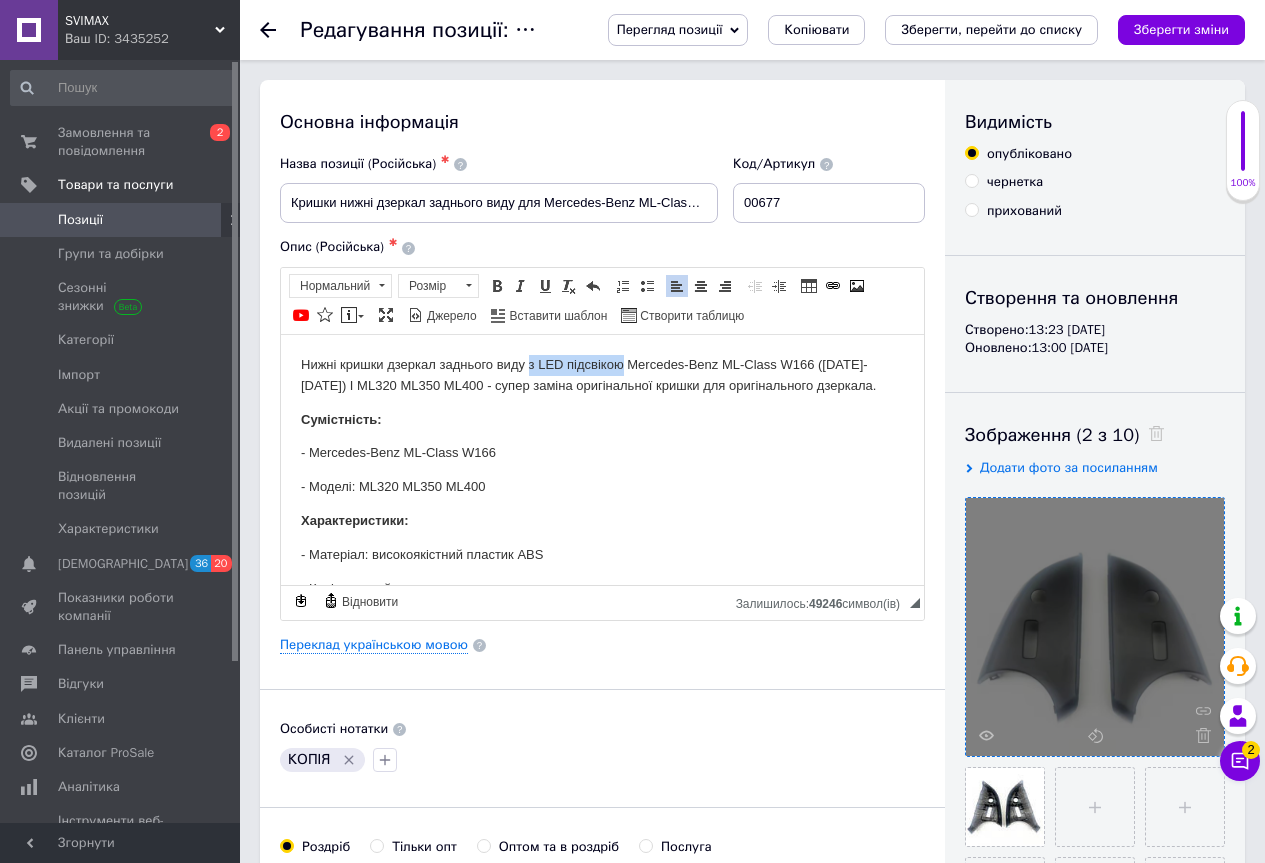 click on "Нижні кришки дзеркал заднього виду з LED підсвікою Mercedes-Benz ML-Class W166 ([DATE]-[DATE]) I ML320 ML350 ML400 - супер заміна оригінальної кришки для оригінального дзеркала." at bounding box center [602, 375] 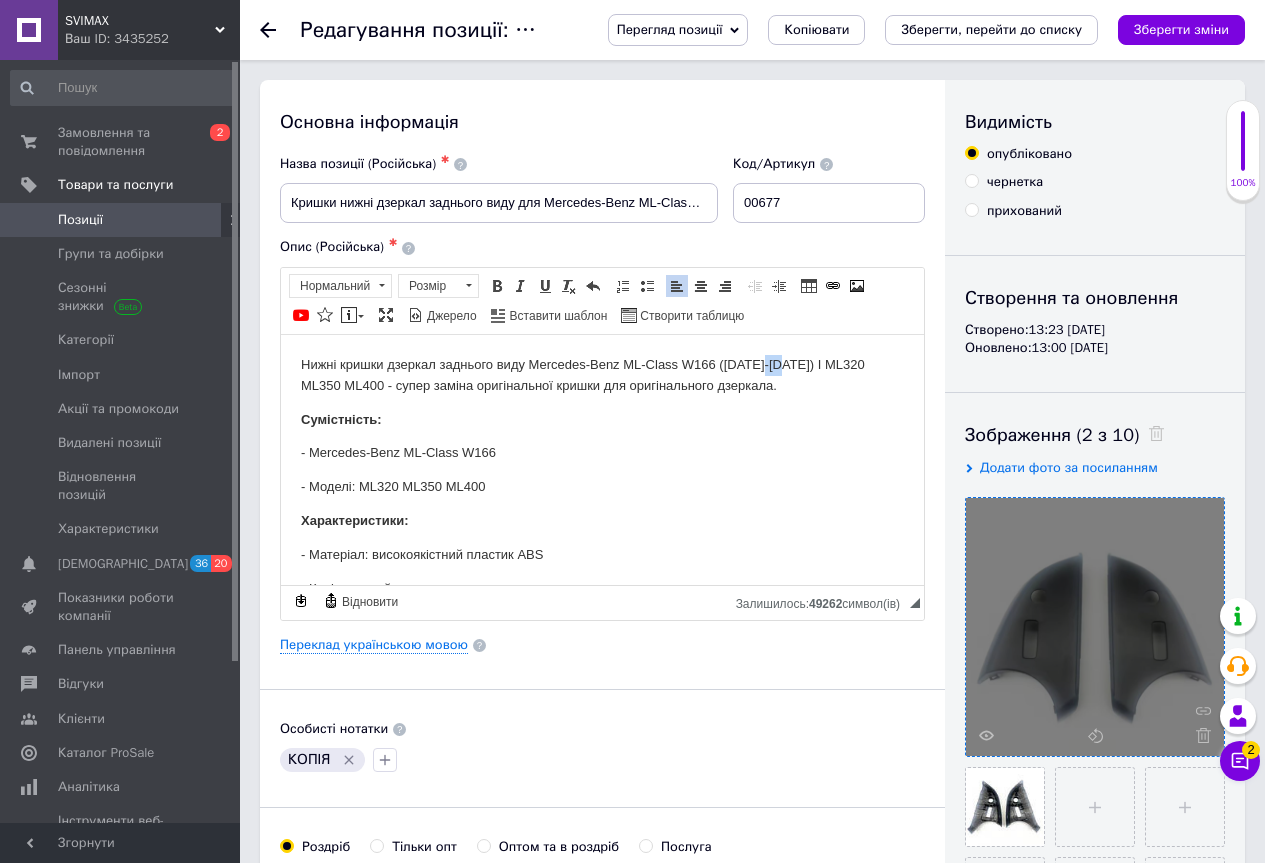 drag, startPoint x: 785, startPoint y: 369, endPoint x: 760, endPoint y: 361, distance: 26.24881 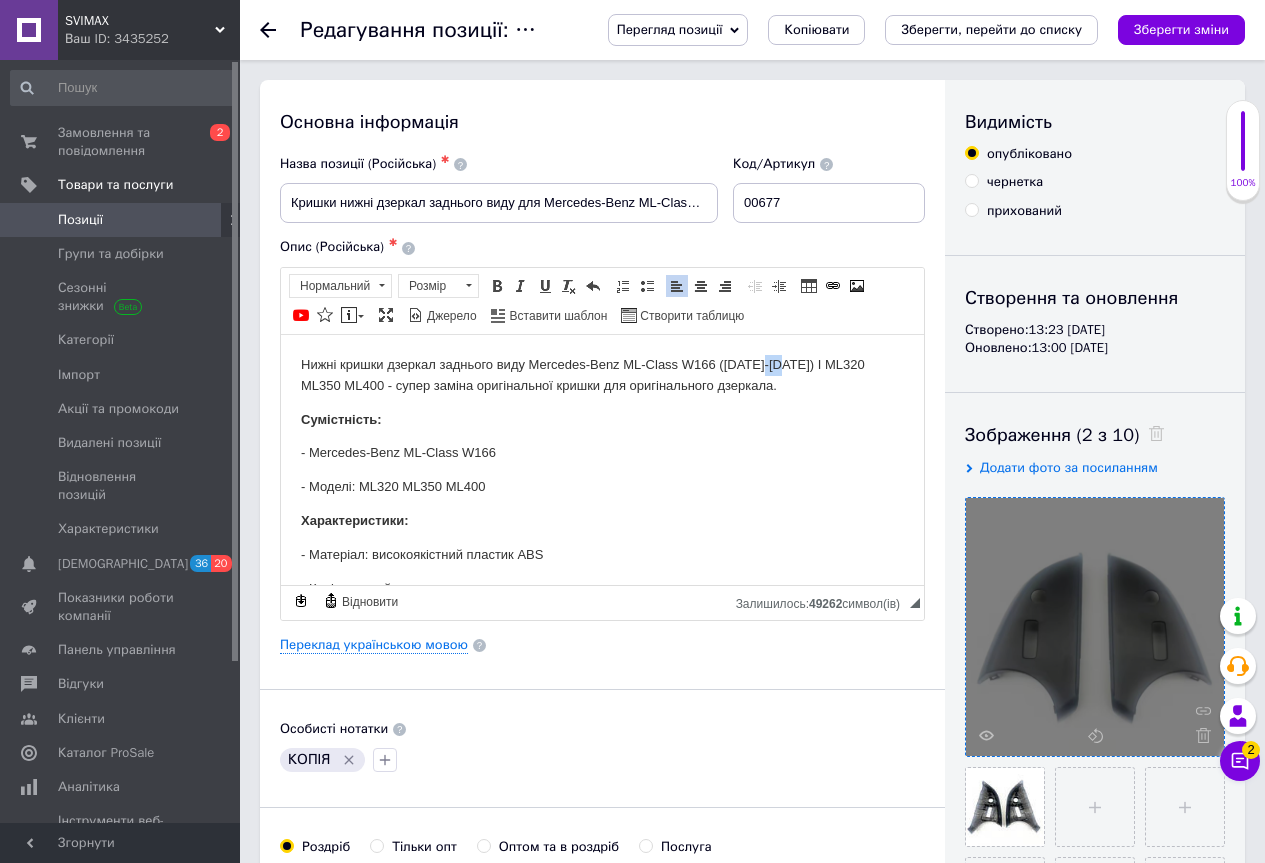 click on "Нижні кришки дзеркал заднього виду Mercedes-Benz ML-Class W166 ([DATE]-[DATE]) I ML320 ML350 ML400 - супер заміна оригінальної кришки для оригінального дзеркала." at bounding box center (602, 375) 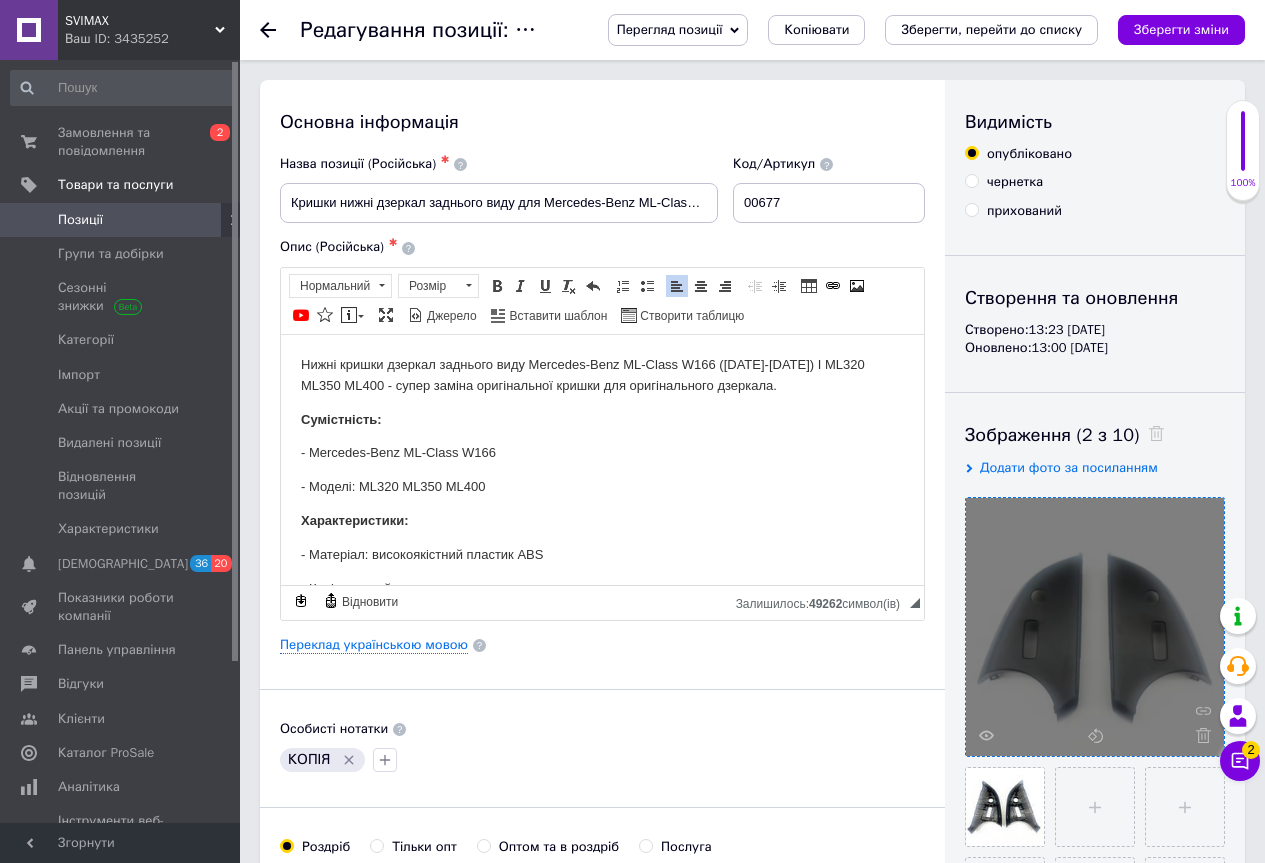 click on "Нижні кришки дзеркал заднього виду Mercedes-Benz ML-Class W166 ([DATE]-[DATE]) I ML320 ML350 ML400 - супер заміна оригінальної кришки для оригінального дзеркала." at bounding box center [602, 375] 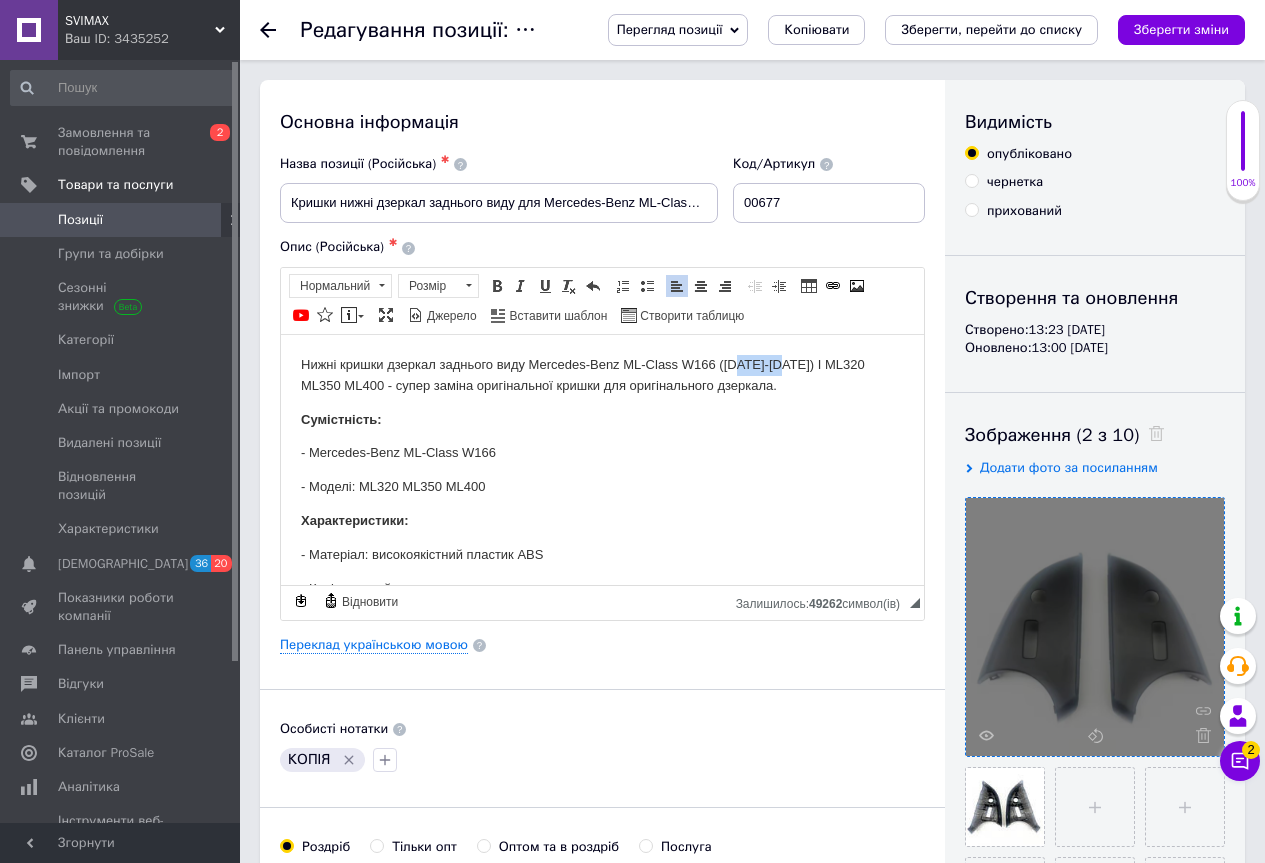 drag, startPoint x: 784, startPoint y: 365, endPoint x: 738, endPoint y: 365, distance: 46 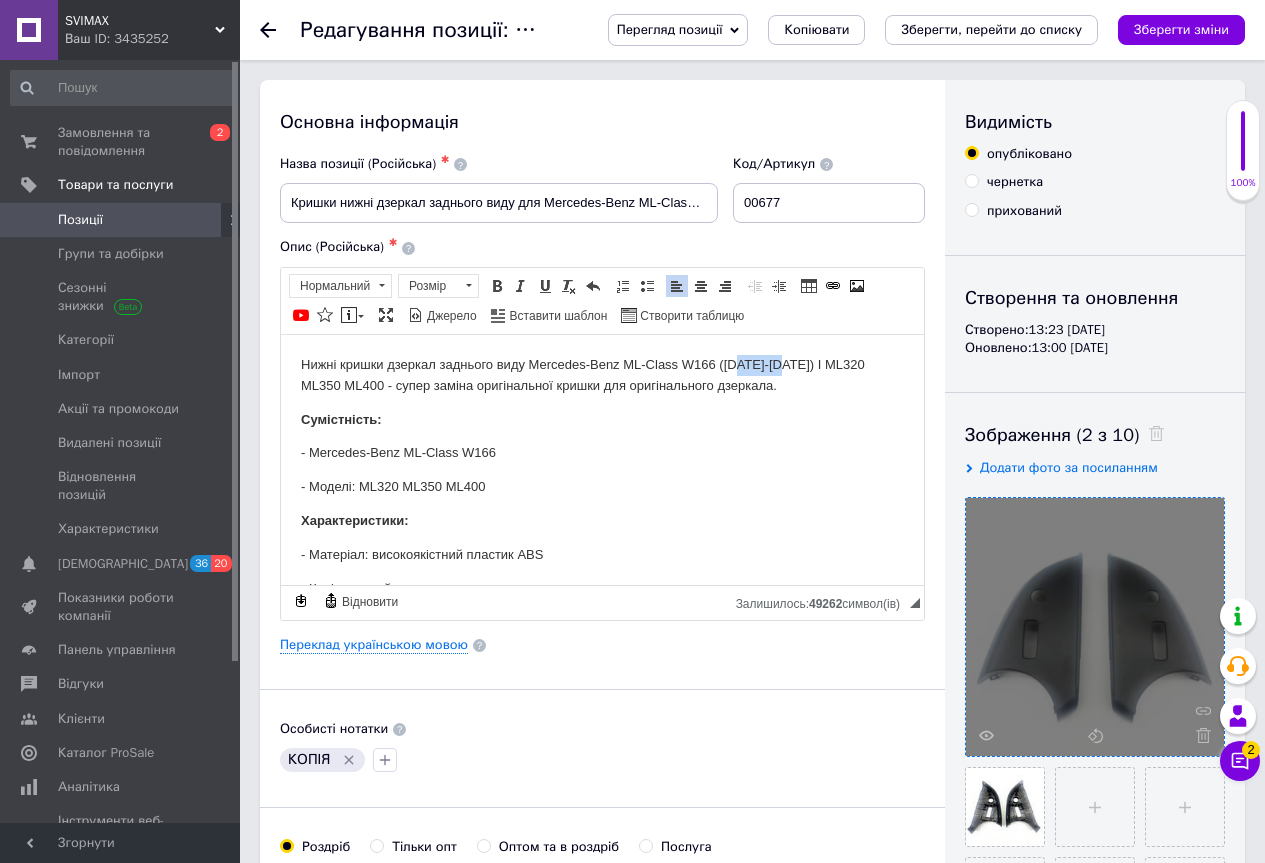 click on "Нижні кришки дзеркал заднього виду Mercedes-Benz ML-Class W166 ([DATE]-[DATE]) I ML320 ML350 ML400 - супер заміна оригінальної кришки для оригінального дзеркала." at bounding box center [602, 375] 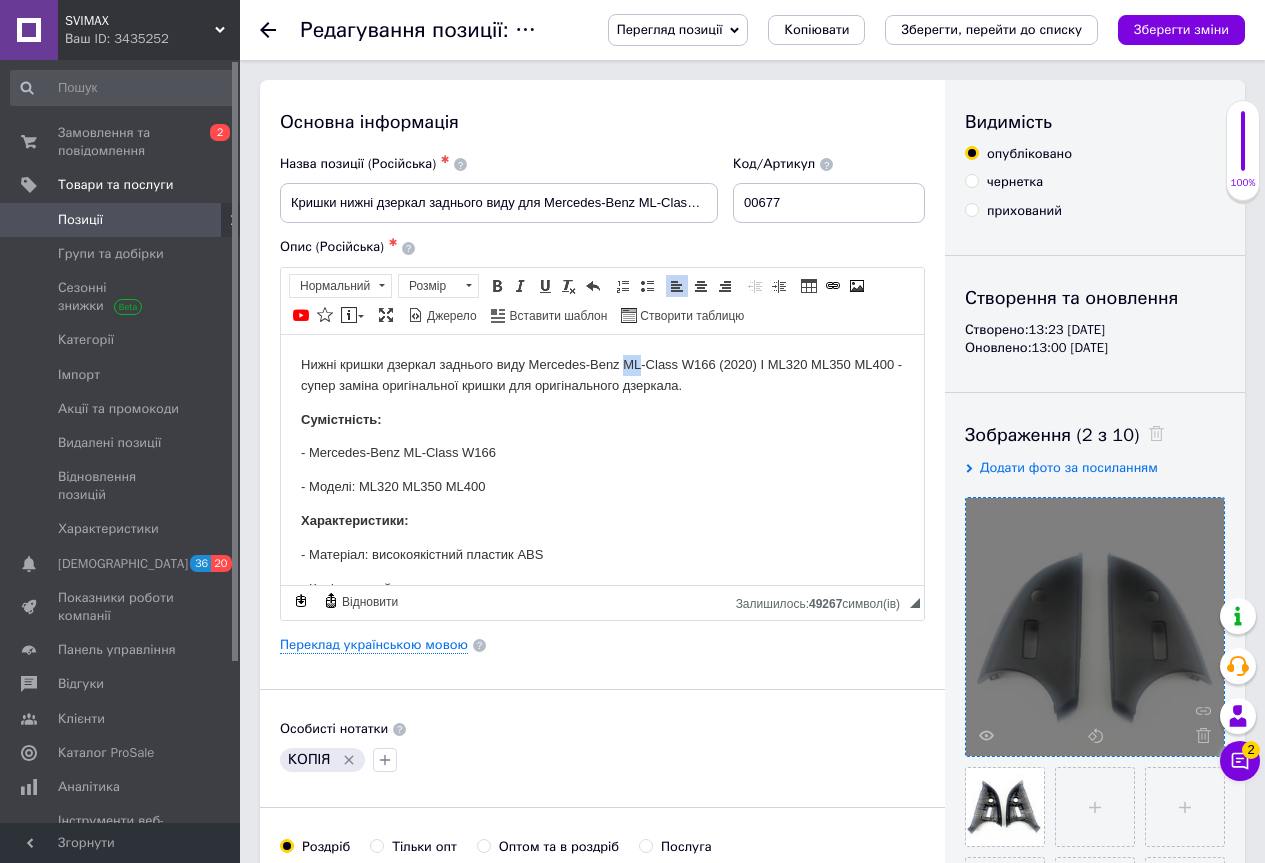 drag, startPoint x: 641, startPoint y: 363, endPoint x: 627, endPoint y: 358, distance: 14.866069 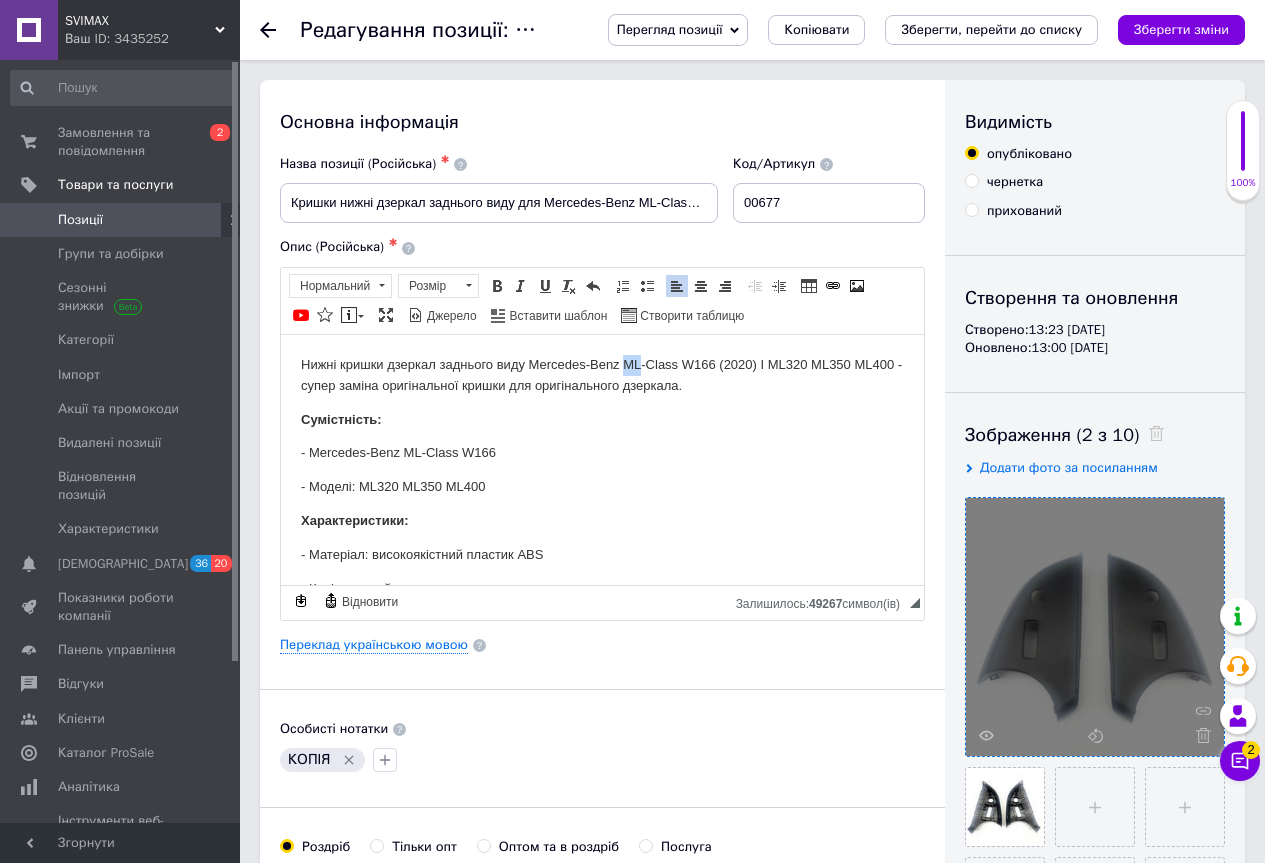 click on "Нижні кришки дзеркал заднього виду Mercedes-Benz ML-Class W166 (2020) I ML320 ML350 ML400 - супер заміна оригінальної кришки для оригінального дзеркала." at bounding box center (602, 375) 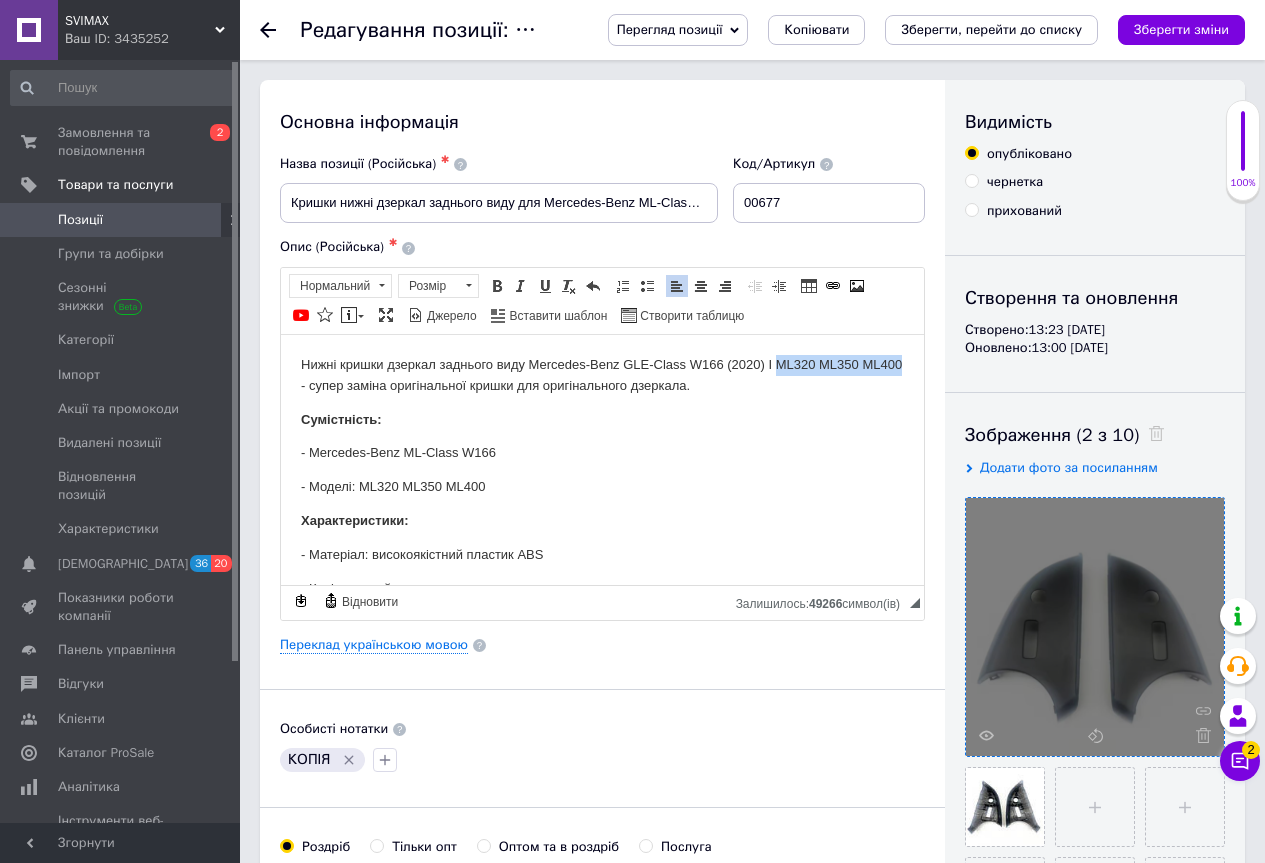 drag, startPoint x: 775, startPoint y: 361, endPoint x: 342, endPoint y: 385, distance: 433.6646 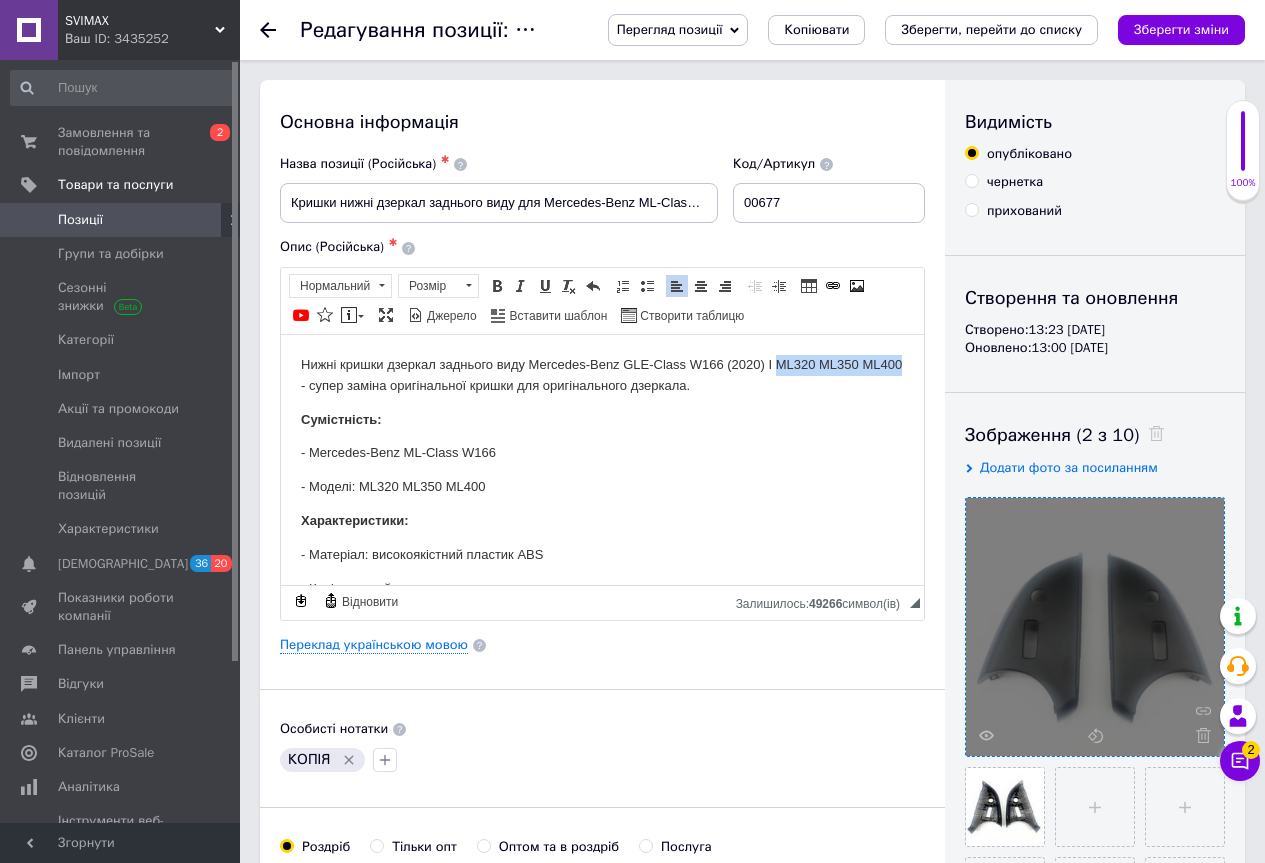 click on "Нижні кришки дзеркал заднього виду Mercedes-Benz GLE-Class W166 (2020) I ML320 ML350 ML400 - супер заміна оригінальної кришки для оригінального дзеркала." at bounding box center (602, 375) 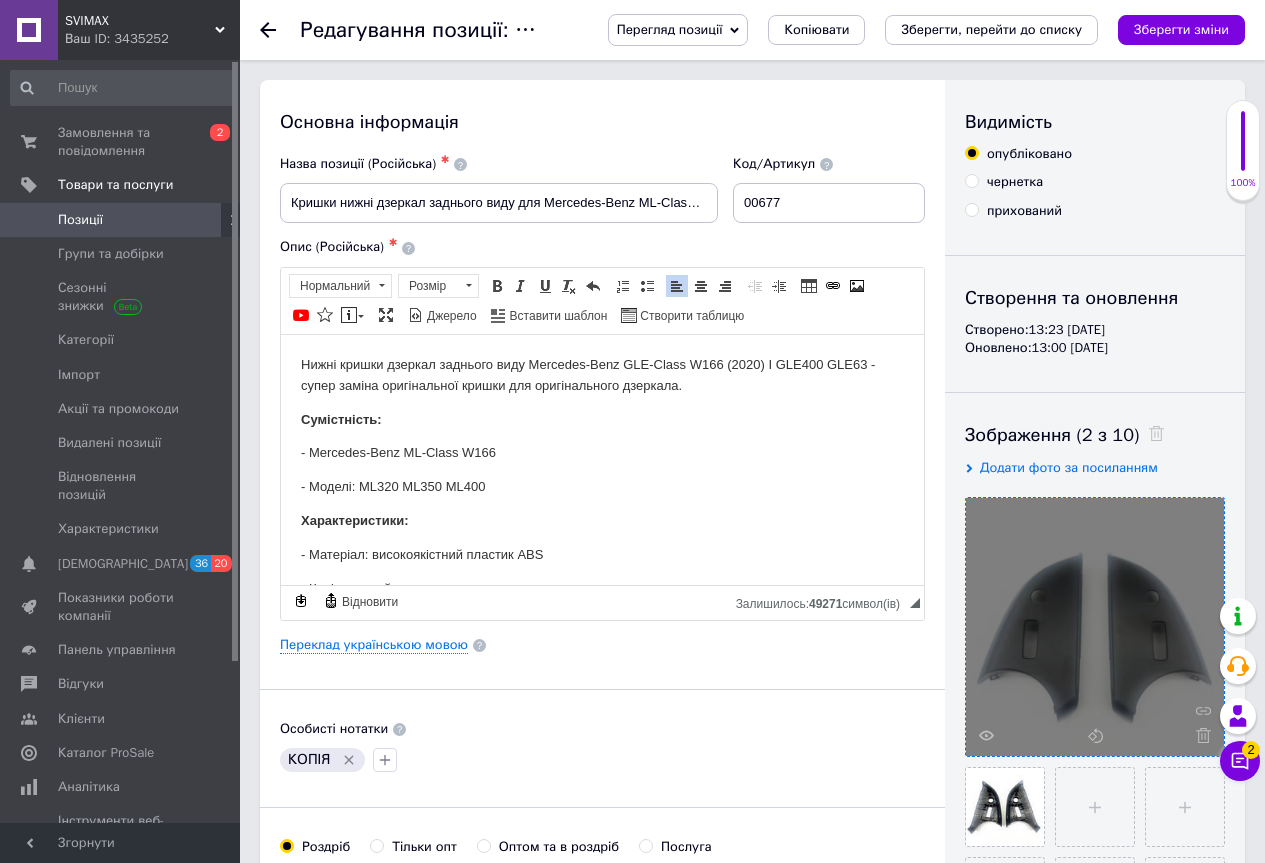 click on "Нижні кришки дзеркал заднього виду Mercedes-Benz GLE-Class W166 (2020) I GLE400 GLE63 - супер заміна оригінальної кришки для оригінального дзеркала." at bounding box center [602, 375] 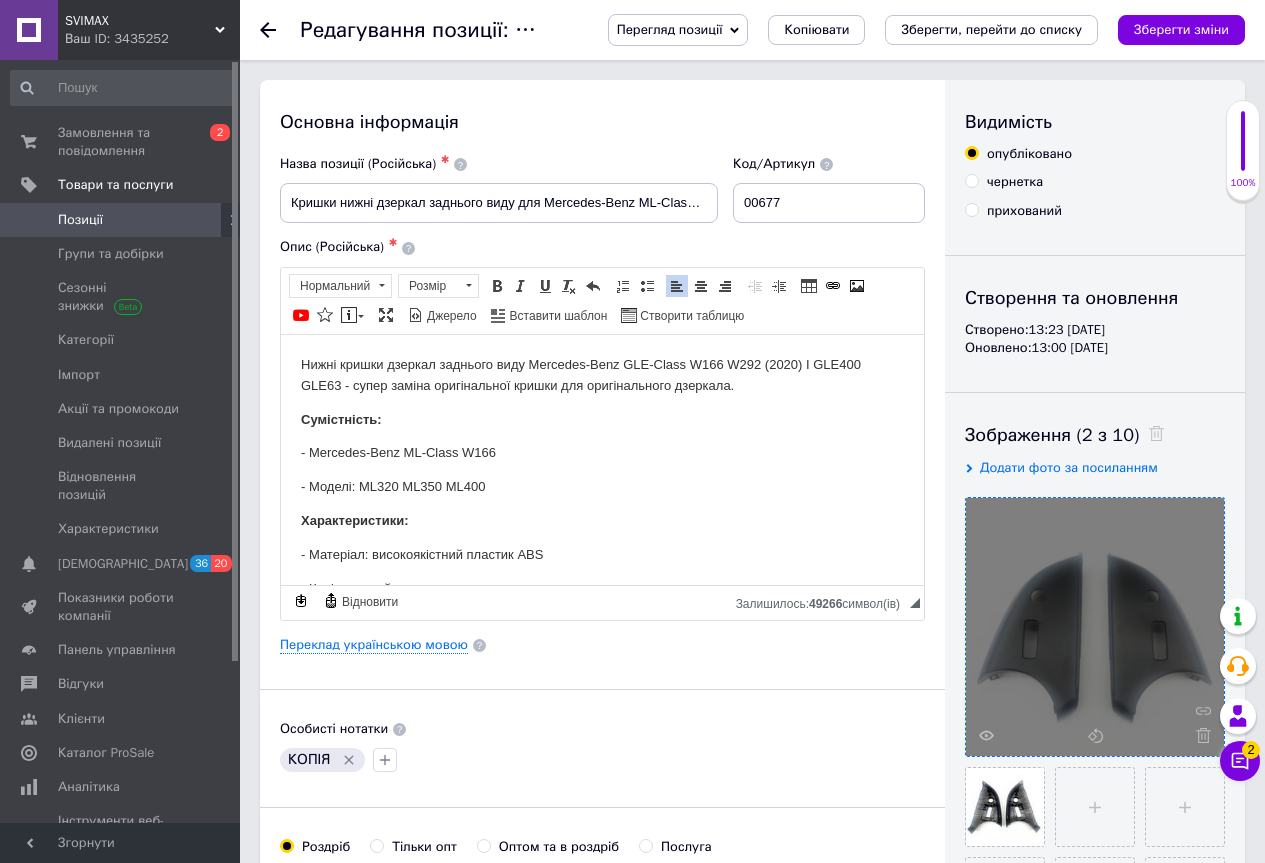 click on "Нижні кришки дзеркал заднього виду Mercedes-Benz GLE-Class W166 W292 (2020) I GLE400 GLE63 - супер заміна оригінальної кришки для оригінального дзеркала." at bounding box center [602, 375] 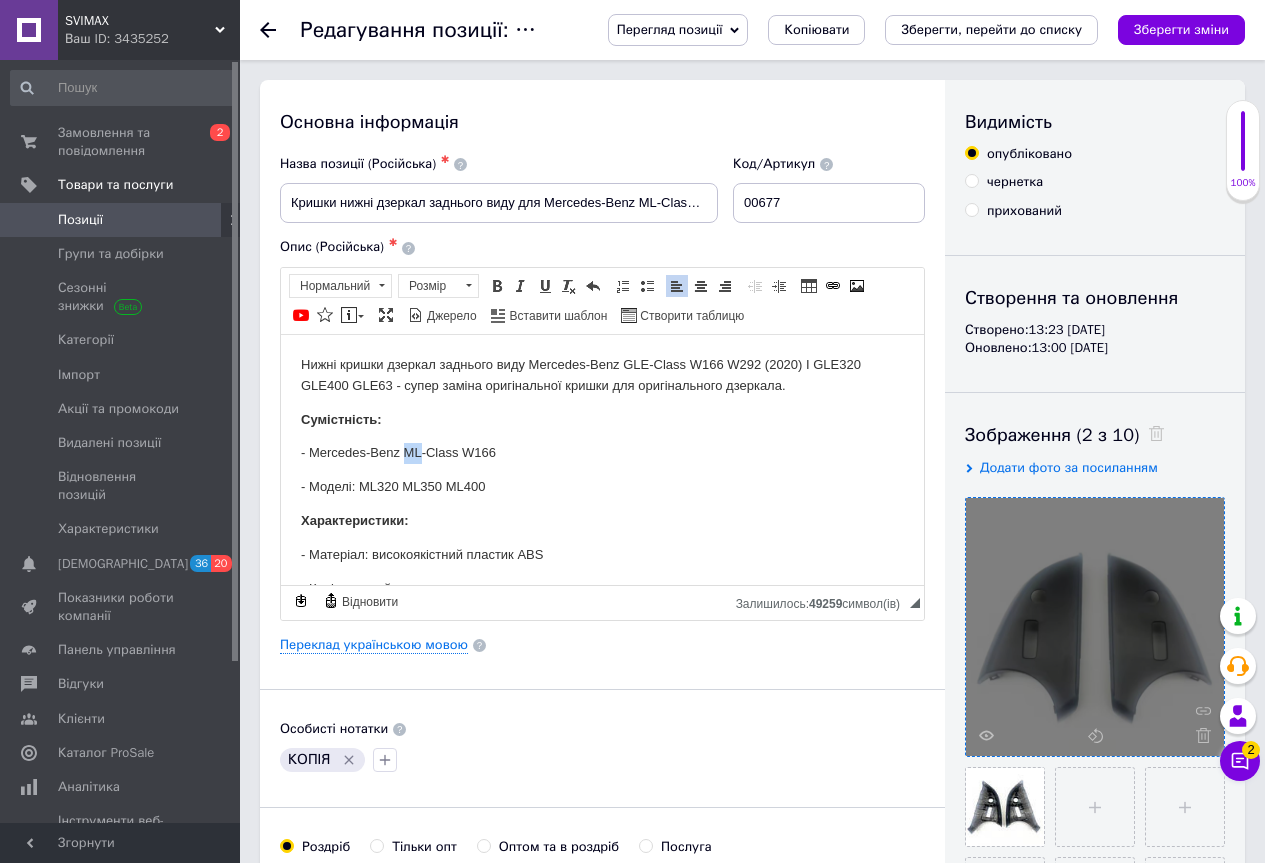 drag, startPoint x: 421, startPoint y: 453, endPoint x: 405, endPoint y: 452, distance: 16.03122 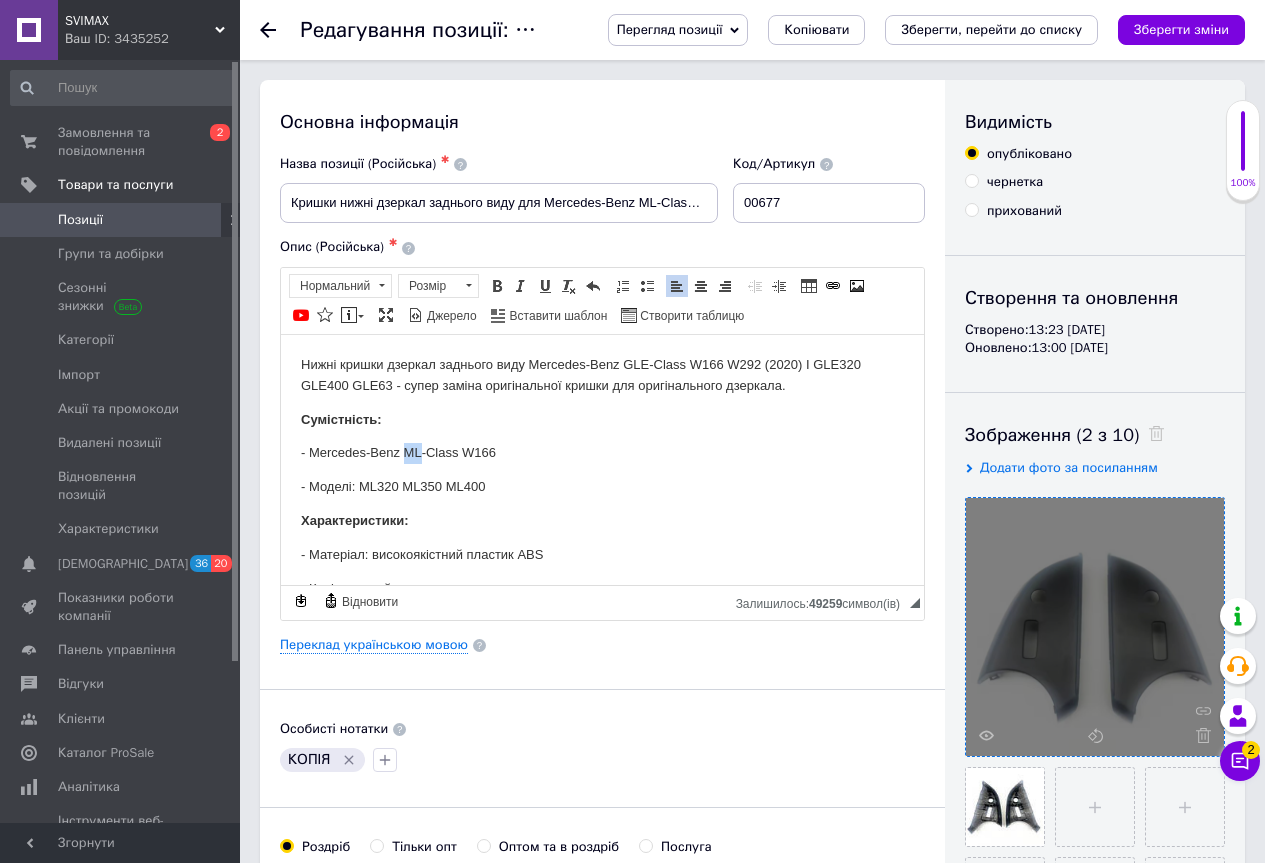 click on "- Mercedes-Benz ML-Class W166" at bounding box center [602, 452] 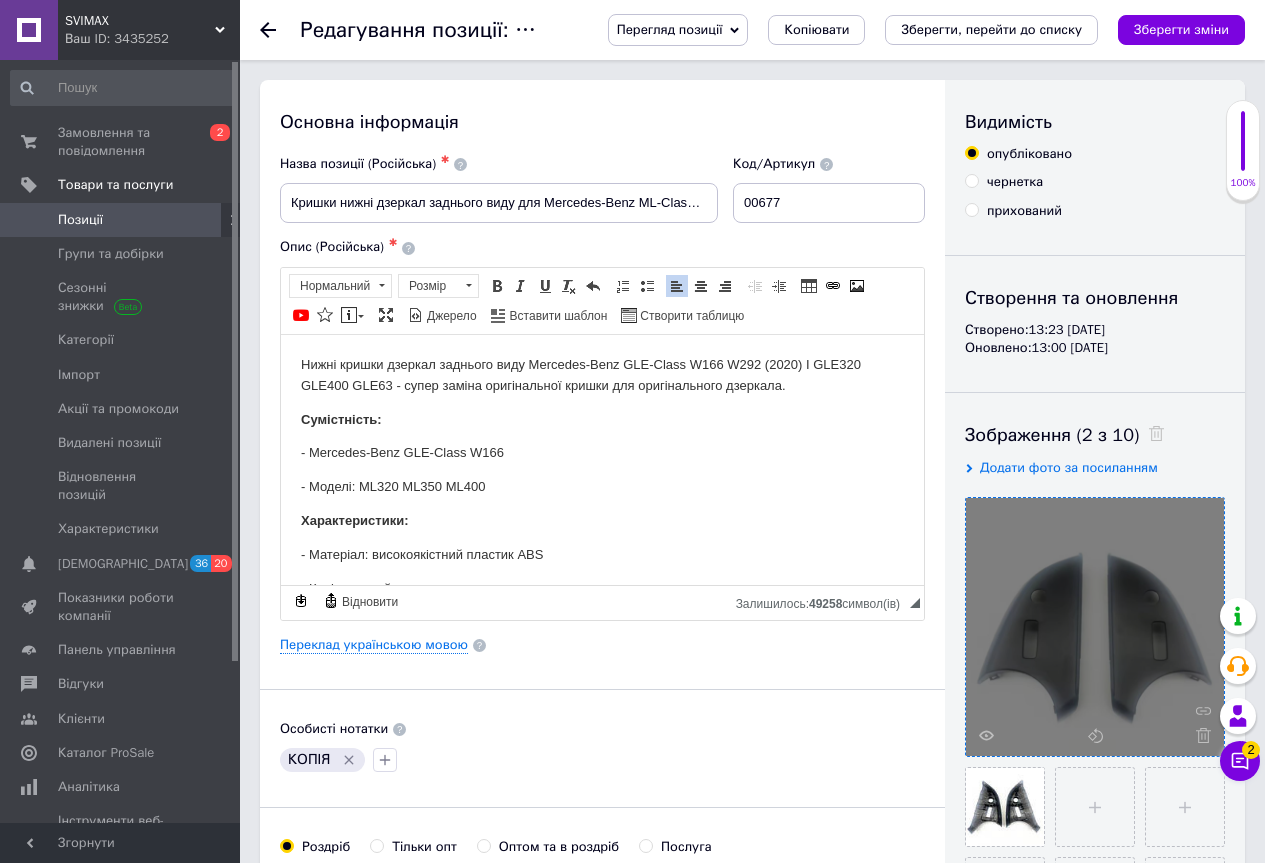 click on "- Mercedes-Benz GLE-Class W166" at bounding box center [602, 452] 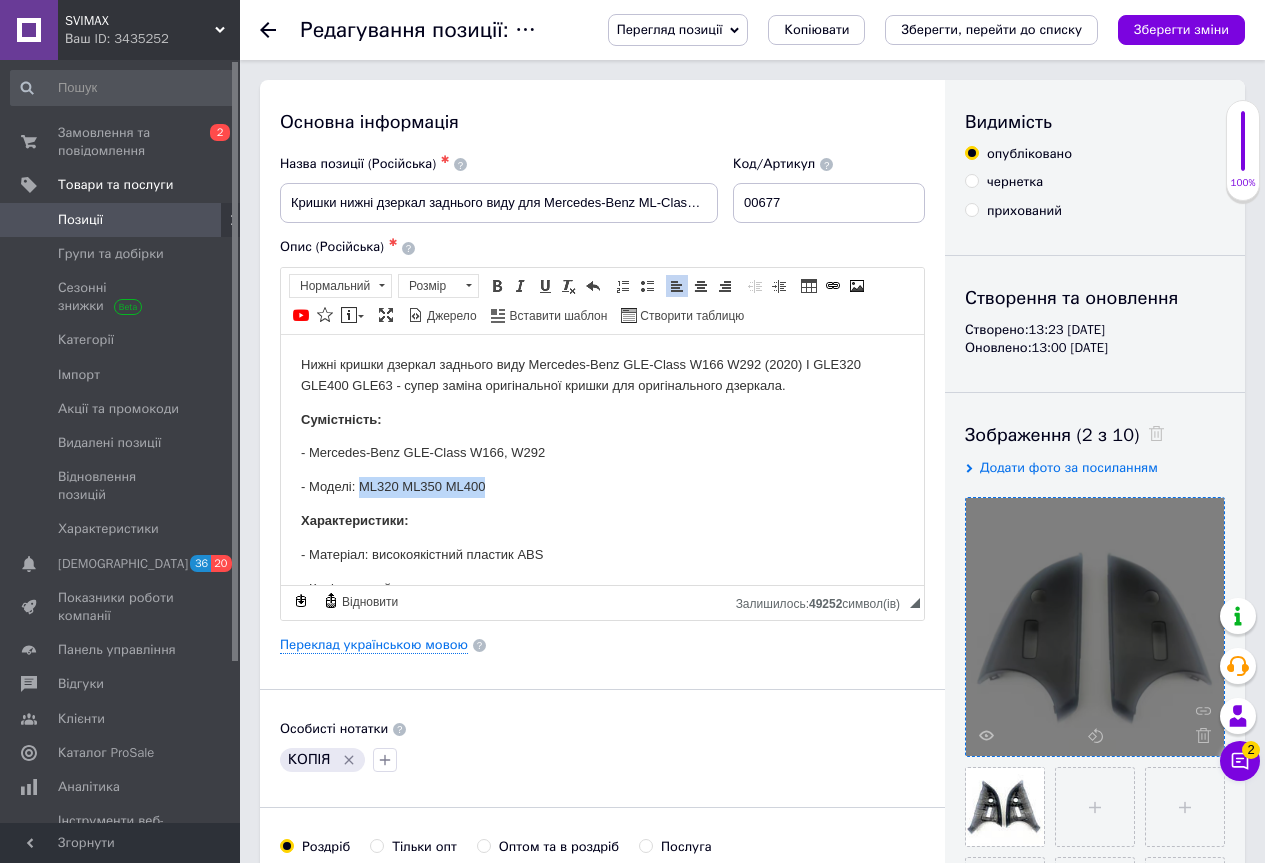 drag, startPoint x: 490, startPoint y: 488, endPoint x: 359, endPoint y: 489, distance: 131.00381 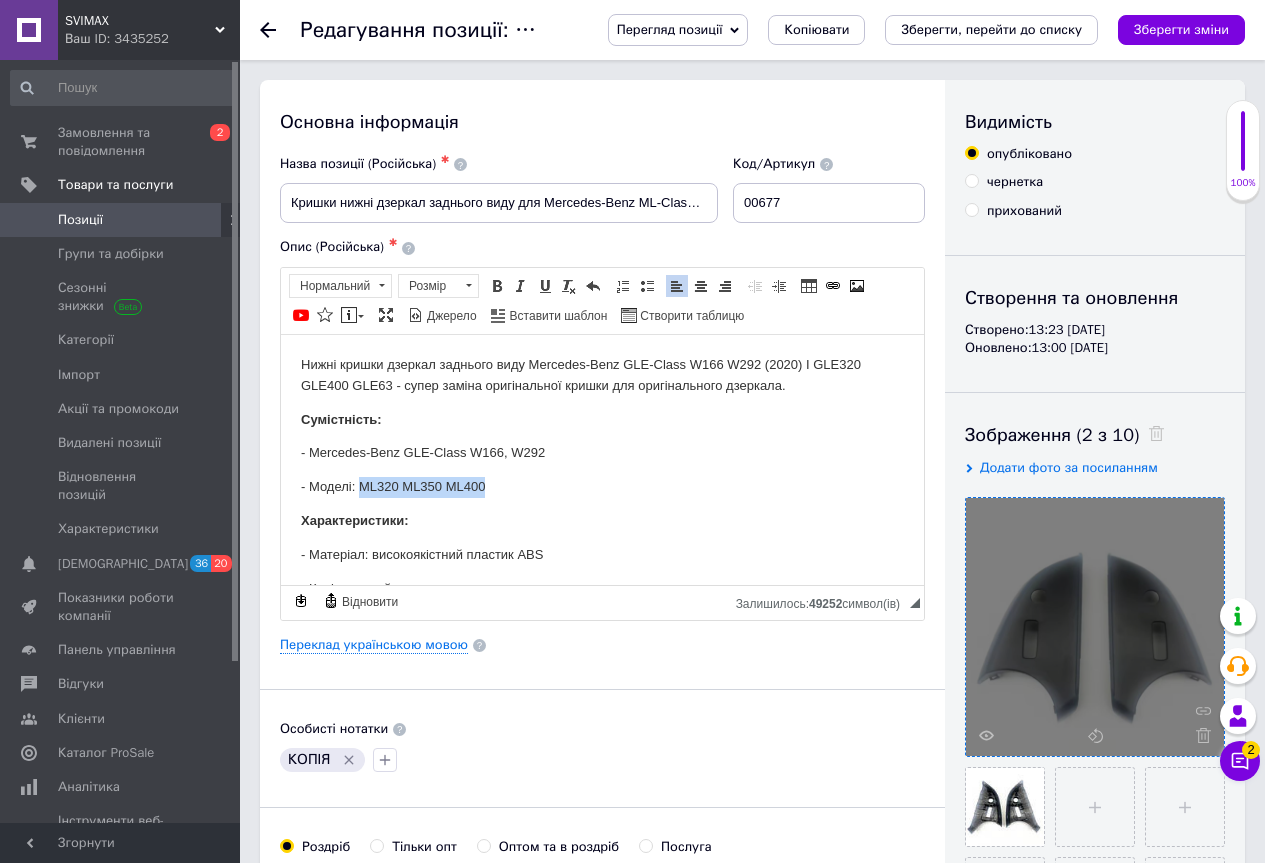 click on "- Моделі: ML320 ML350 ML400" at bounding box center [602, 486] 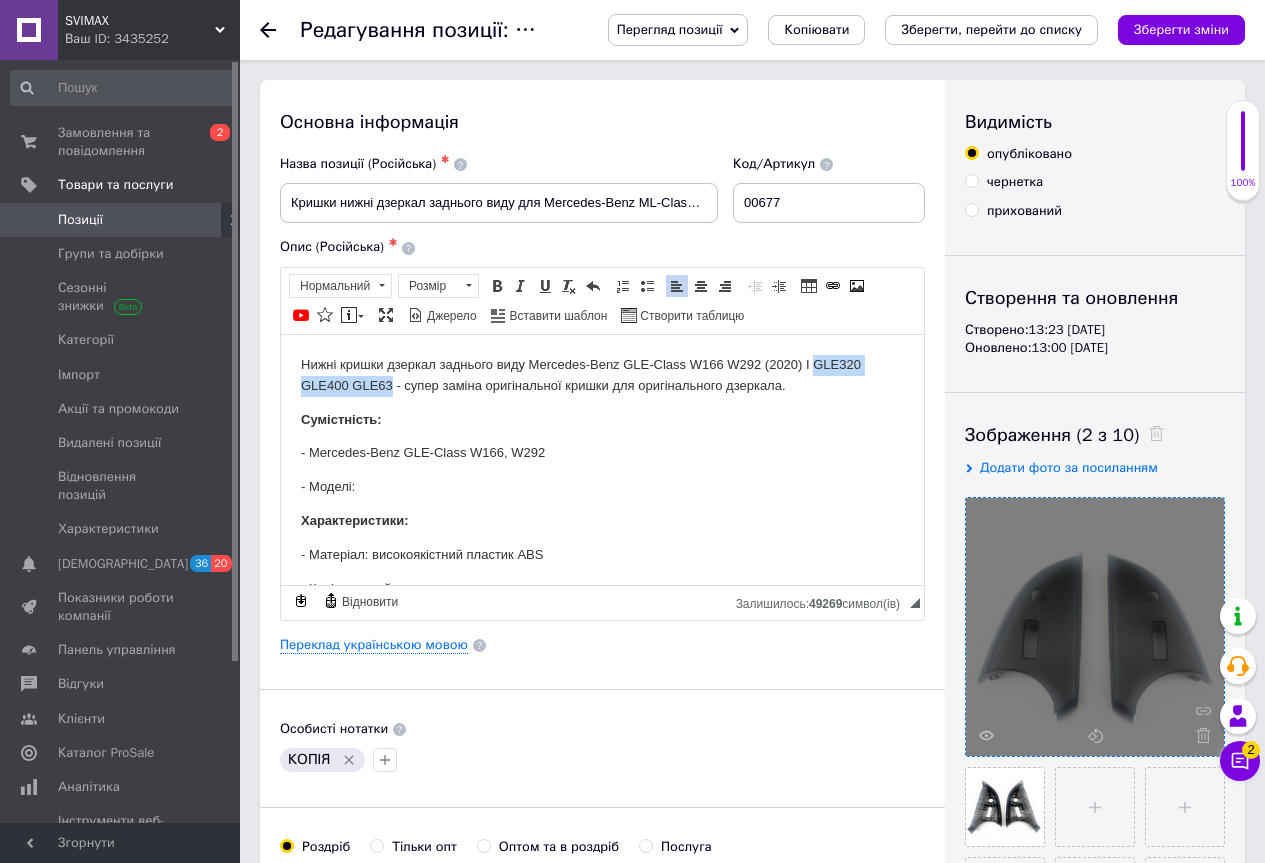 drag, startPoint x: 815, startPoint y: 359, endPoint x: 392, endPoint y: 379, distance: 423.47253 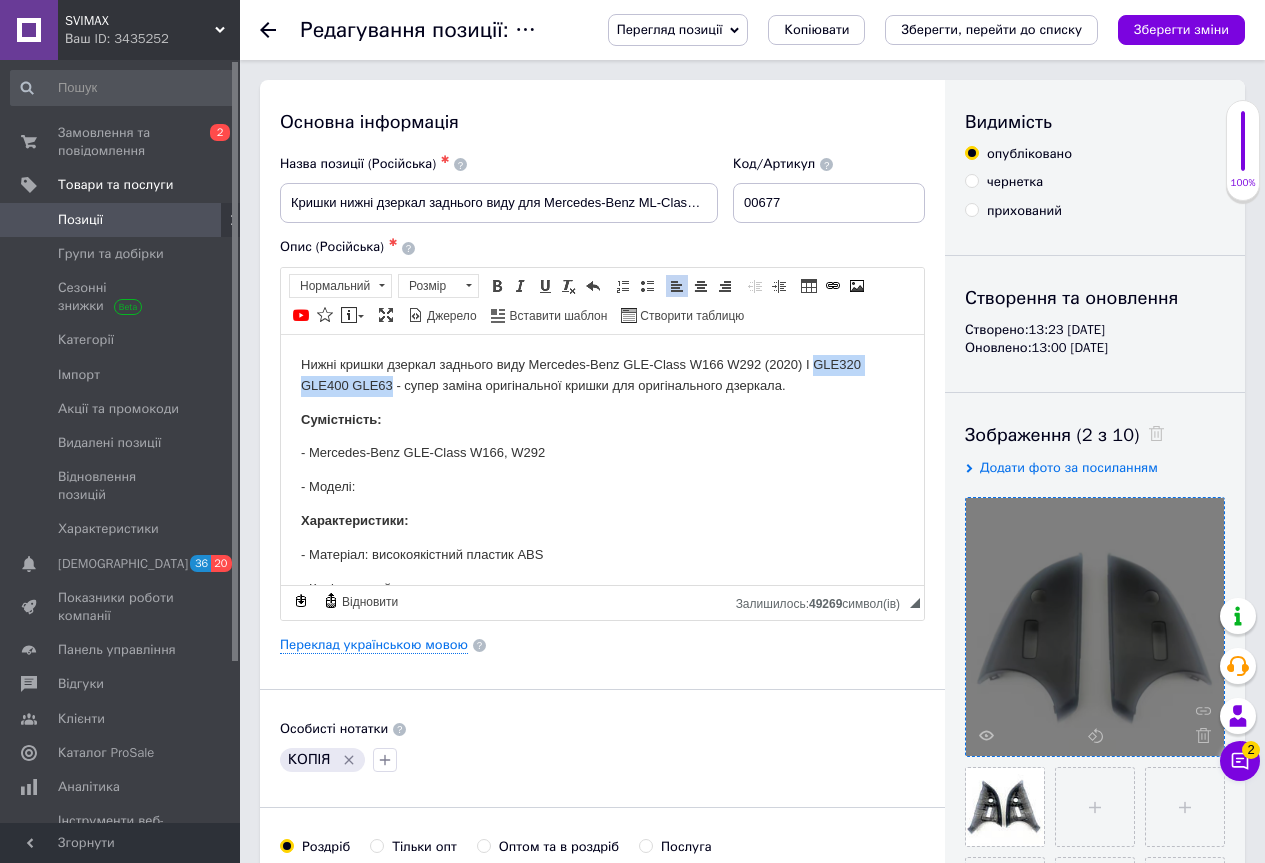 click on "Нижні кришки дзеркал заднього виду Mercedes-Benz GLE-Class W166 W292 (2020) I GLE320 GLE400 GLE63 - супер заміна оригінальної кришки для оригінального дзеркала." at bounding box center (602, 375) 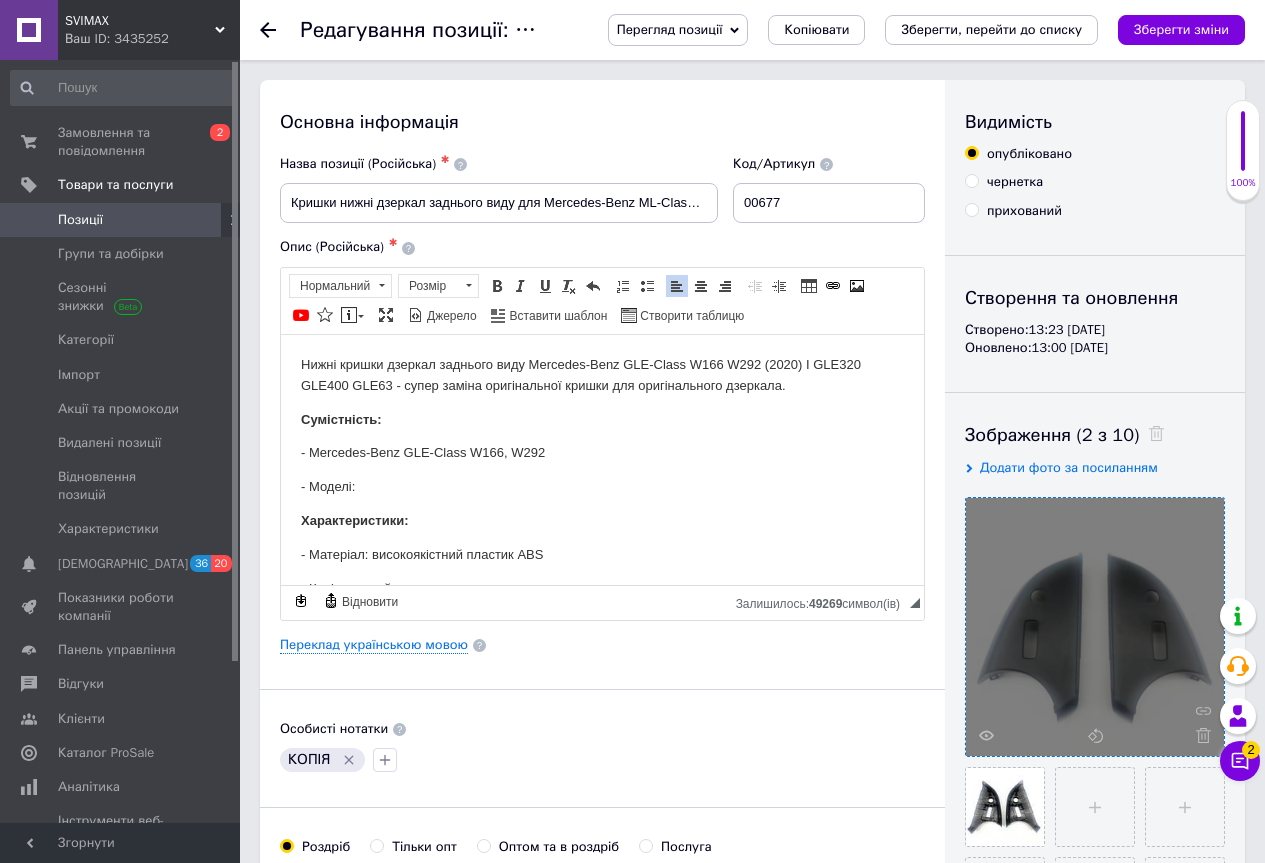 click on "- Моделі:" at bounding box center [602, 486] 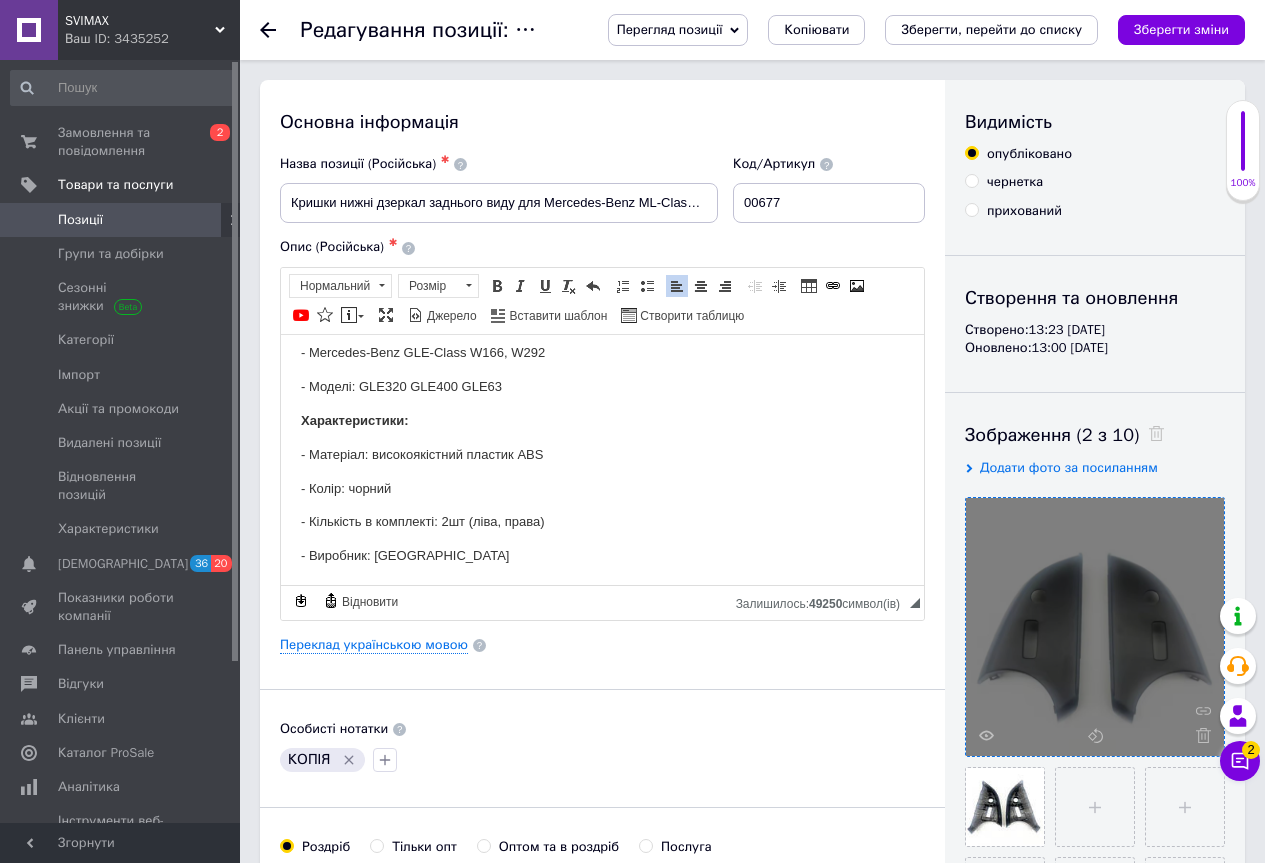 scroll, scrollTop: 200, scrollLeft: 0, axis: vertical 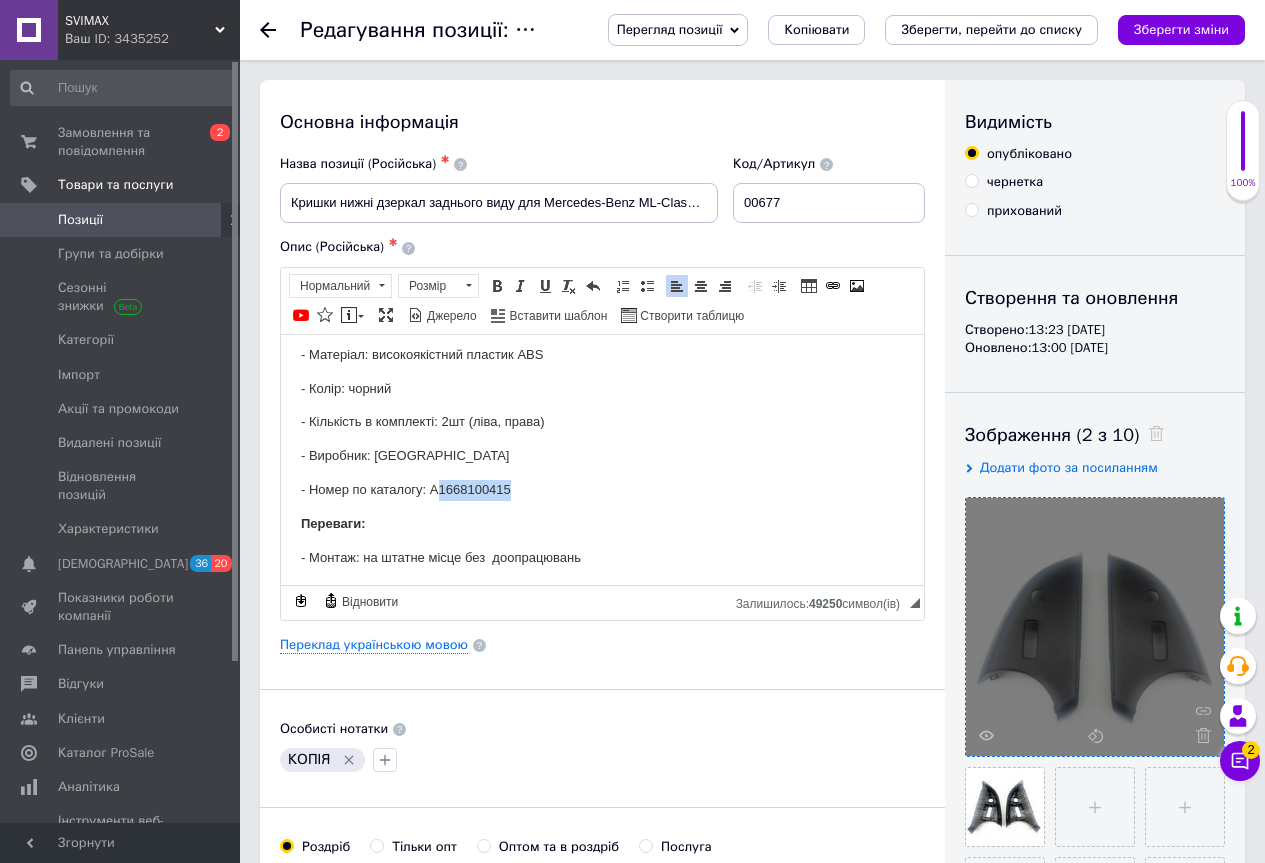 drag, startPoint x: 523, startPoint y: 486, endPoint x: 441, endPoint y: 476, distance: 82.607506 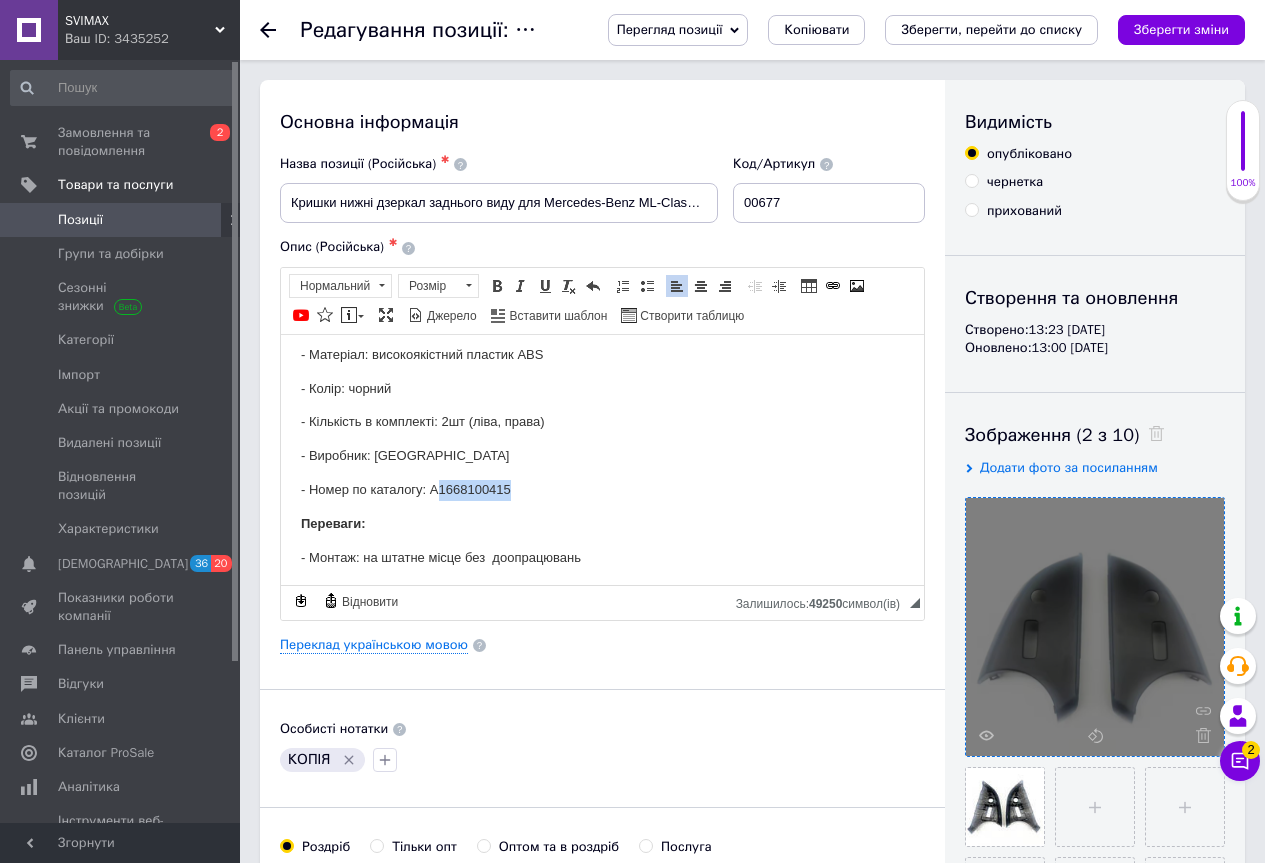 click on "Нижні кришки дзеркал заднього виду Mercedes-Benz GLE-Class W166 W292 (2020) I GLE320 GLE400 GLE63 - супер заміна оригінальної кришки для оригінального дзеркала. Сумістність: - Mercedes-Benz GLE-Class W166, W292 - Моделі: GLE320 GLE400 GLE63 Характеристики: - Матеріал: високоякістний пластик ABS - Колір: чорний - Кількість в комплекті: 2шт (ліва, права) - Виробник: [GEOGRAPHIC_DATA] - Номер по каталогу: А1668100415 Переваги: - Монтаж: на штатне місце без  доопрацювань - Якість оригіналу - Стійка до будь-яких погодніх умов Доставка: - Відправлення в день замовлення - Швидка доставка по [GEOGRAPHIC_DATA]" at bounding box center [602, 479] 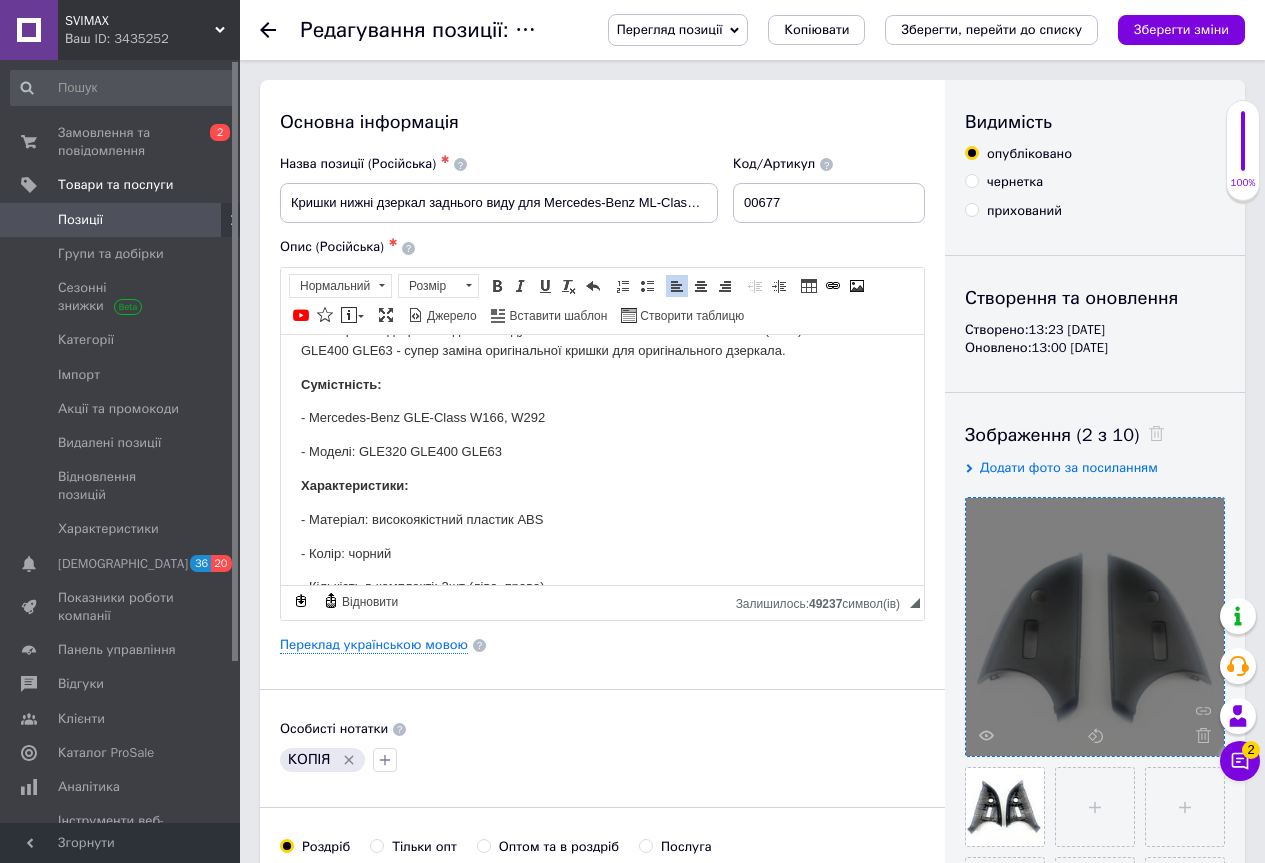 scroll, scrollTop: 0, scrollLeft: 0, axis: both 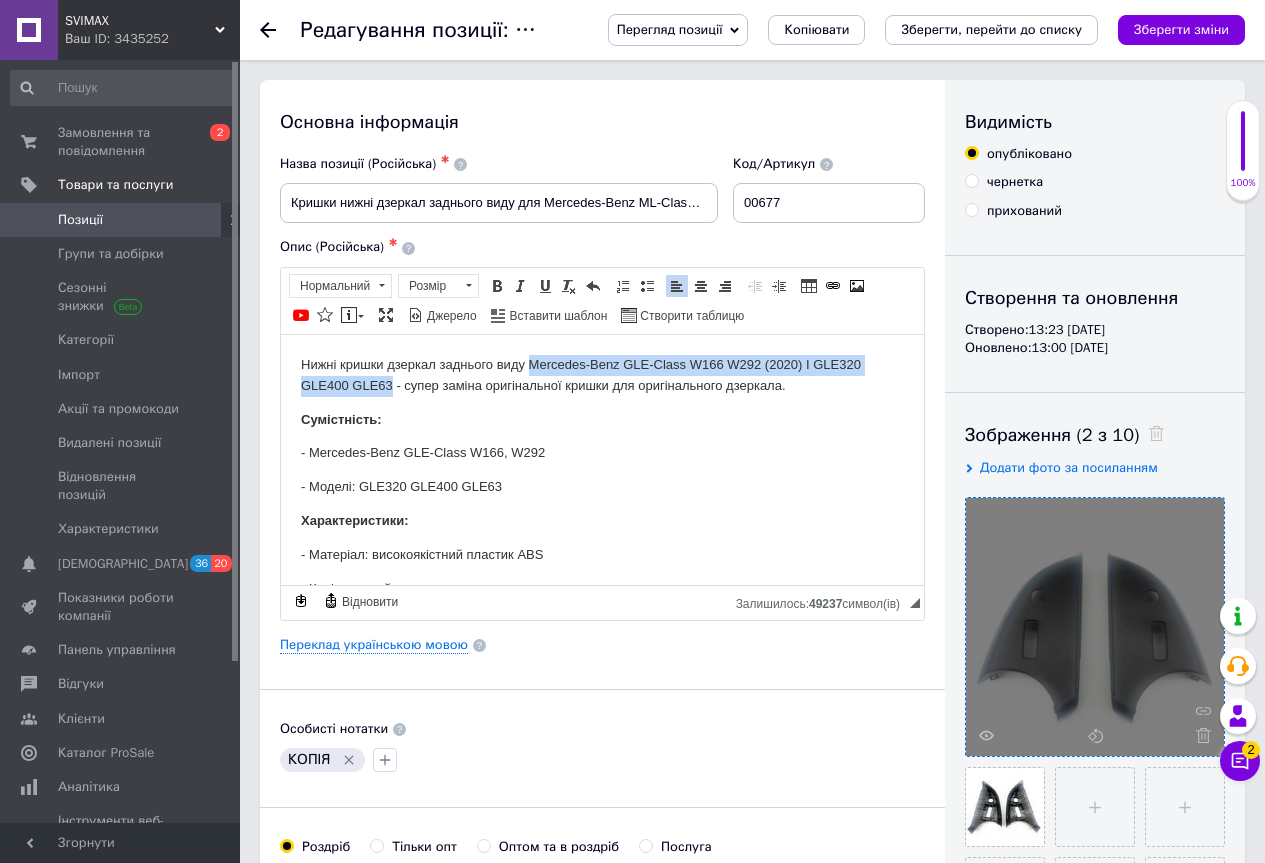 drag, startPoint x: 528, startPoint y: 360, endPoint x: 393, endPoint y: 382, distance: 136.78085 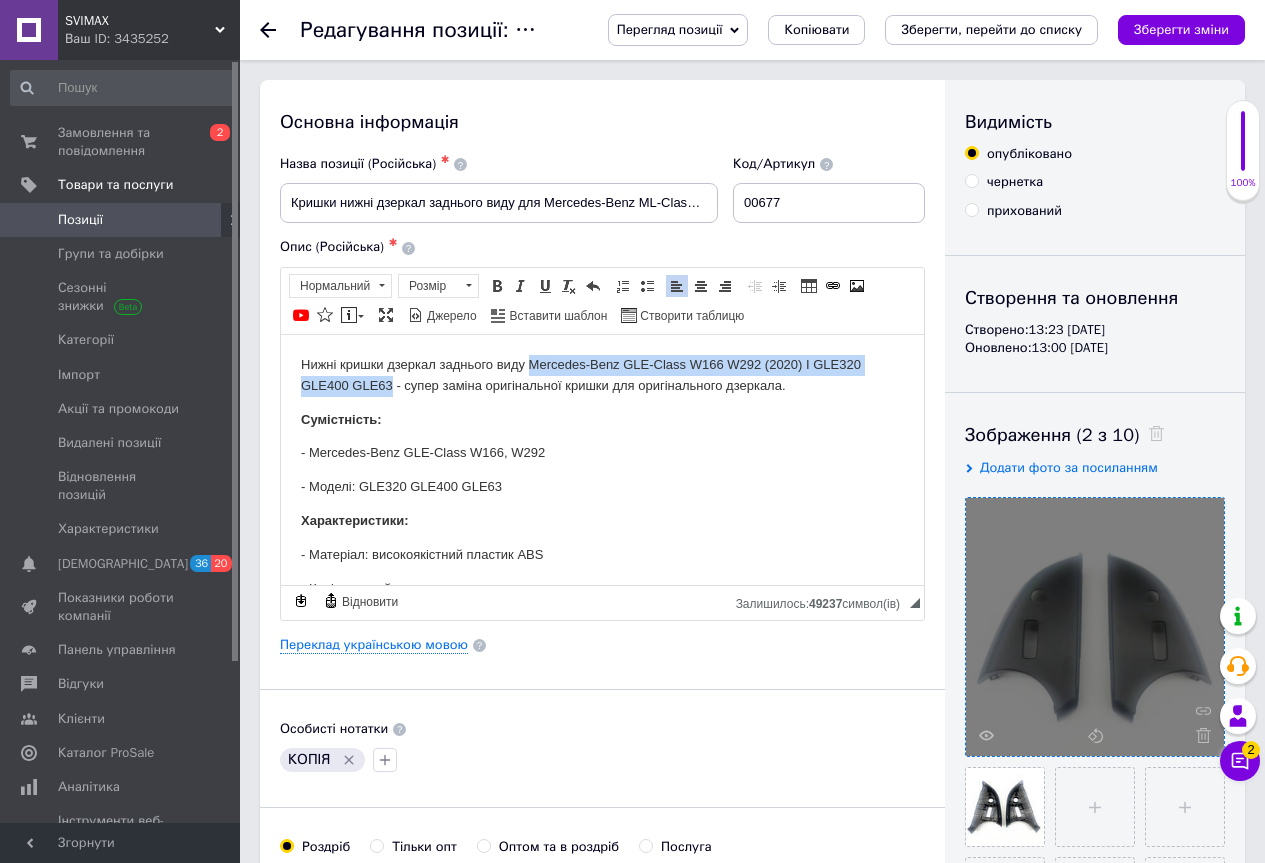click on "Нижні кришки дзеркал заднього виду Mercedes-Benz GLE-Class W166 W292 (2020) I GLE320 GLE400 GLE63 - супер заміна оригінальної кришки для оригінального дзеркала." at bounding box center (602, 375) 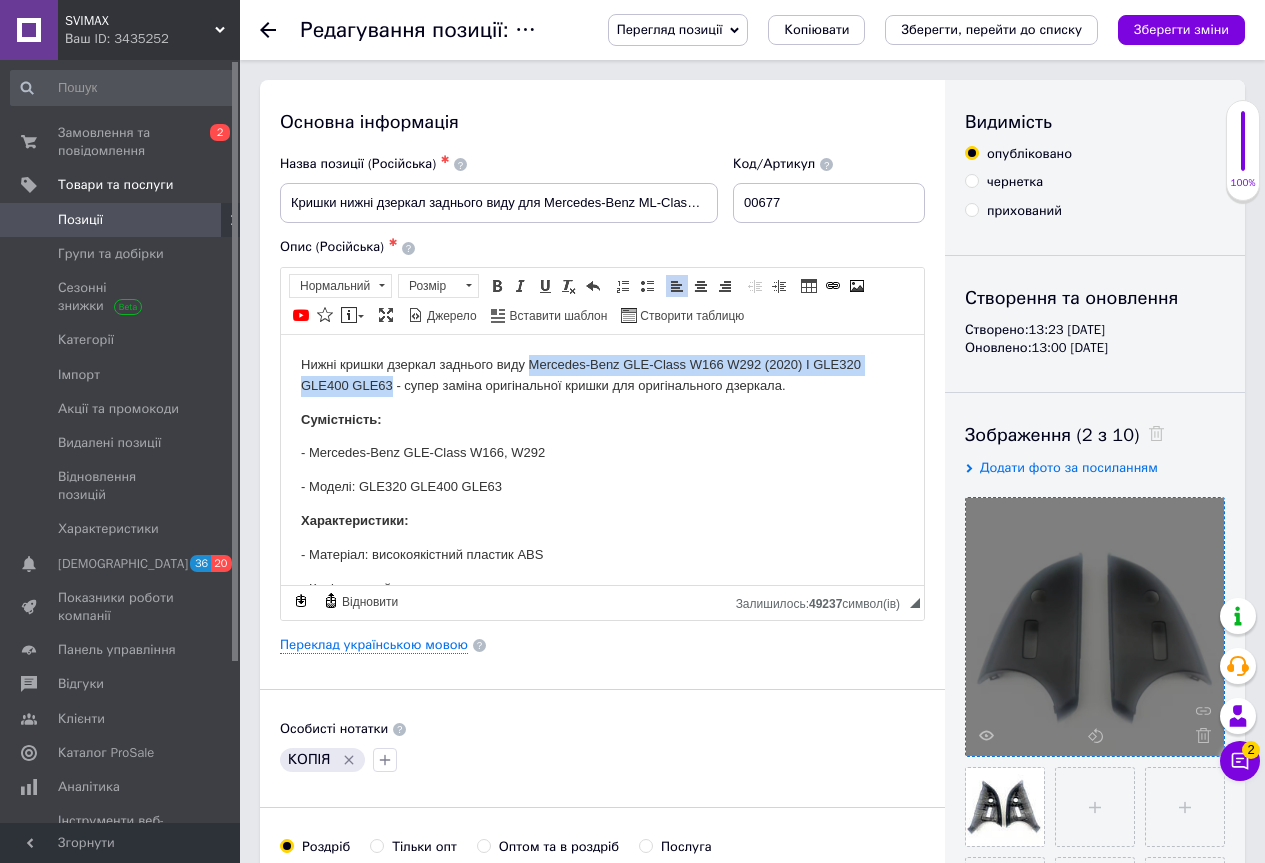 copy on "Mercedes-Benz GLE-Class W166 W292 (2020) I GLE320 GLE400 GLE63" 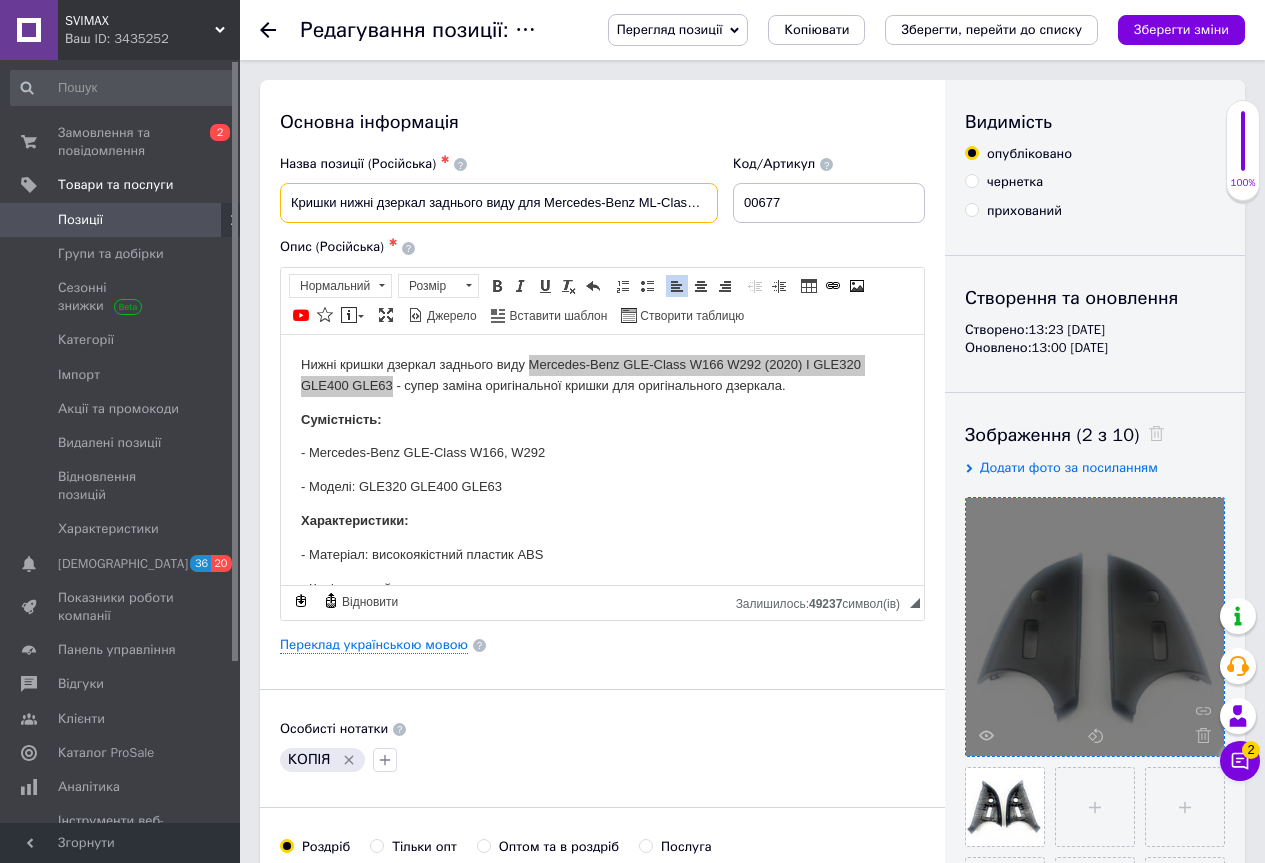 click on "Кришки нижні дзеркал заднього виду для Mercedes-Benz ML-Class W166 ([DATE]-[DATE]) I ML320 ML350 ML400" at bounding box center (499, 203) 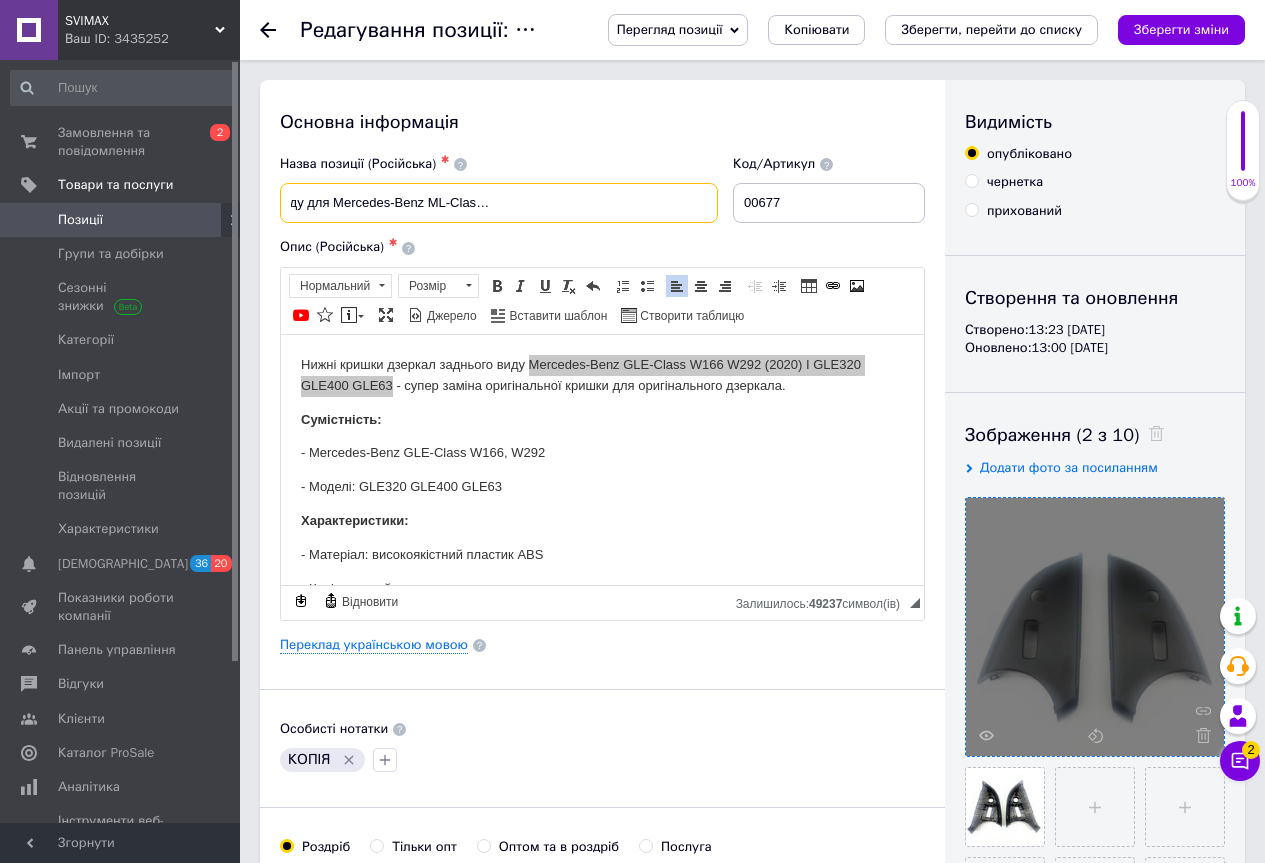 scroll, scrollTop: 0, scrollLeft: 237, axis: horizontal 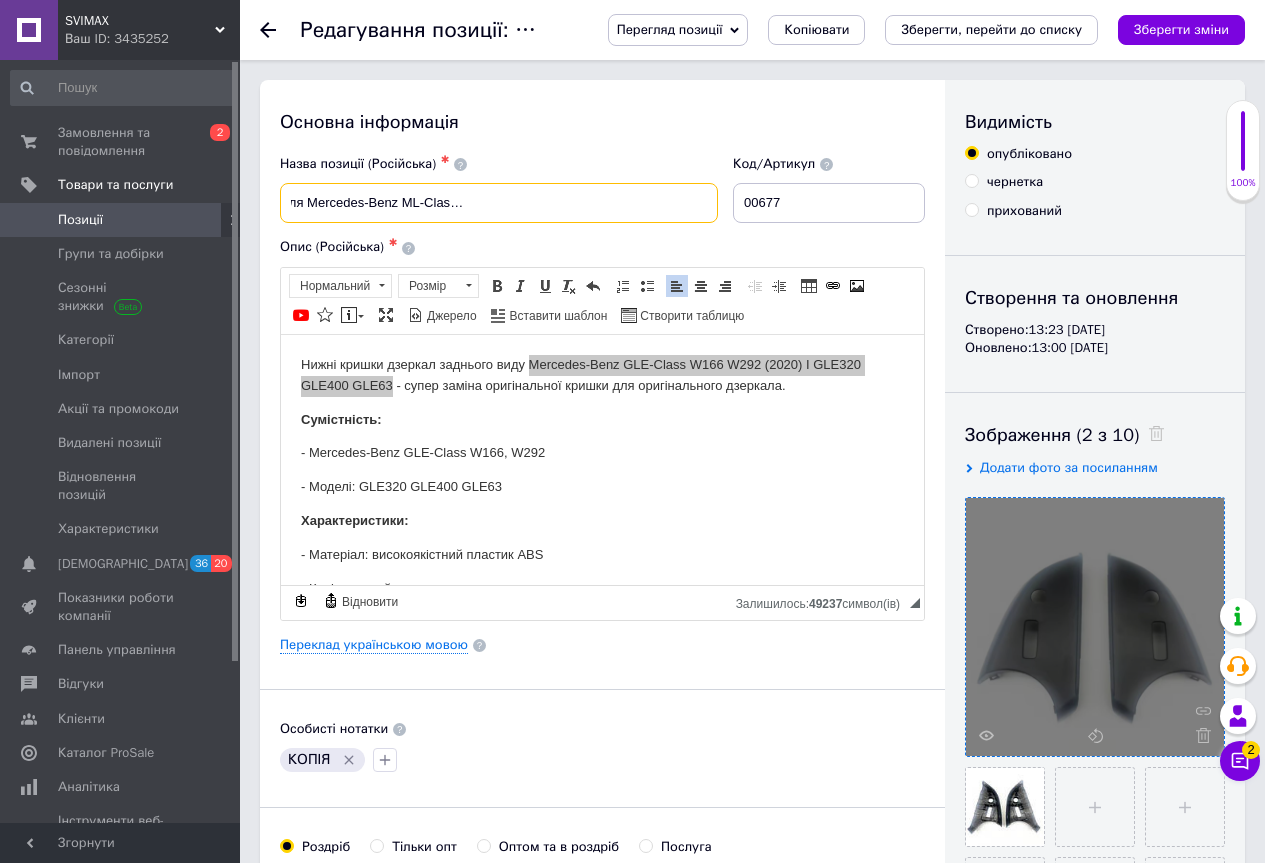 drag, startPoint x: 519, startPoint y: 202, endPoint x: 805, endPoint y: 213, distance: 286.21146 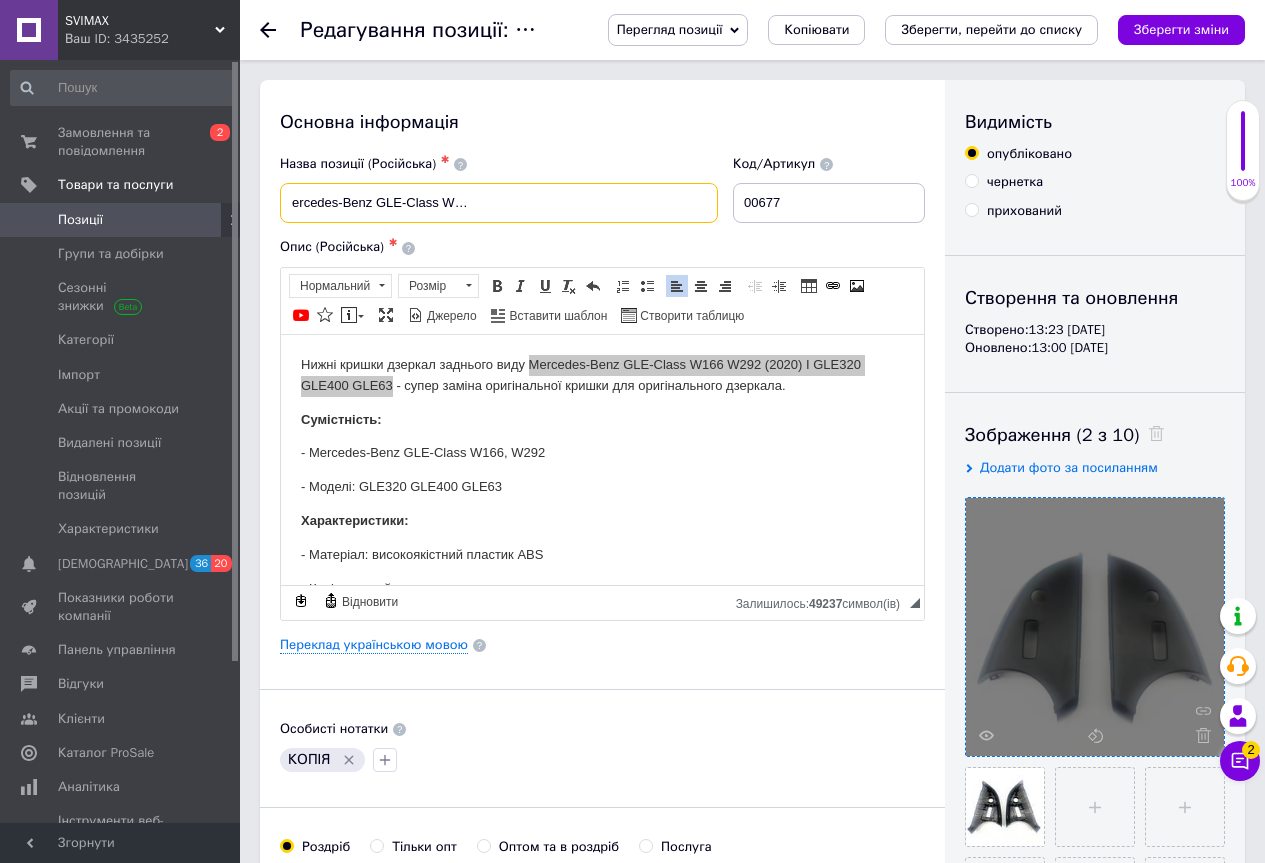 scroll, scrollTop: 0, scrollLeft: 241, axis: horizontal 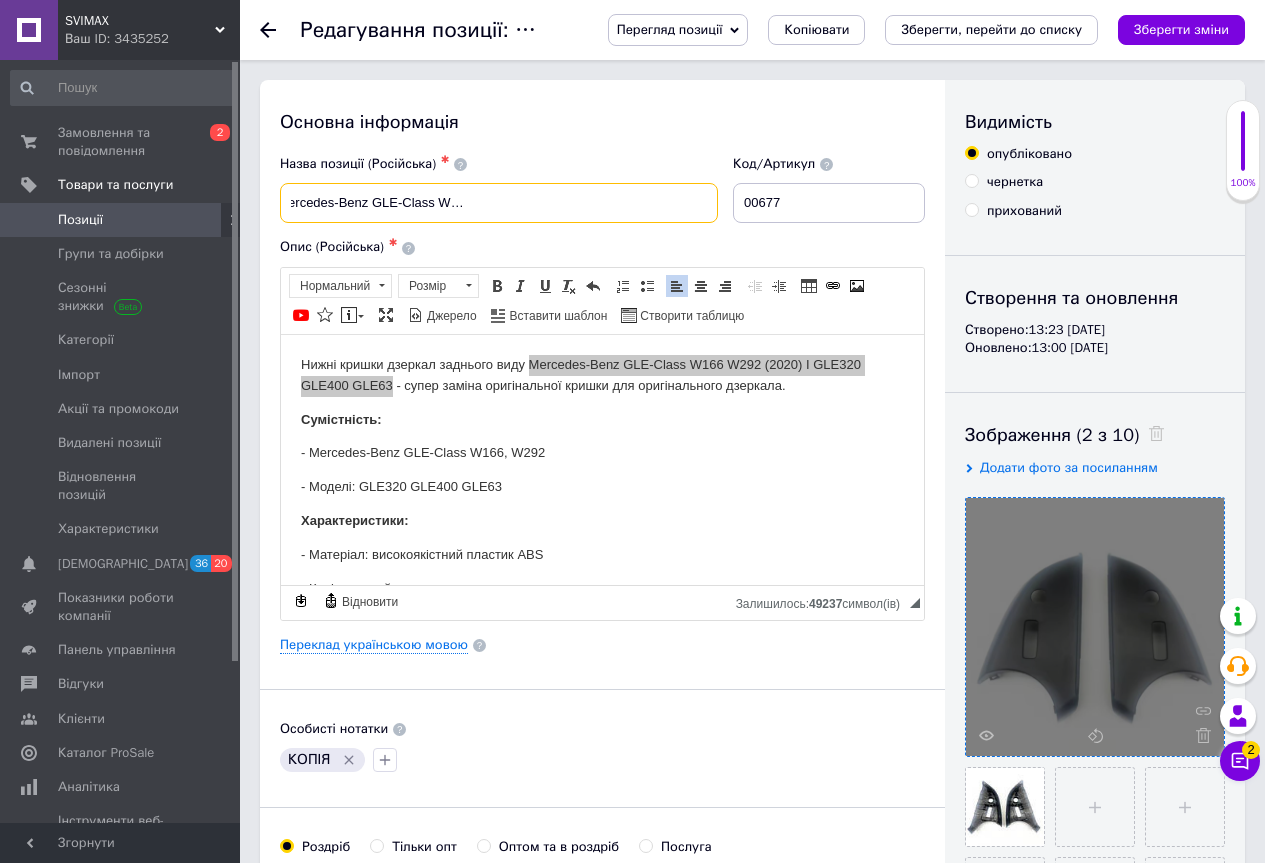 type on "Кришки нижні дзеркал заднього виду Mercedes-Benz GLE-Class W166 W292 (2020) I GLE320 GLE400 GLE63" 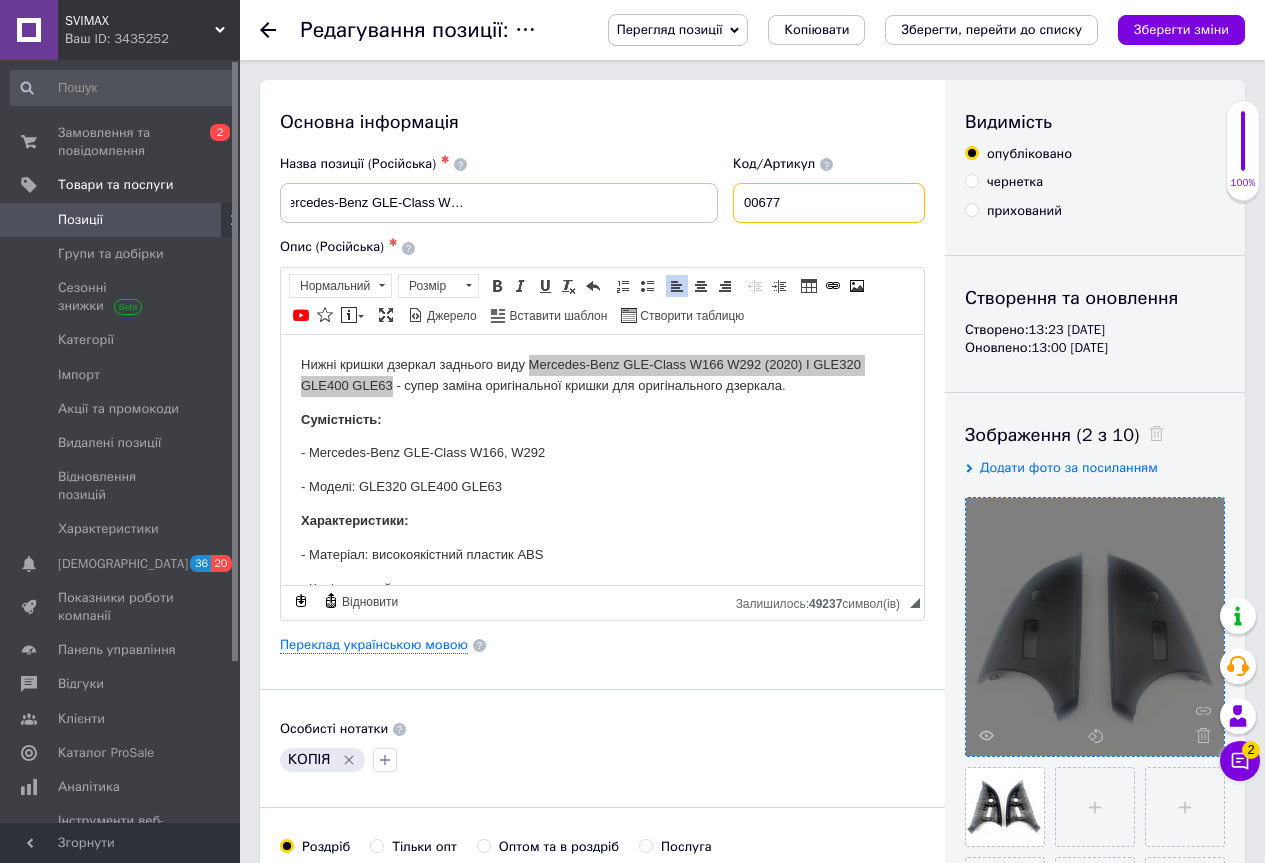 scroll, scrollTop: 0, scrollLeft: 0, axis: both 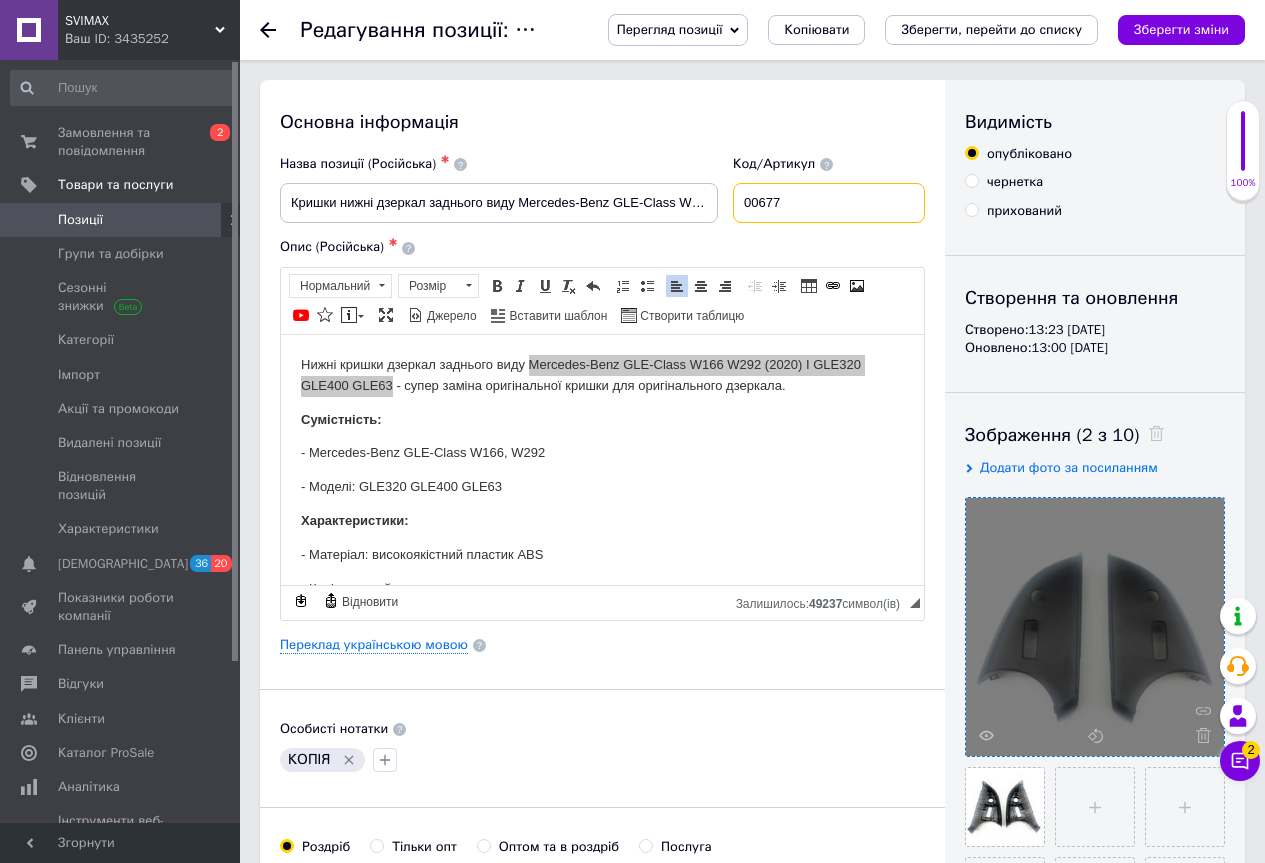 click on "00677" at bounding box center [829, 203] 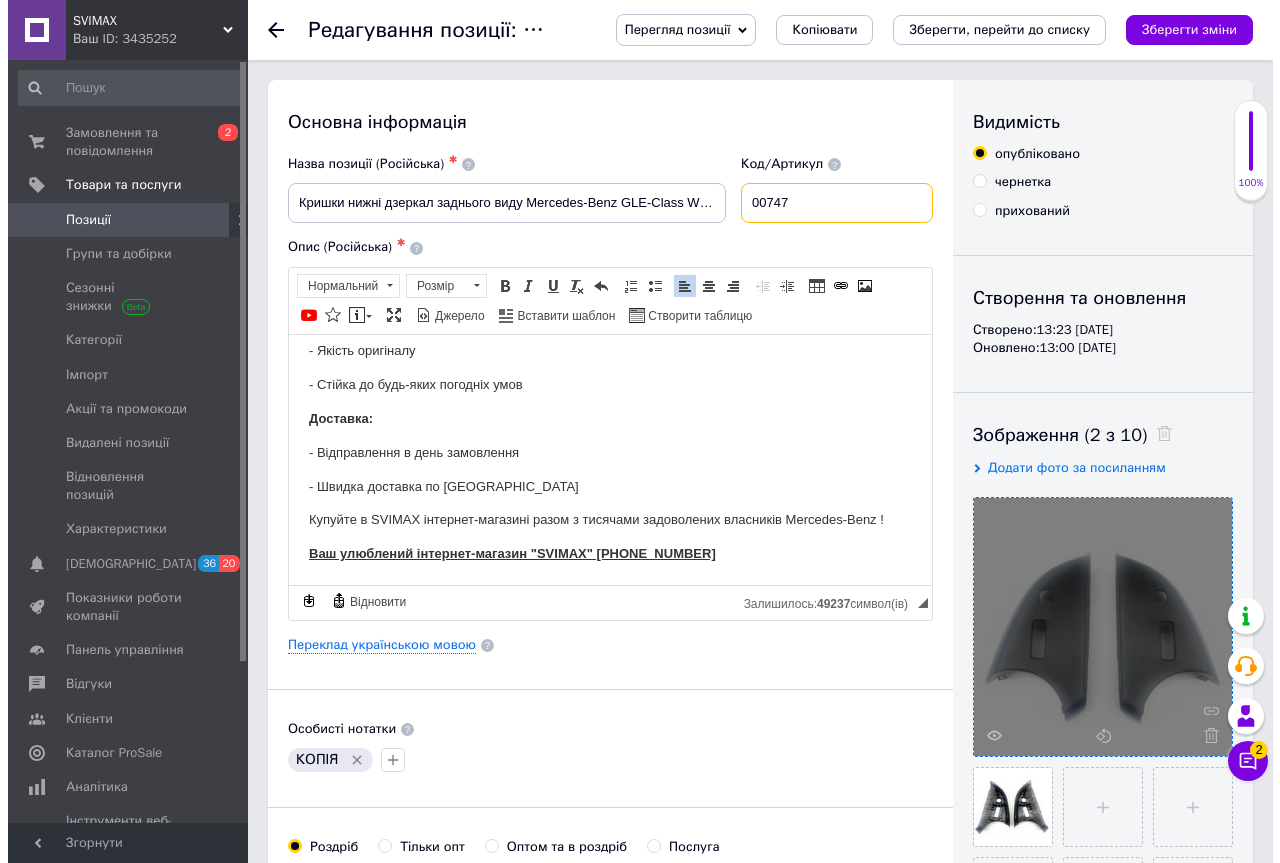 scroll, scrollTop: 100, scrollLeft: 0, axis: vertical 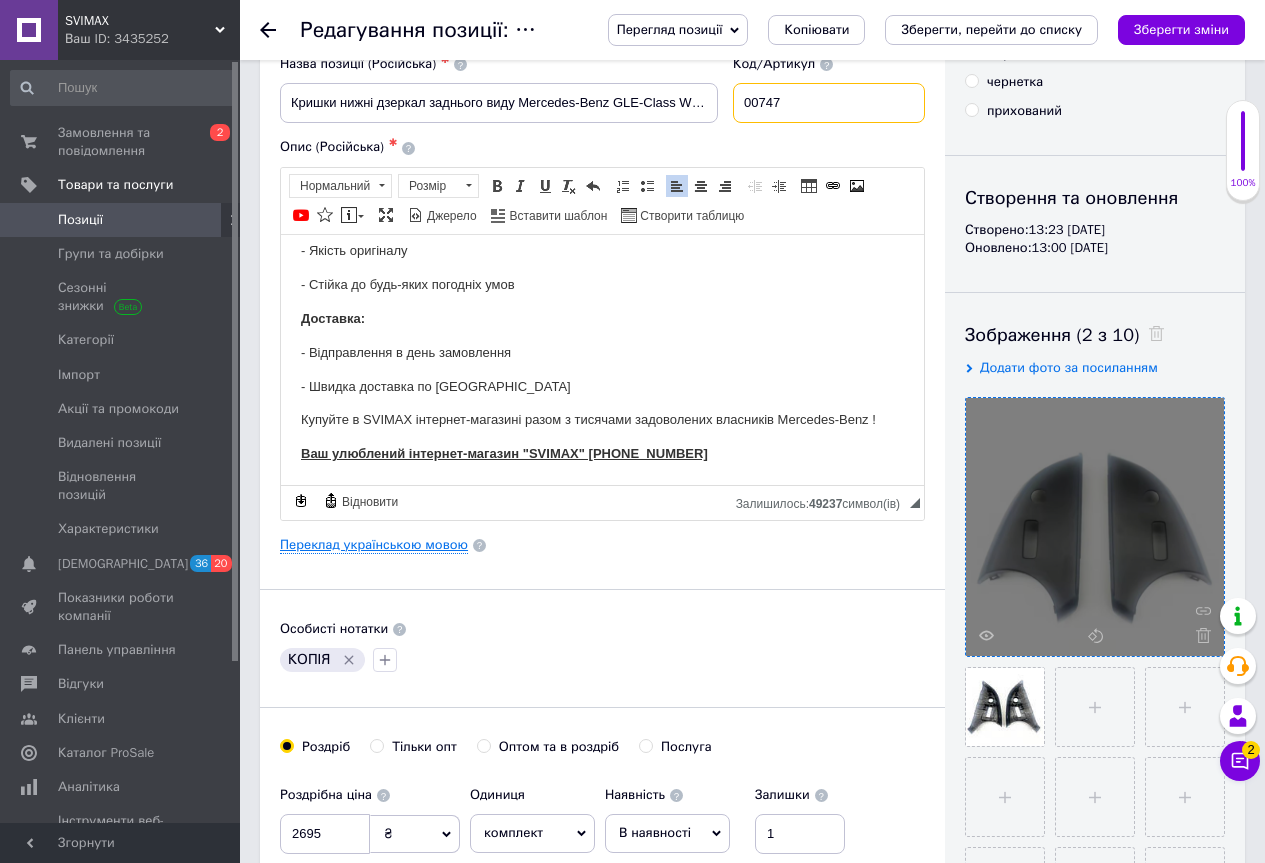 type on "00747" 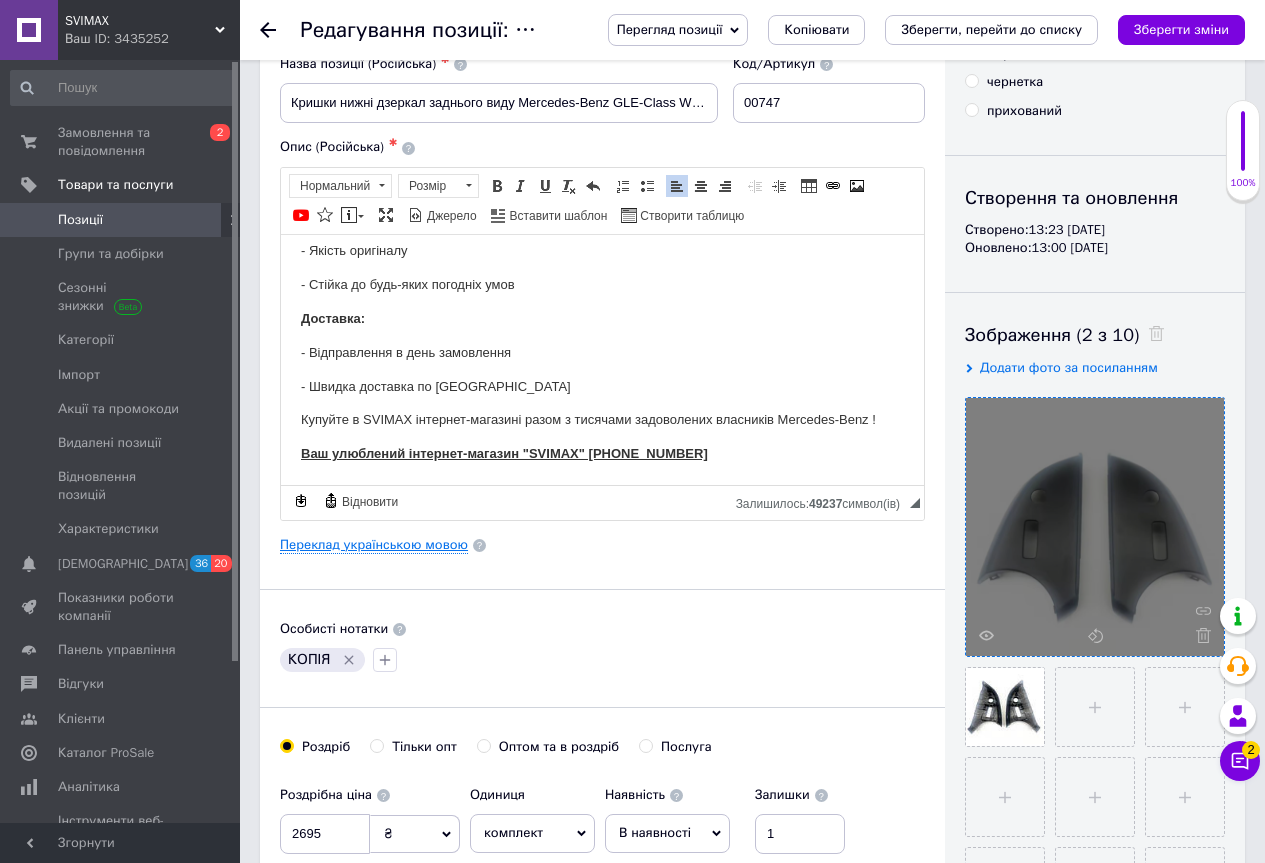 click on "Переклад українською мовою" at bounding box center (374, 545) 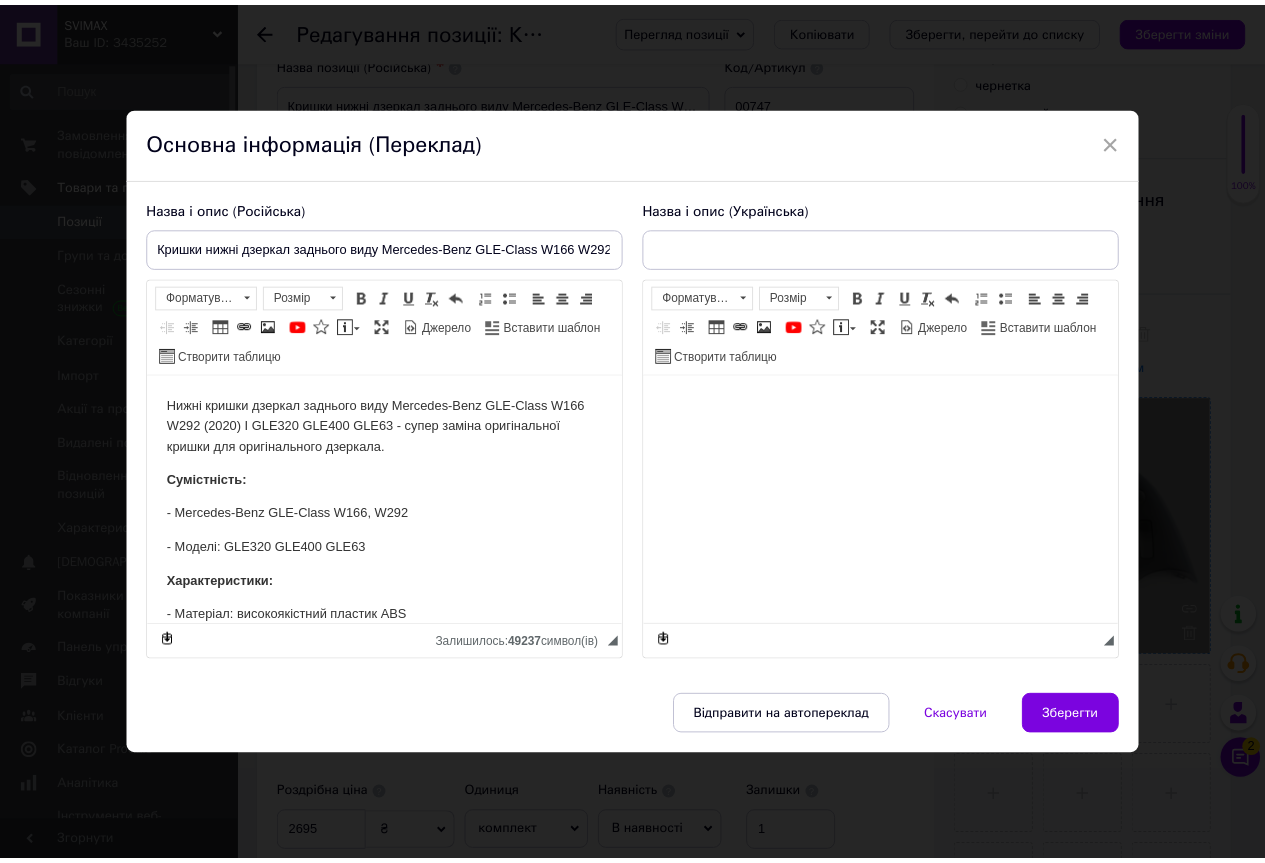 scroll, scrollTop: 0, scrollLeft: 0, axis: both 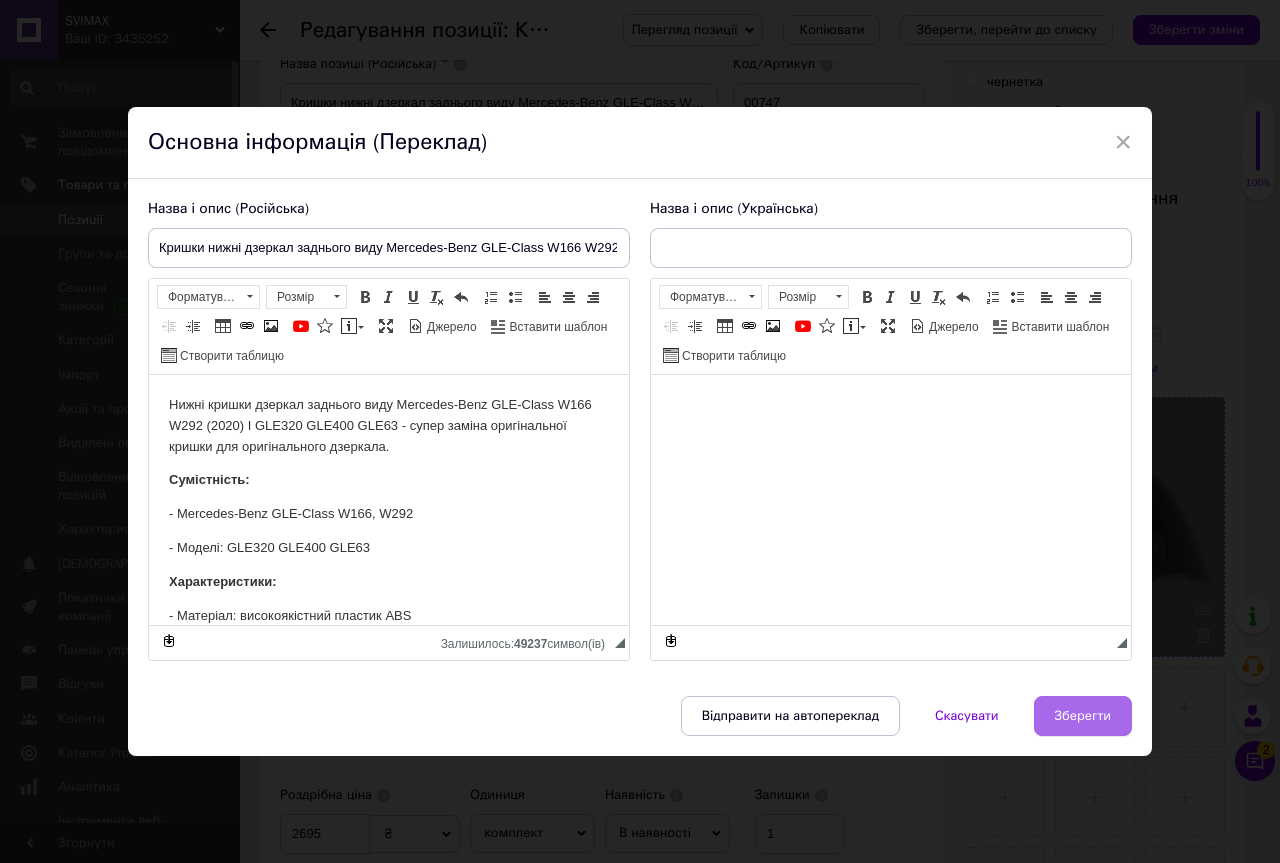 click on "Зберегти" at bounding box center [1083, 716] 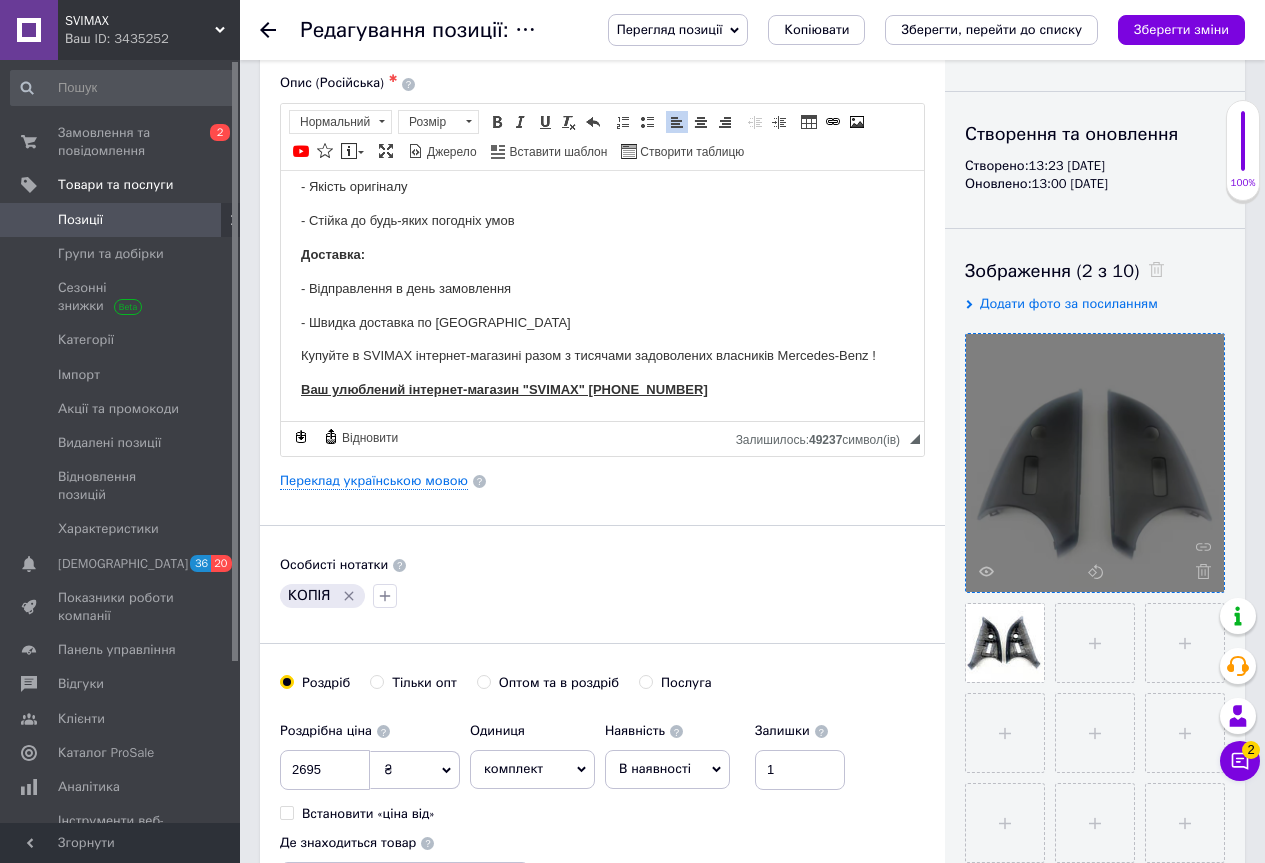 scroll, scrollTop: 200, scrollLeft: 0, axis: vertical 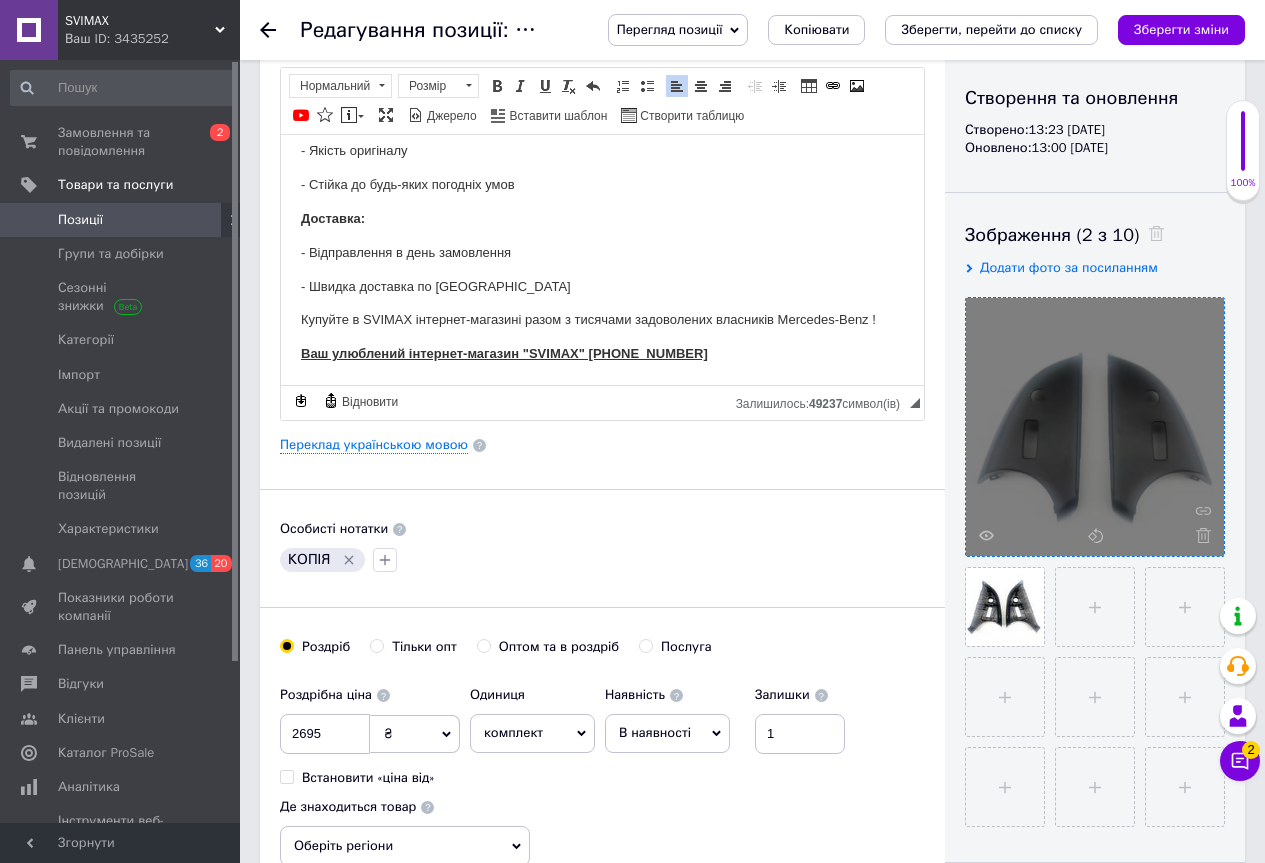 click 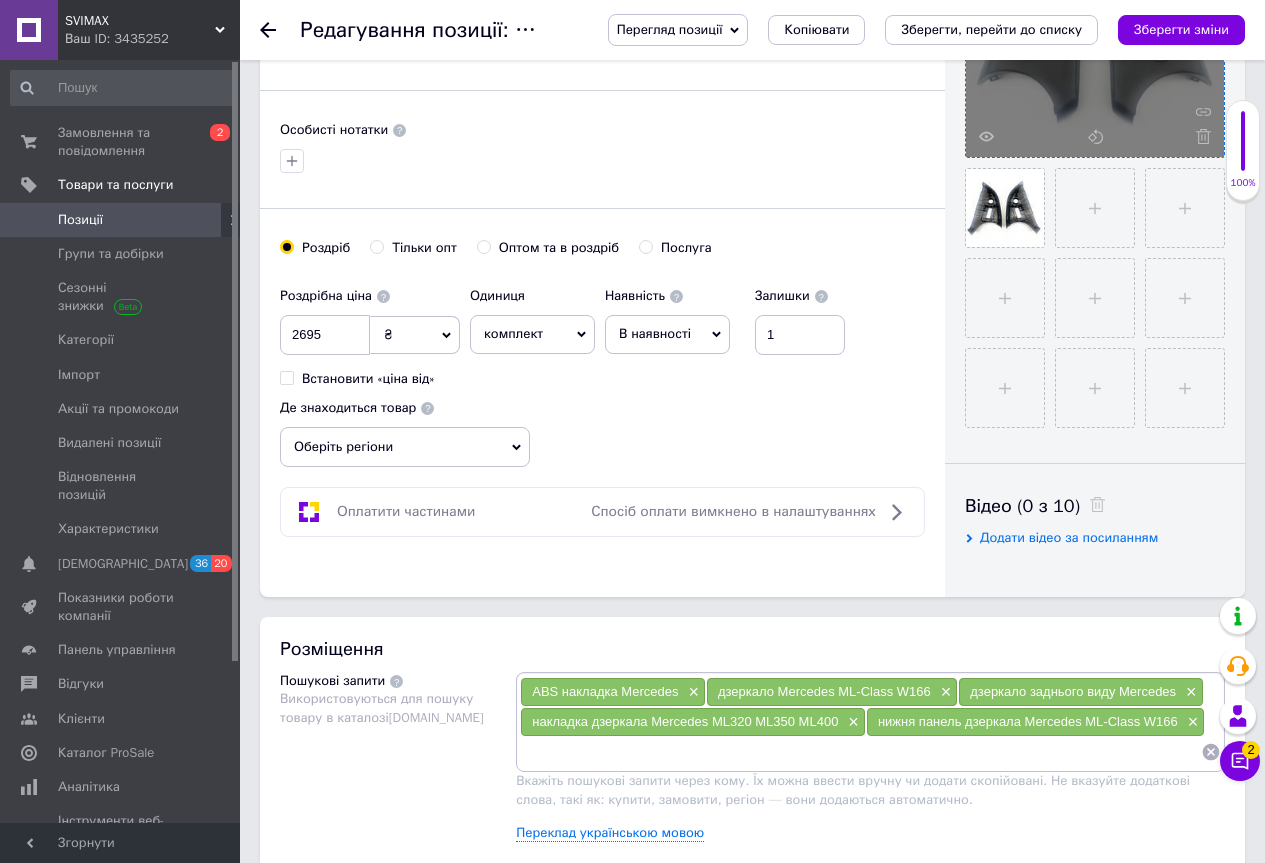scroll, scrollTop: 600, scrollLeft: 0, axis: vertical 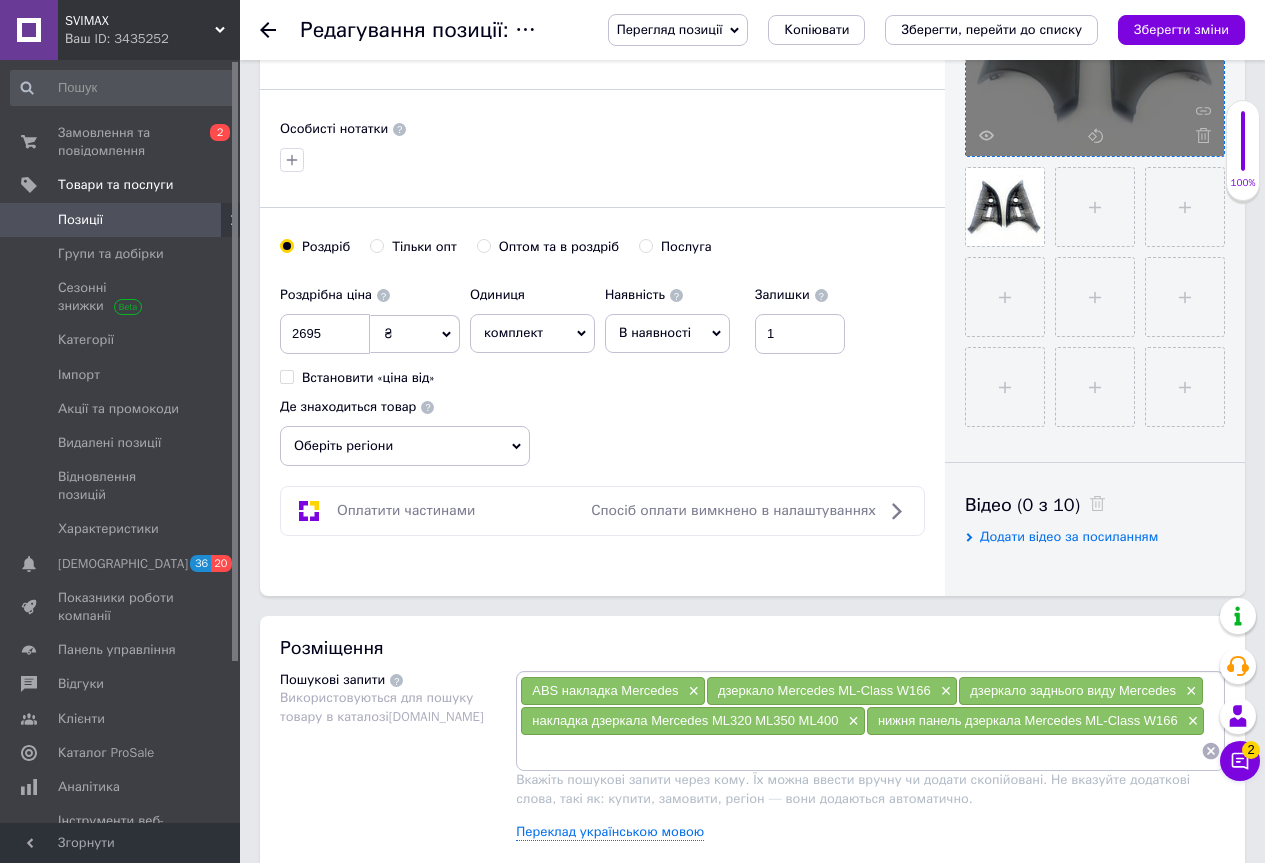 click on "Оберіть регіони" at bounding box center (405, 446) 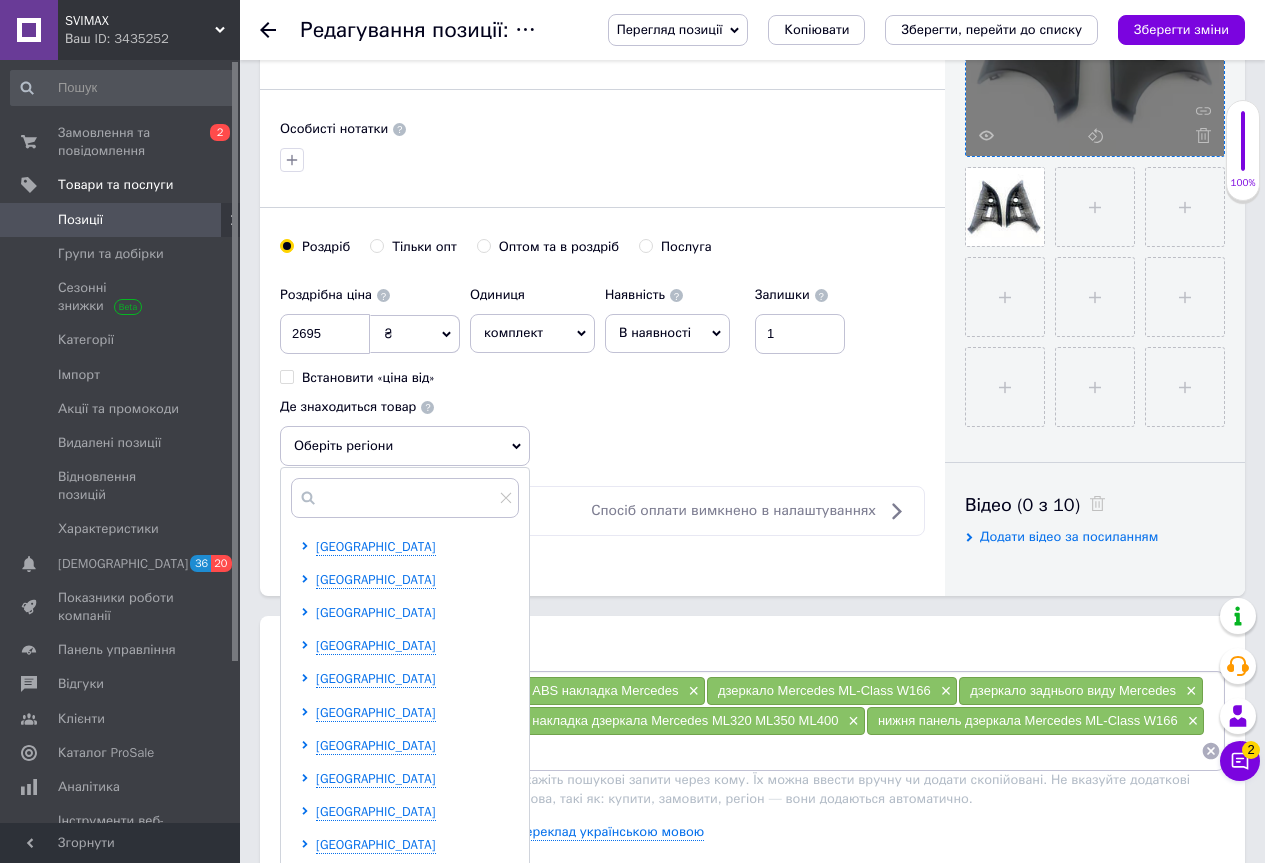 click on "[GEOGRAPHIC_DATA]" at bounding box center (376, 612) 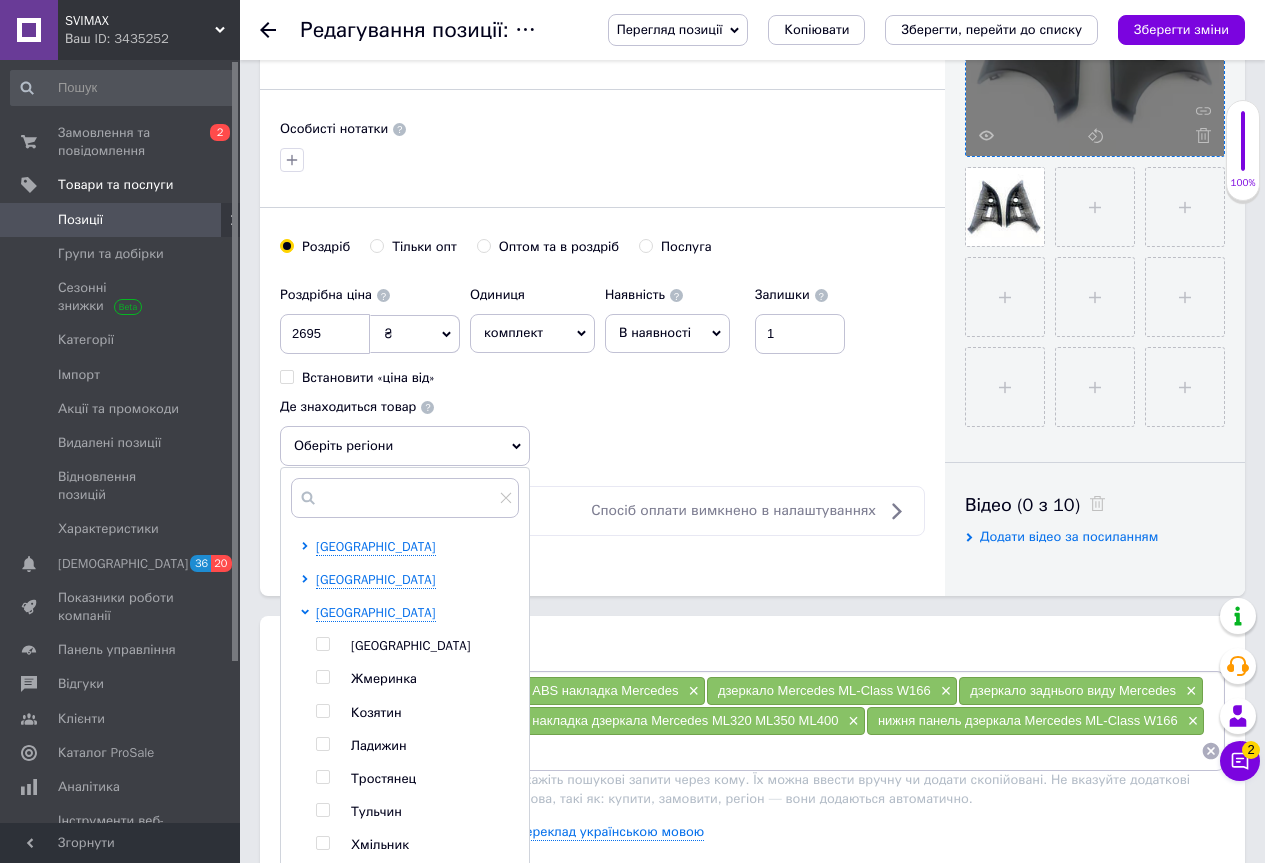 click at bounding box center (322, 777) 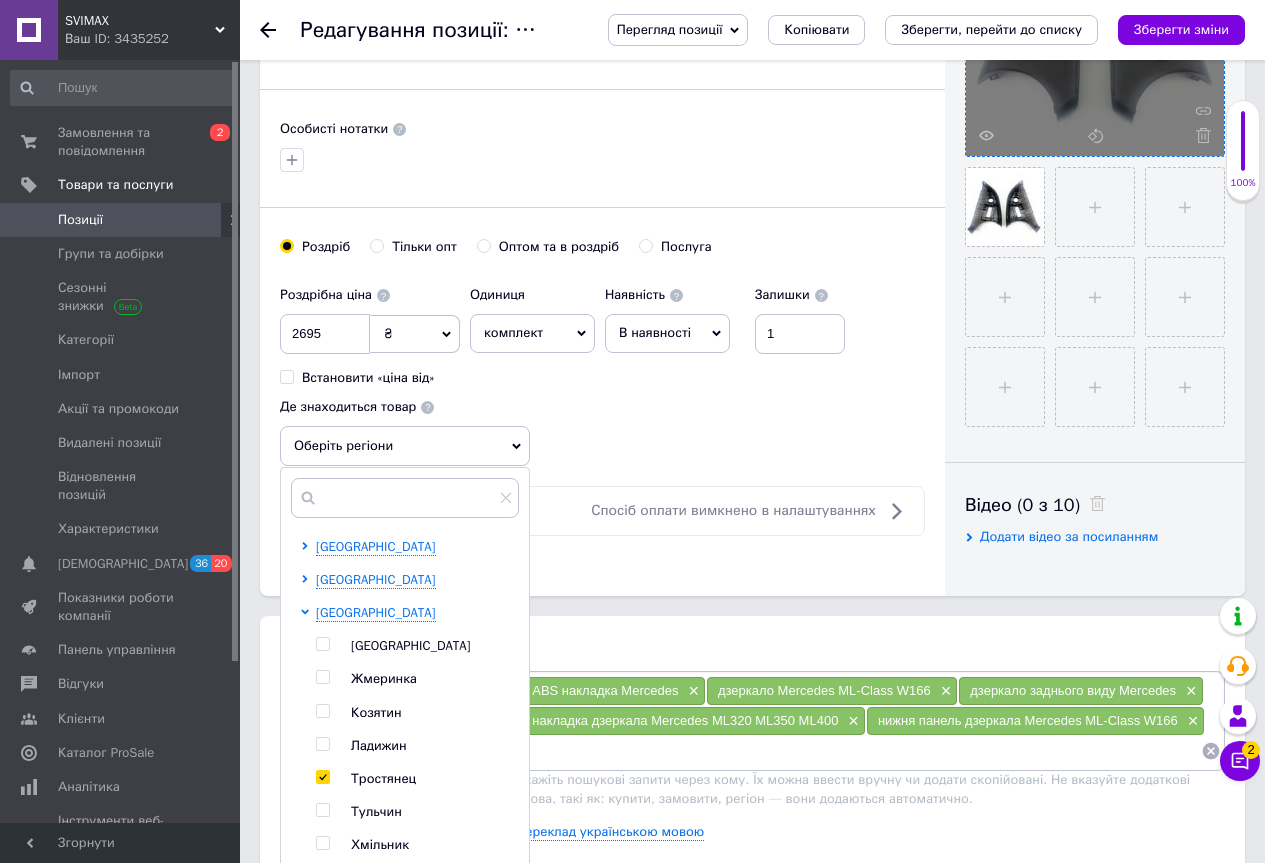 checkbox on "true" 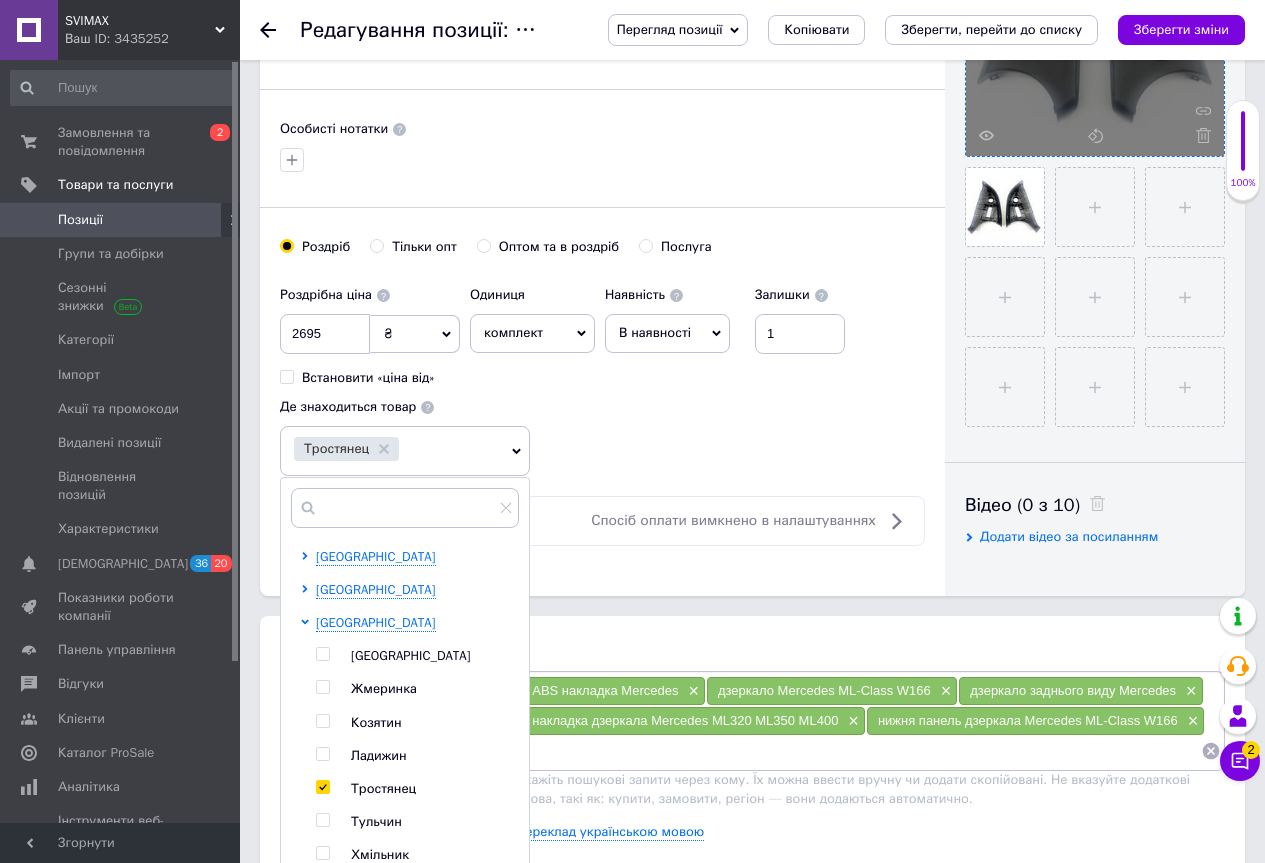 click on "Основна інформація Назва позиції (Російська) ✱ Кришки нижні дзеркал заднього виду Mercedes-Benz GLE-Class W166 W292 (2020) I GLE320 GLE400 GLE63 Код/Артикул 00747 Опис (Російська) ✱ Розширений текстовий редактор, A8AD9855-895C-40C3-BF99-7A829F4C6A96 Панель інструментів редактора Форматування Нормальний Розмір Розмір   Жирний  Сполучення клавіш Ctrl+B   Курсив  Сполучення клавіш Ctrl+I   Підкреслений  Сполучення клавіш Ctrl+U   Видалити форматування   Повернути  Сполучення клавіш Ctrl+Z   Вставити/видалити нумерований список   Вставити/видалити маркований список   По лівому краю   По центру         Таблиця" at bounding box center (602, 38) 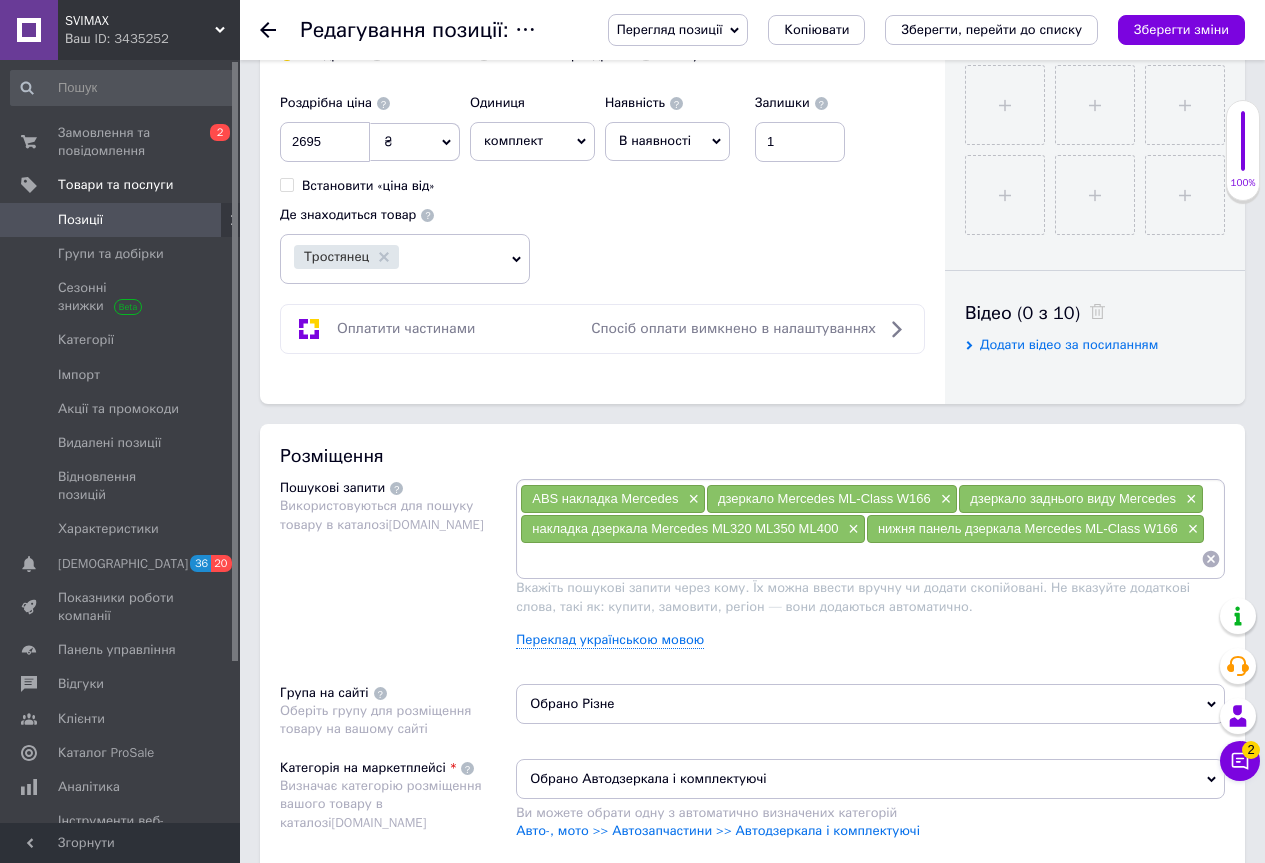 scroll, scrollTop: 800, scrollLeft: 0, axis: vertical 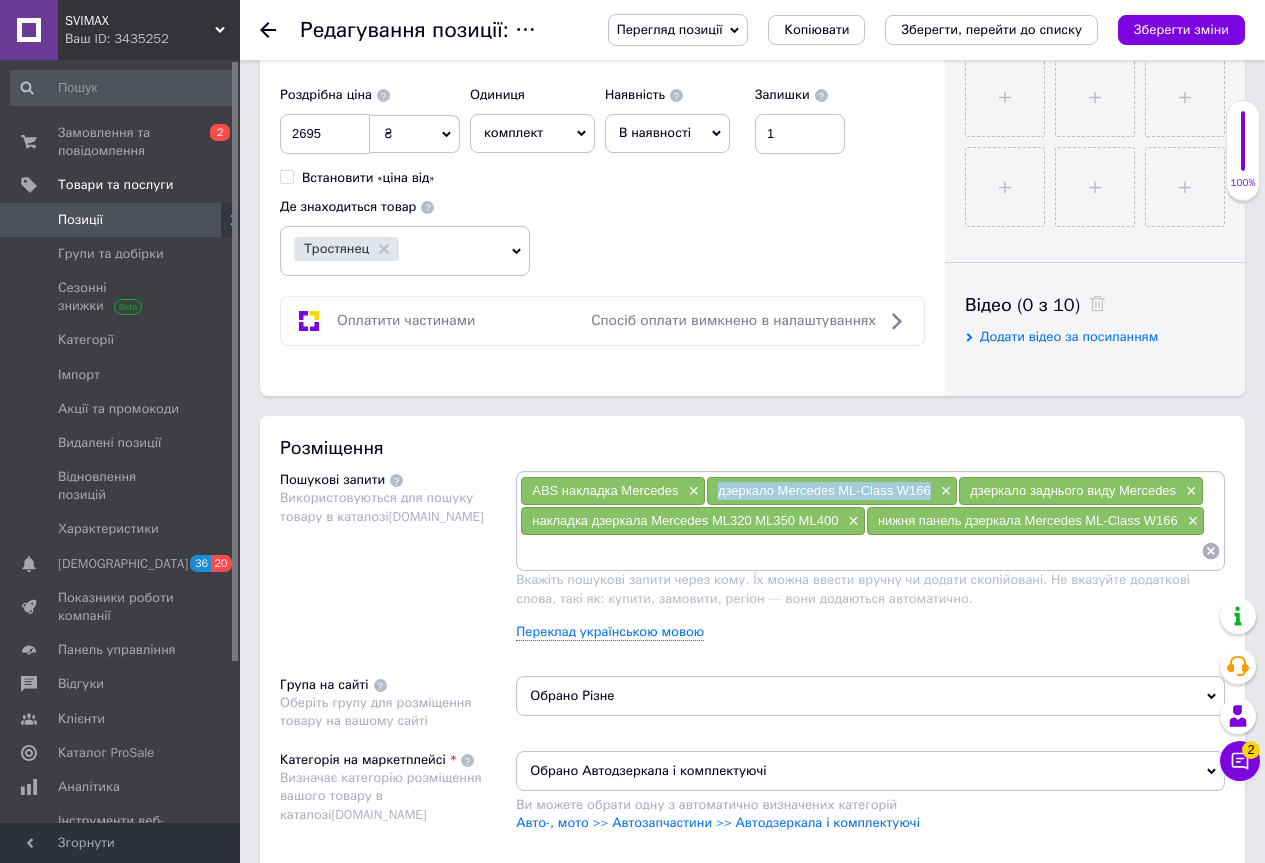 drag, startPoint x: 715, startPoint y: 489, endPoint x: 929, endPoint y: 491, distance: 214.00934 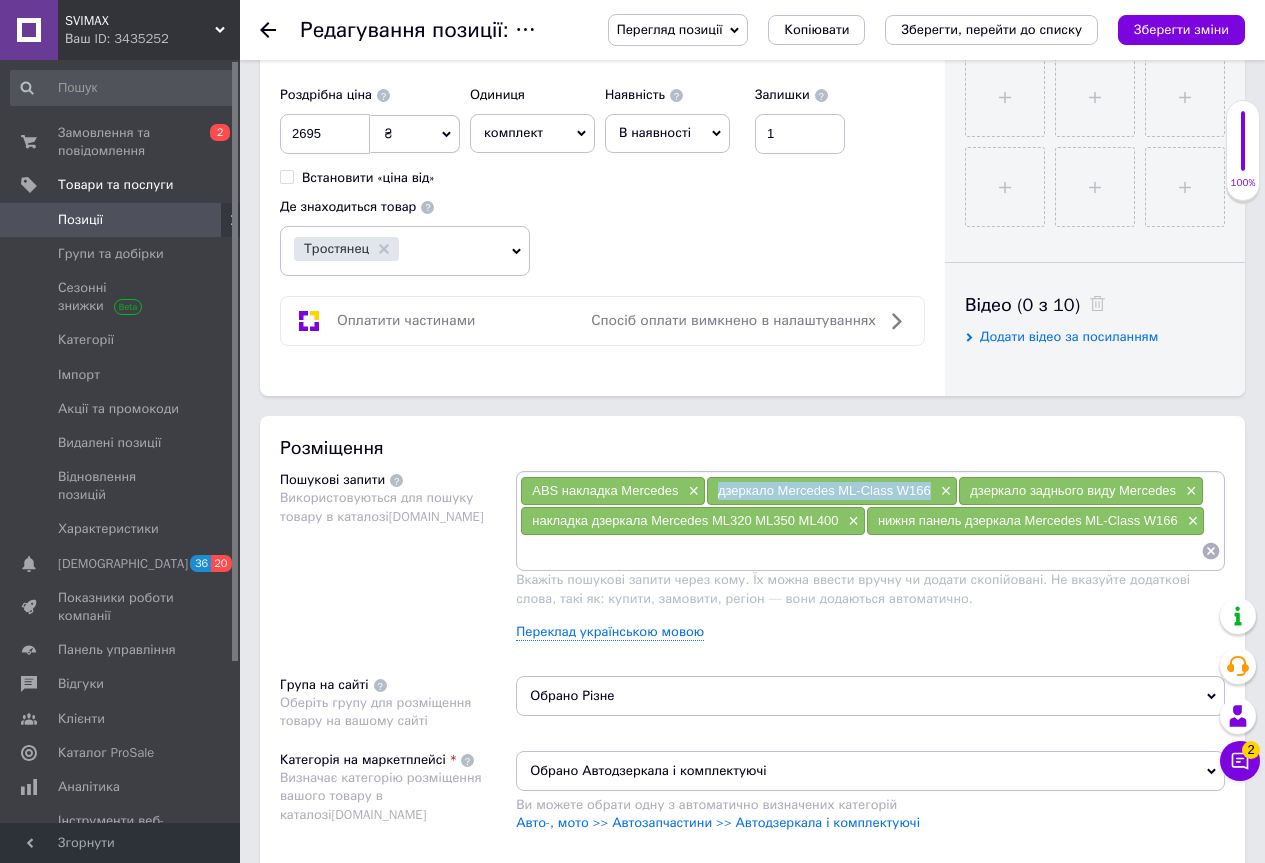 click on "дзеркало Mercedes ML-Class W166 ×" at bounding box center [832, 491] 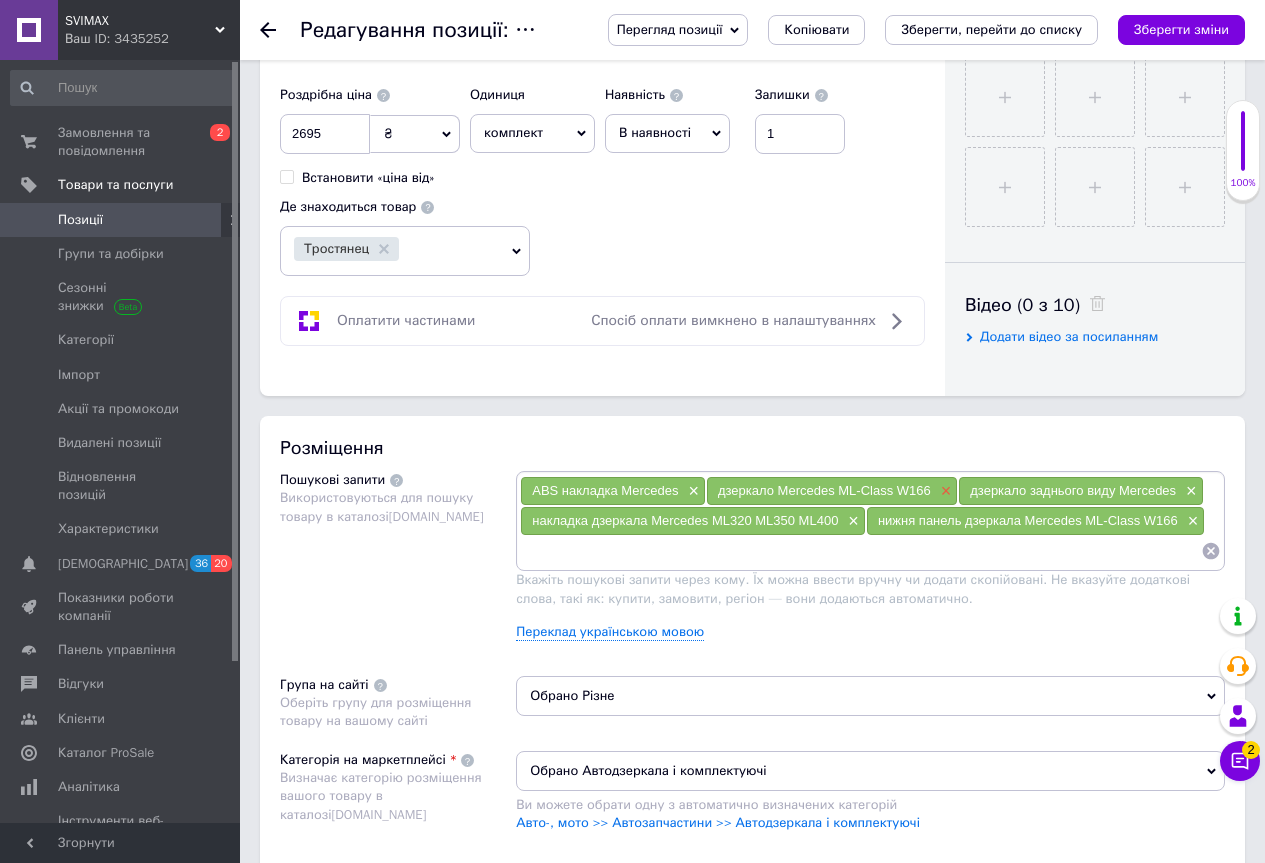 click on "×" at bounding box center (944, 491) 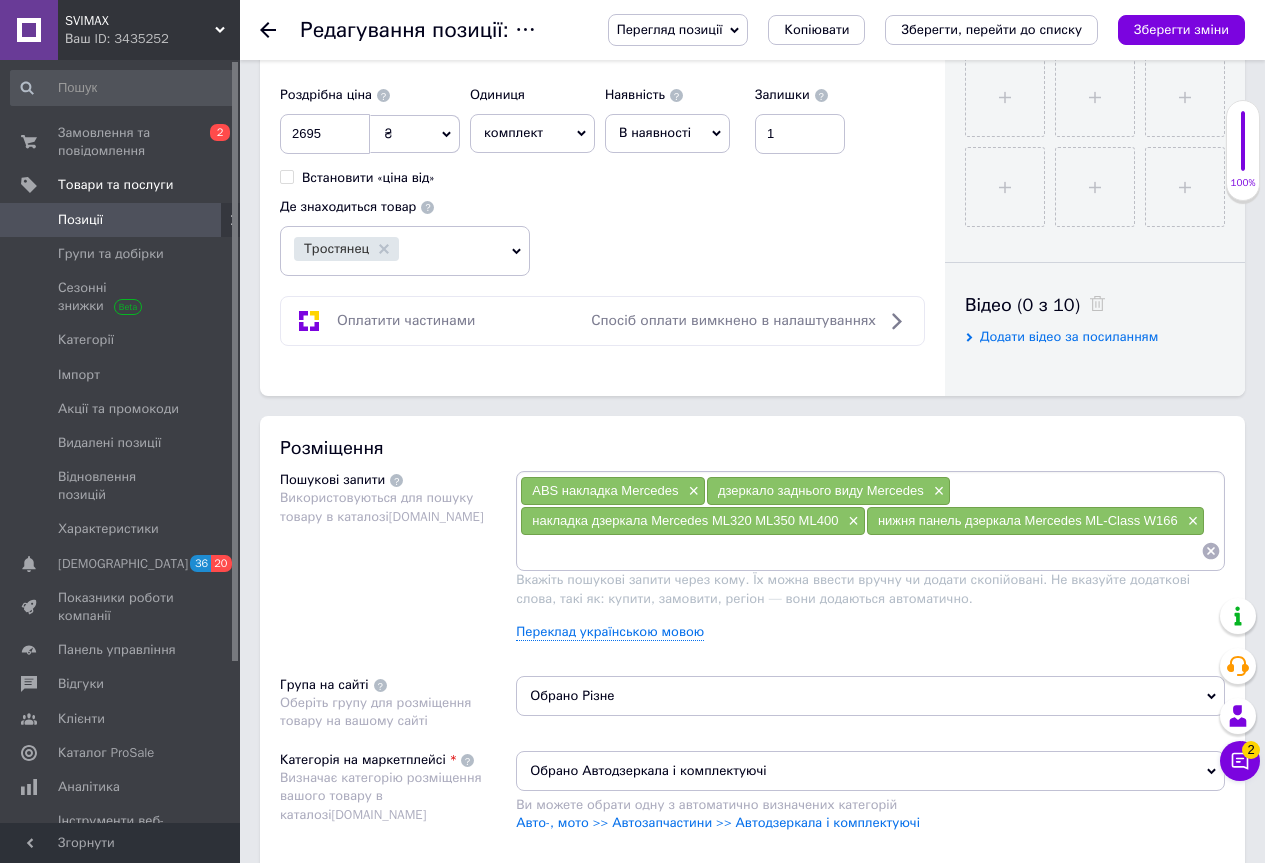 click at bounding box center [860, 551] 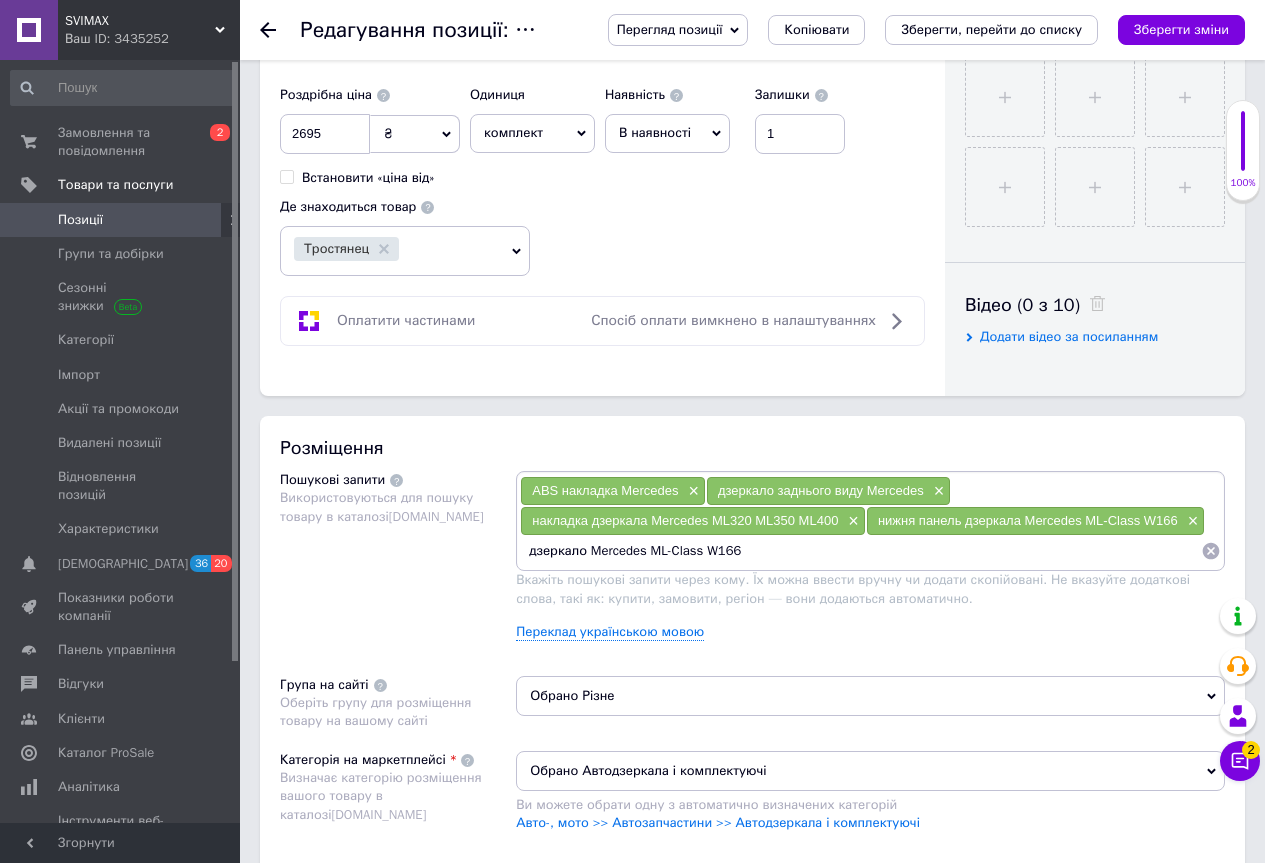 drag, startPoint x: 661, startPoint y: 551, endPoint x: 649, endPoint y: 549, distance: 12.165525 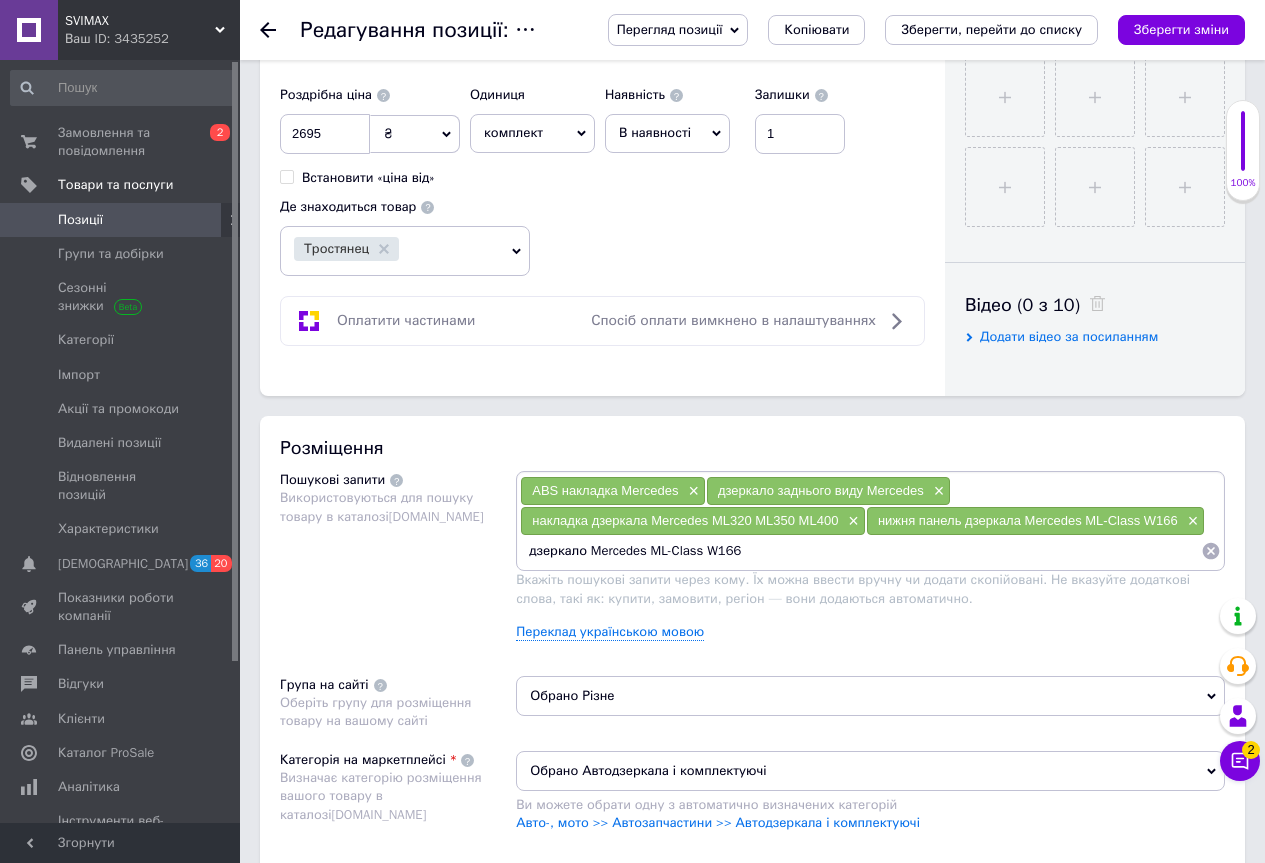 drag, startPoint x: 649, startPoint y: 549, endPoint x: 662, endPoint y: 552, distance: 13.341664 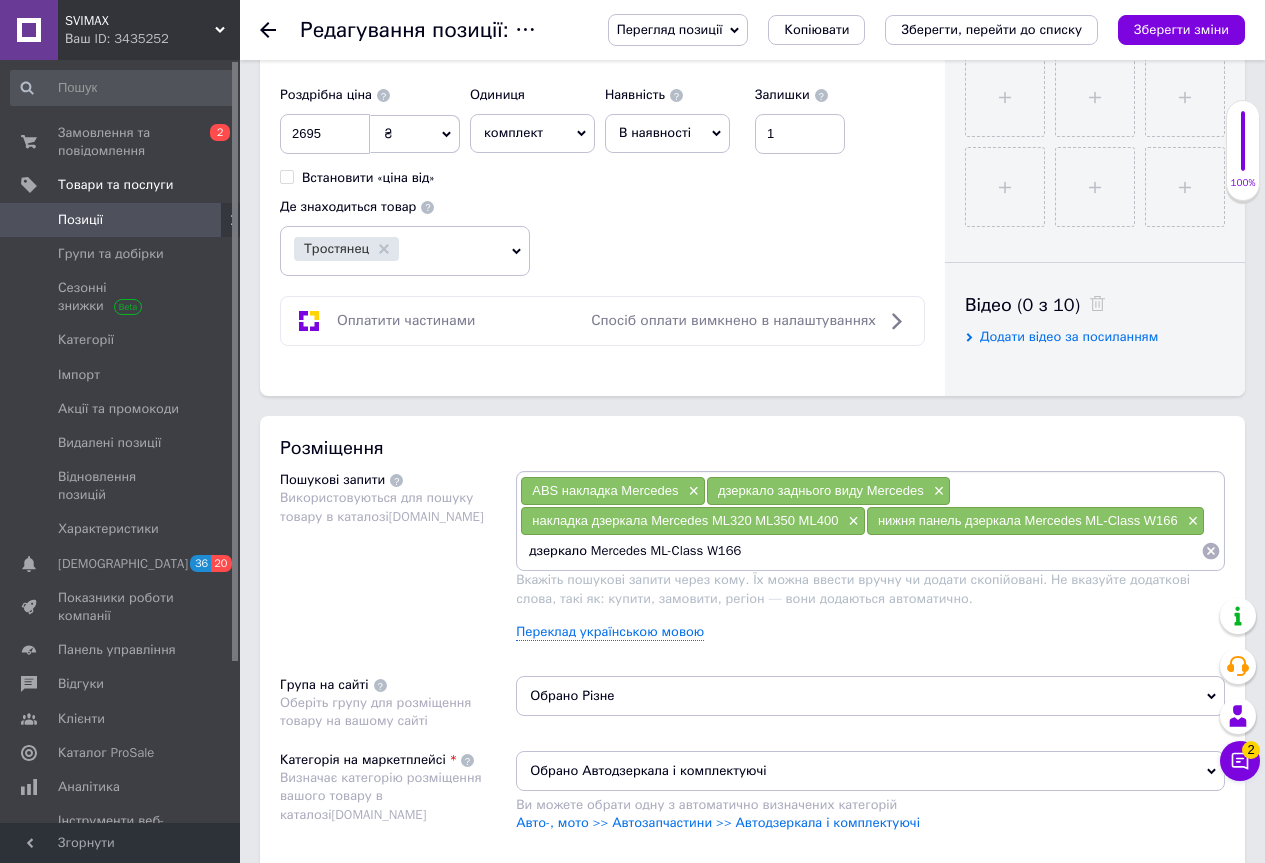 click on "дзеркало Mercedes ML-Class W166" at bounding box center (860, 551) 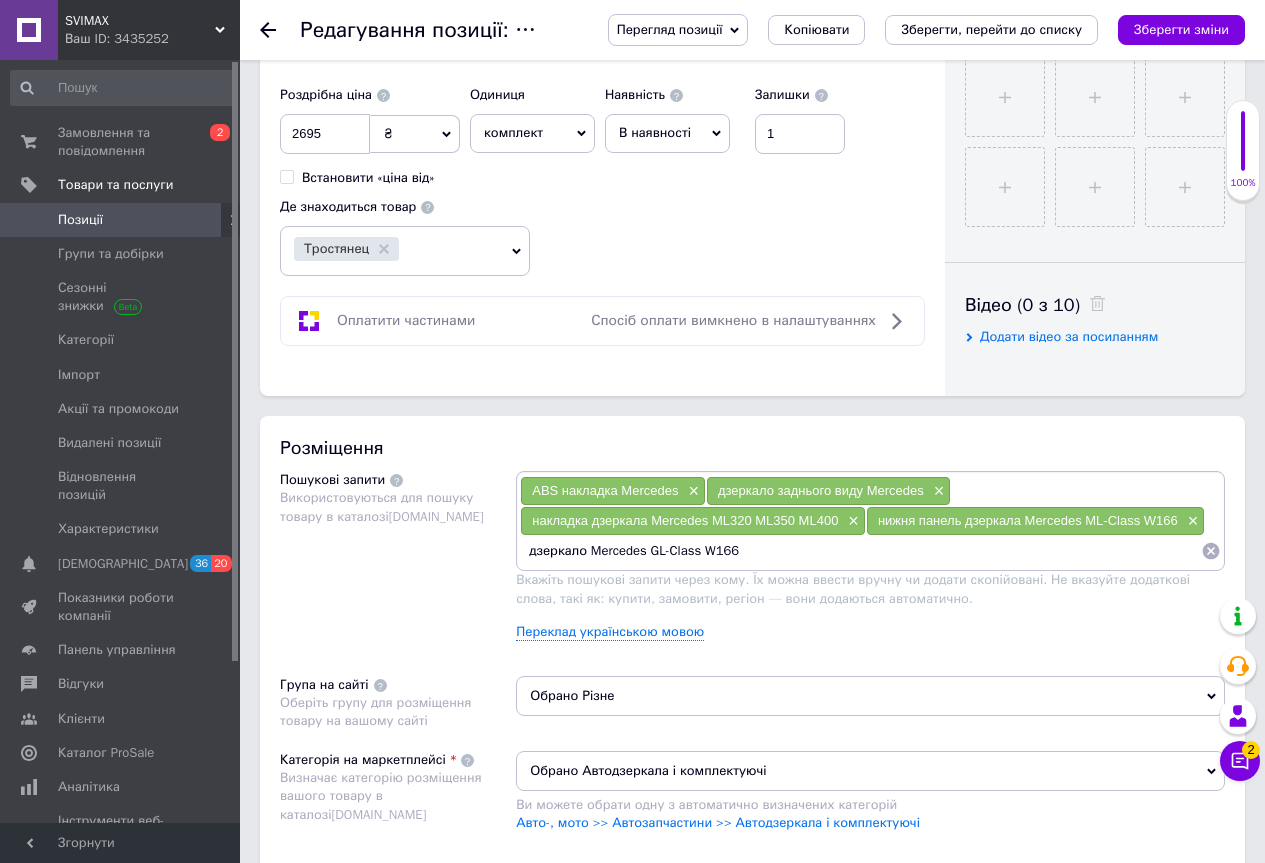 type on "дзеркало Mercedes GLE-Class W166" 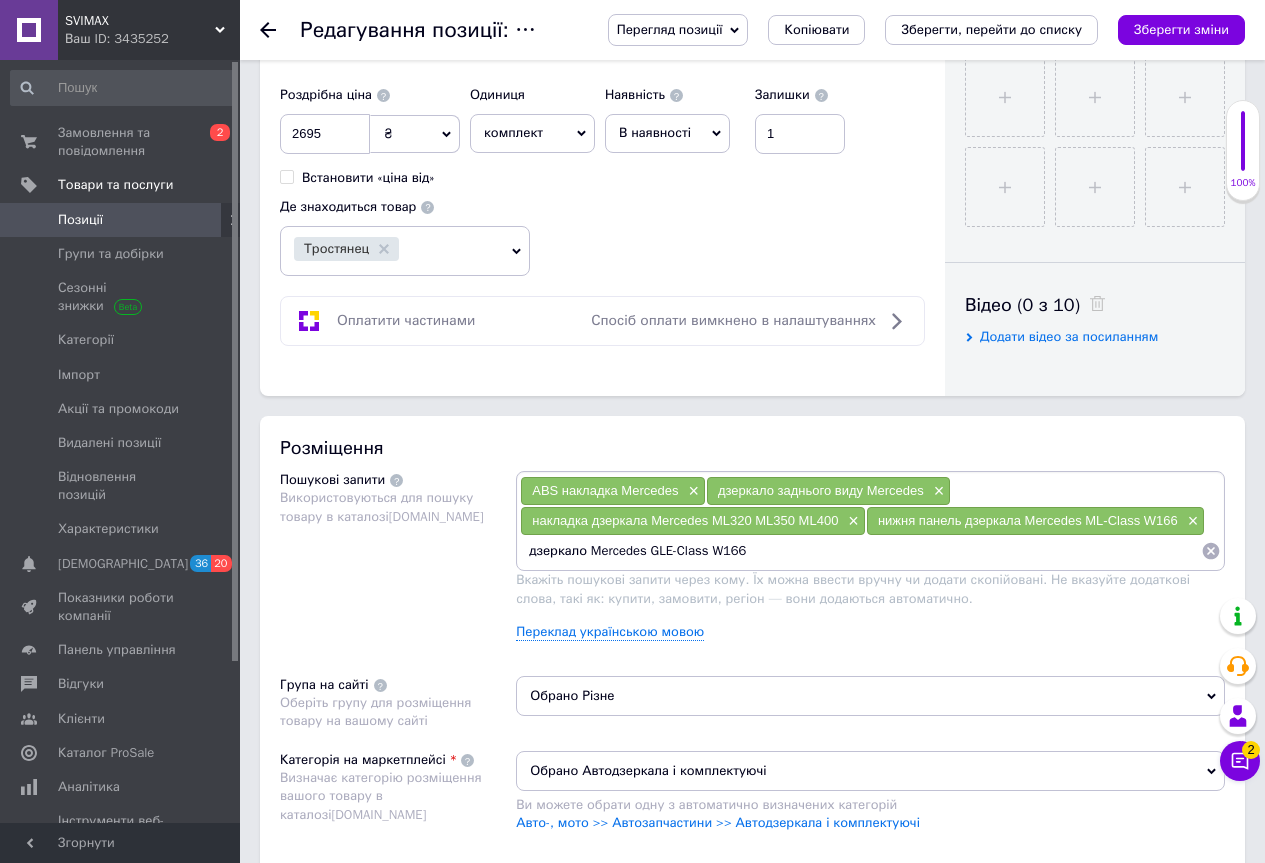 click on "дзеркало Mercedes GLE-Class W166" at bounding box center [860, 551] 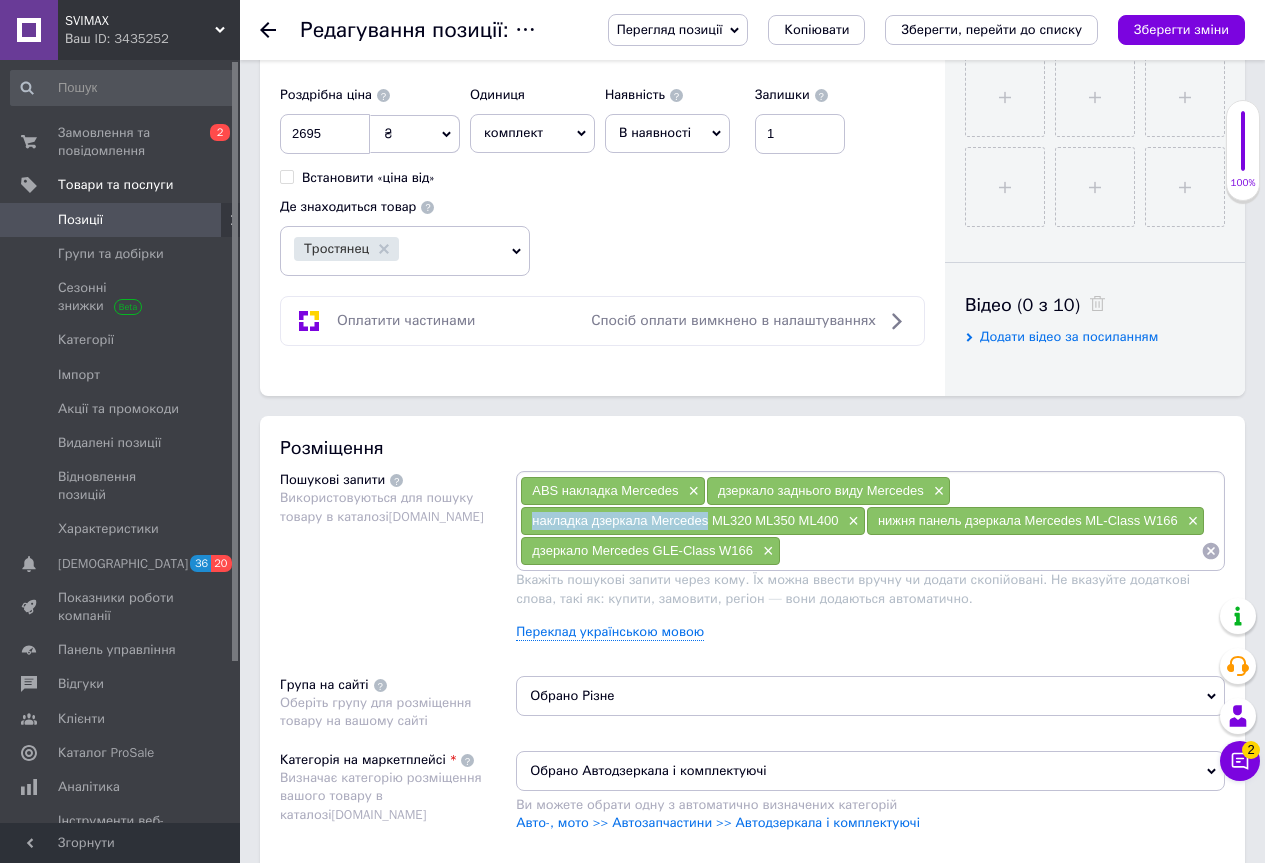 drag, startPoint x: 533, startPoint y: 522, endPoint x: 710, endPoint y: 523, distance: 177.00282 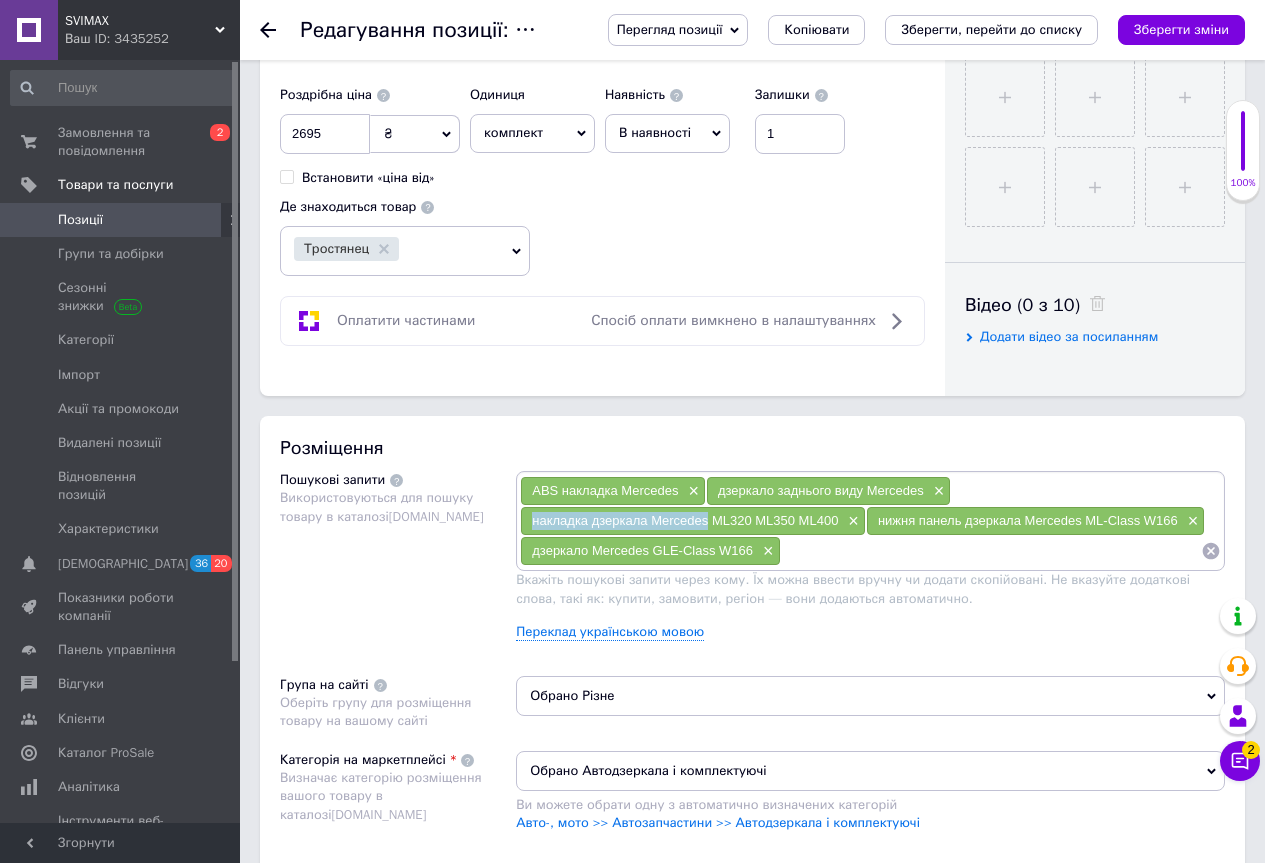 click on "накладка дзеркала Mercedes ML320 ML350 ML400" at bounding box center [685, 520] 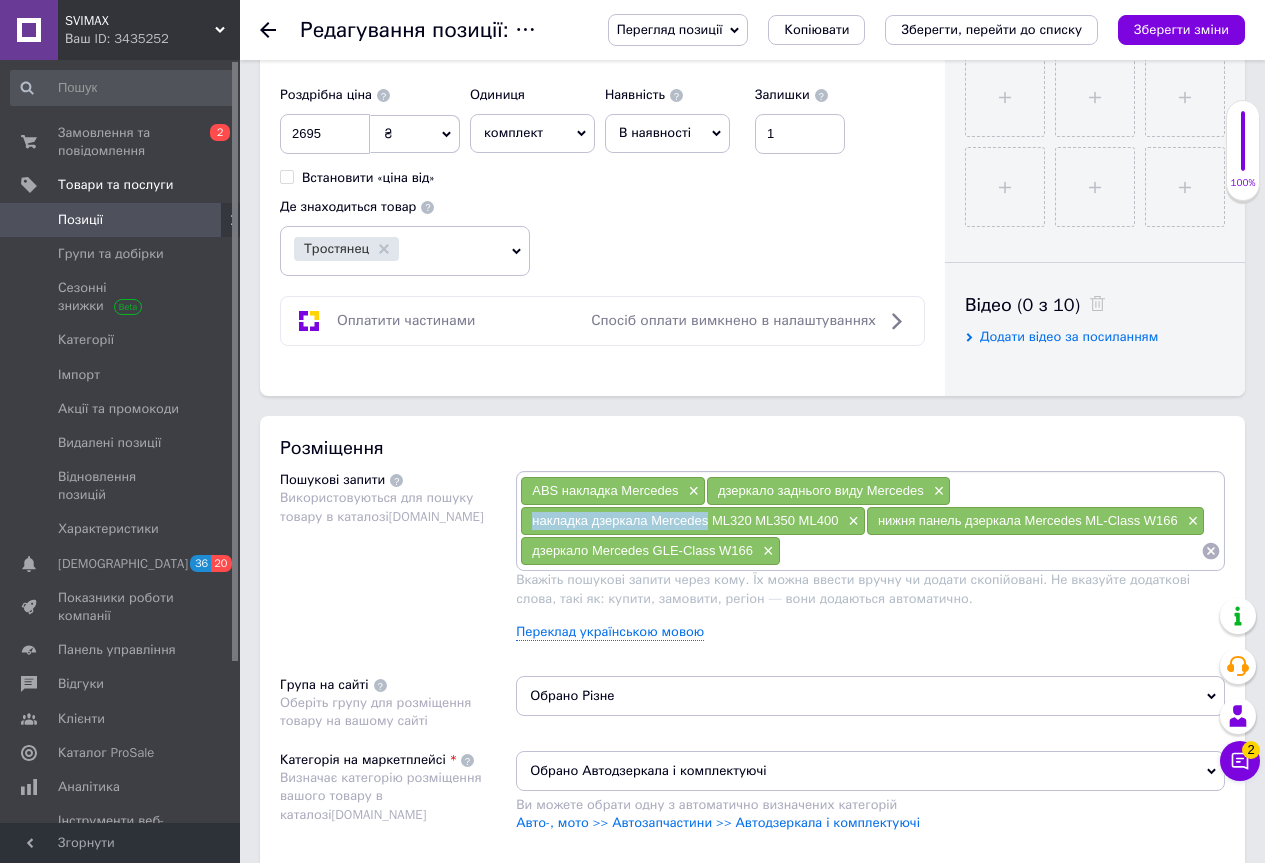copy on "накладка дзеркала Mercedes" 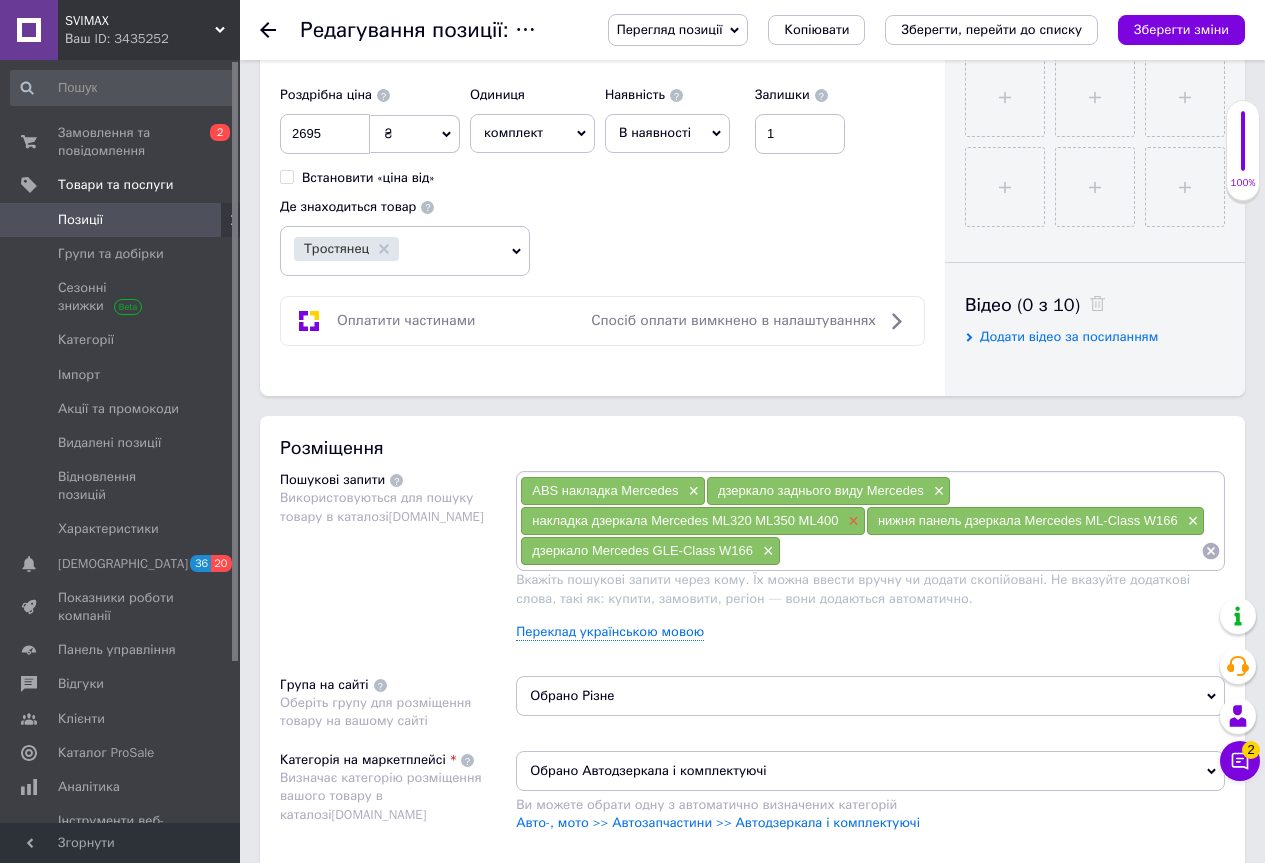 click on "×" at bounding box center (851, 521) 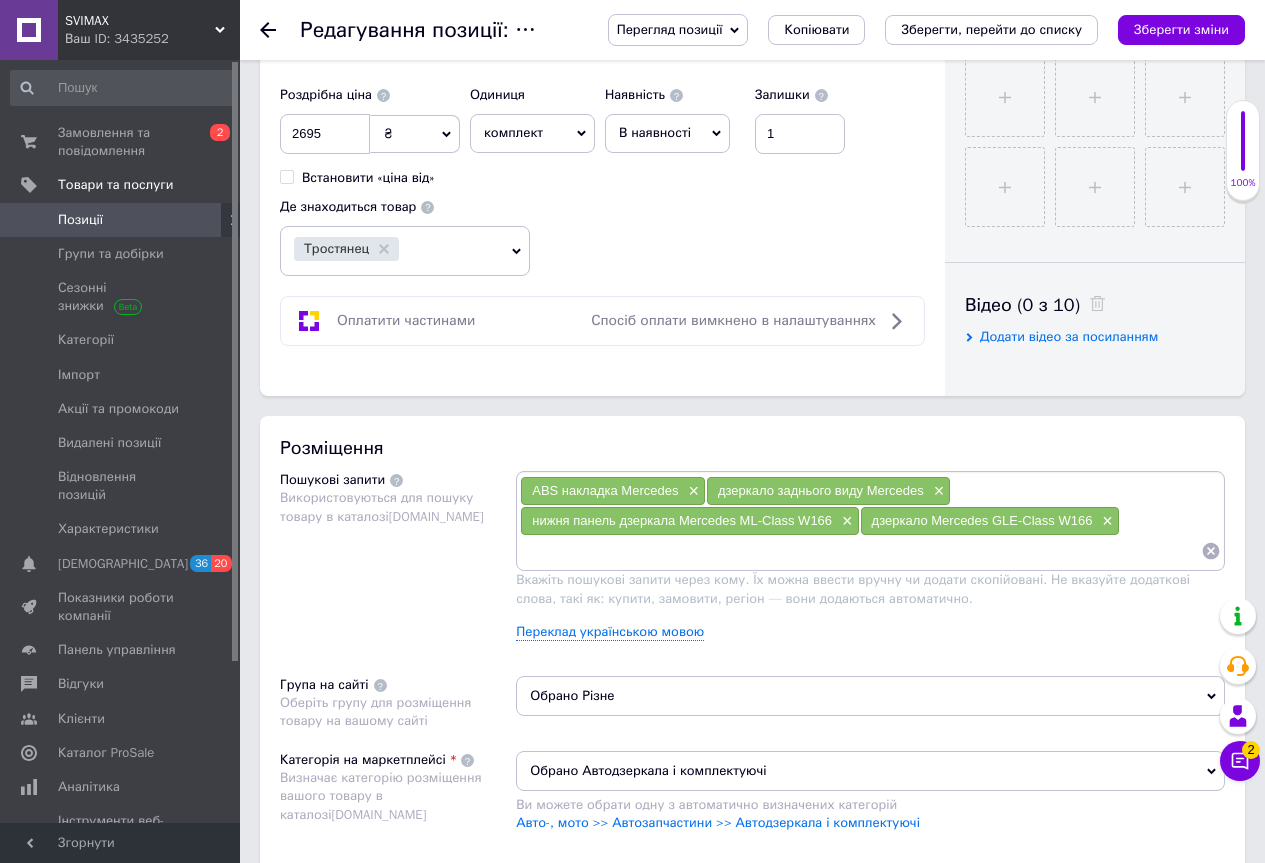 click at bounding box center (860, 551) 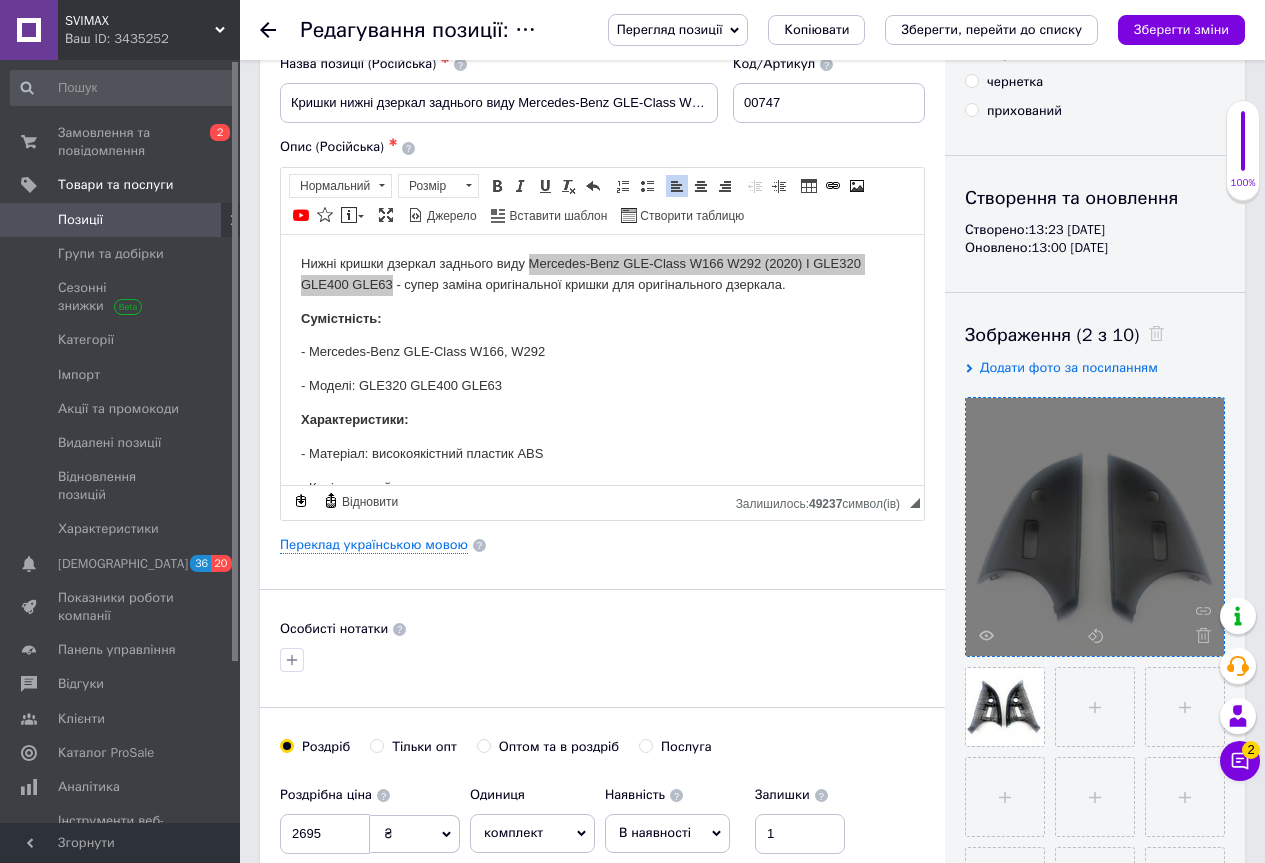 scroll, scrollTop: 0, scrollLeft: 0, axis: both 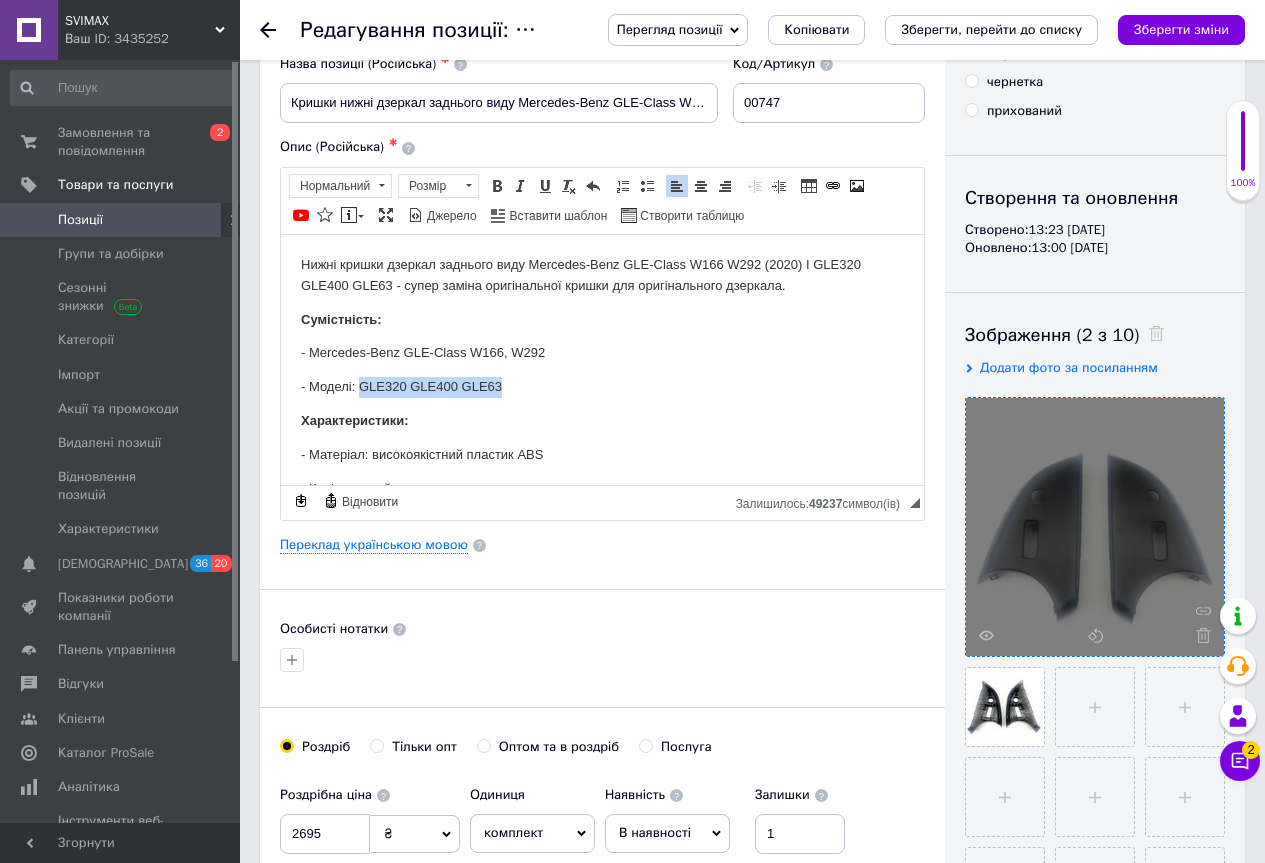 drag, startPoint x: 507, startPoint y: 387, endPoint x: 360, endPoint y: 387, distance: 147 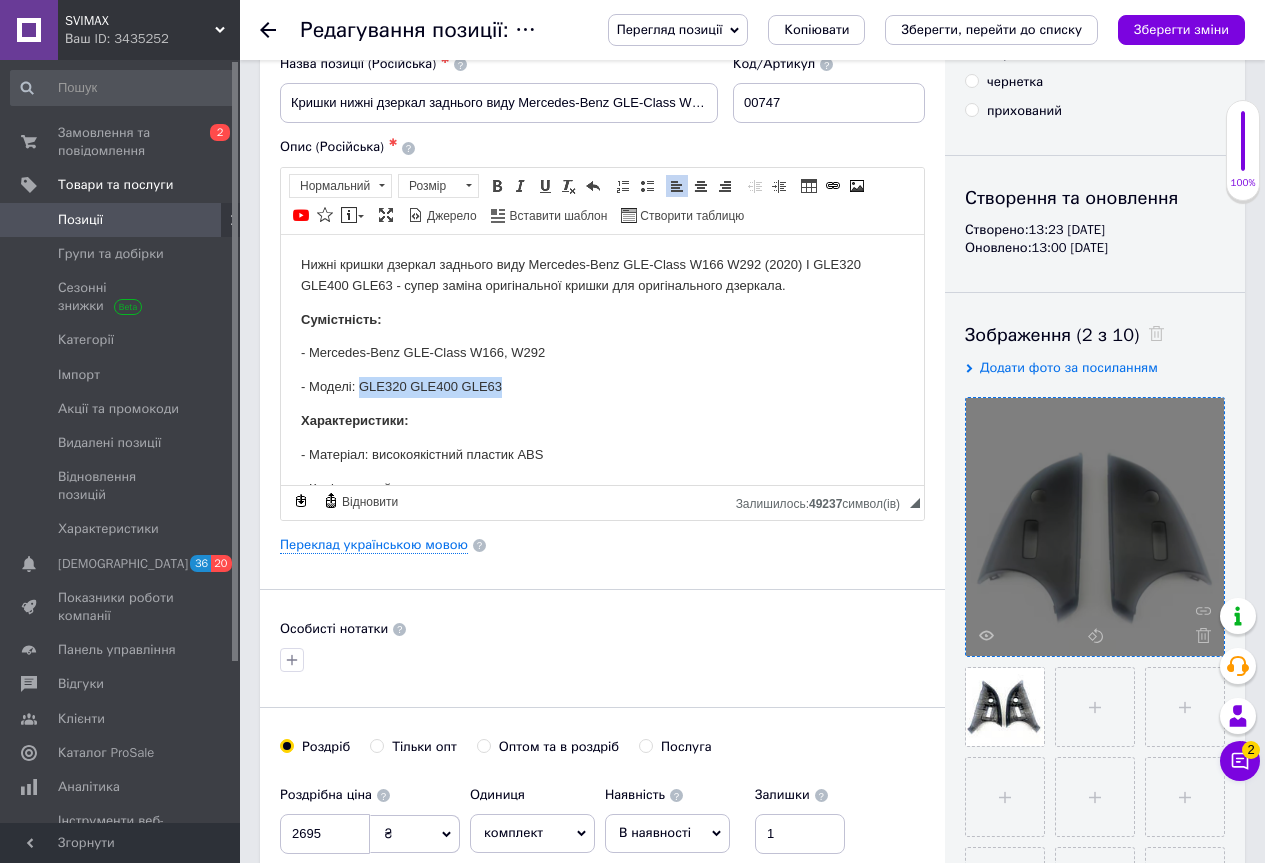 click on "- Моделі: GLE320 GLE400 GLE63" at bounding box center (602, 386) 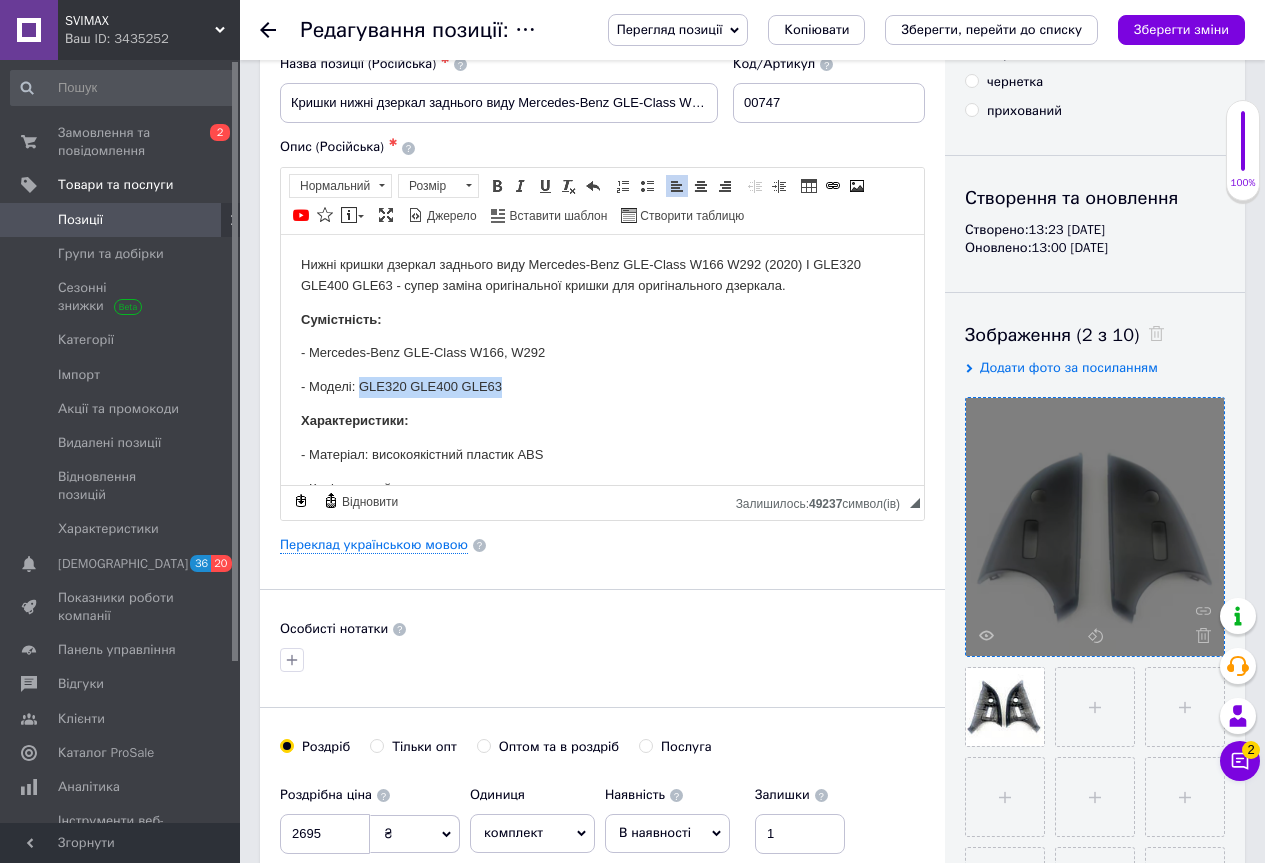 copy on "GLE320 GLE400 GLE63" 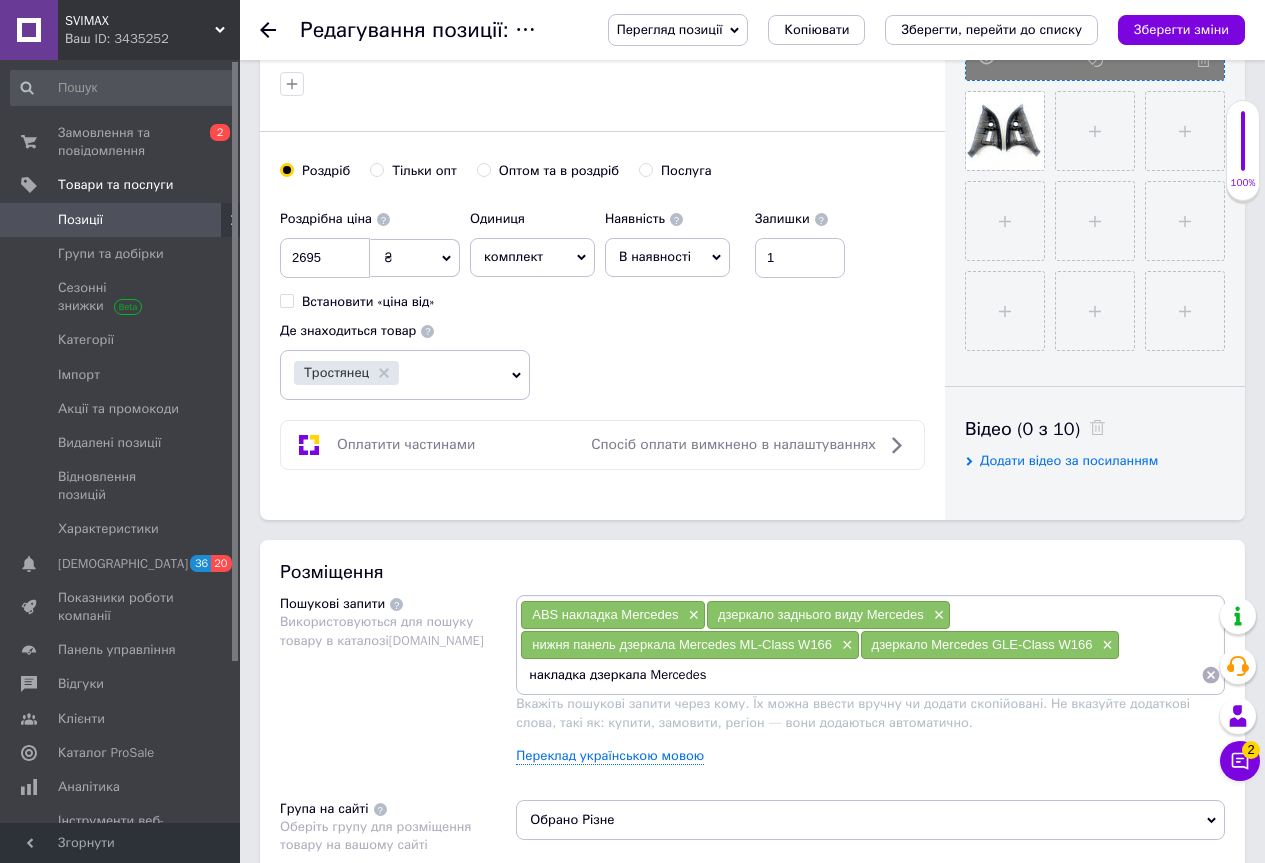 scroll, scrollTop: 800, scrollLeft: 0, axis: vertical 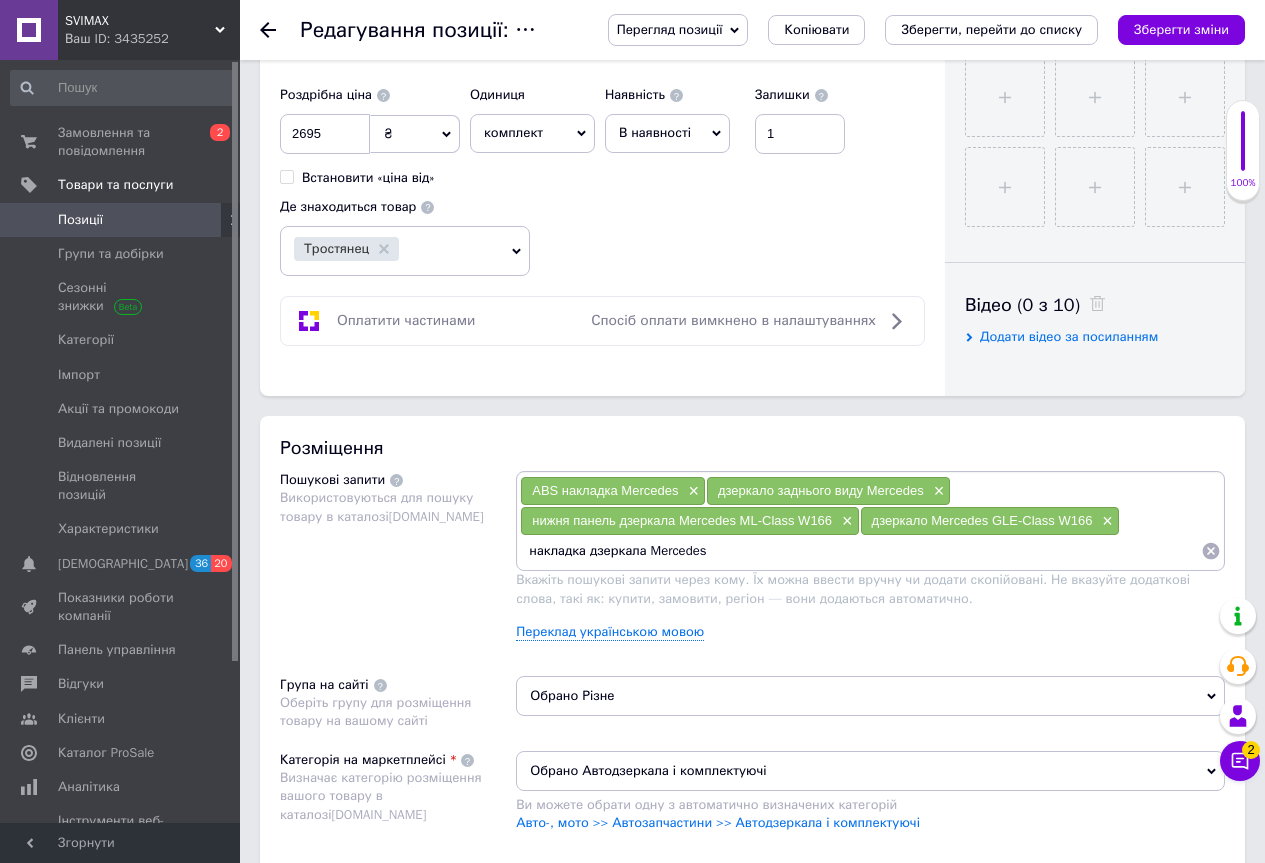 click on "накладка дзеркала Mercedes" at bounding box center [860, 551] 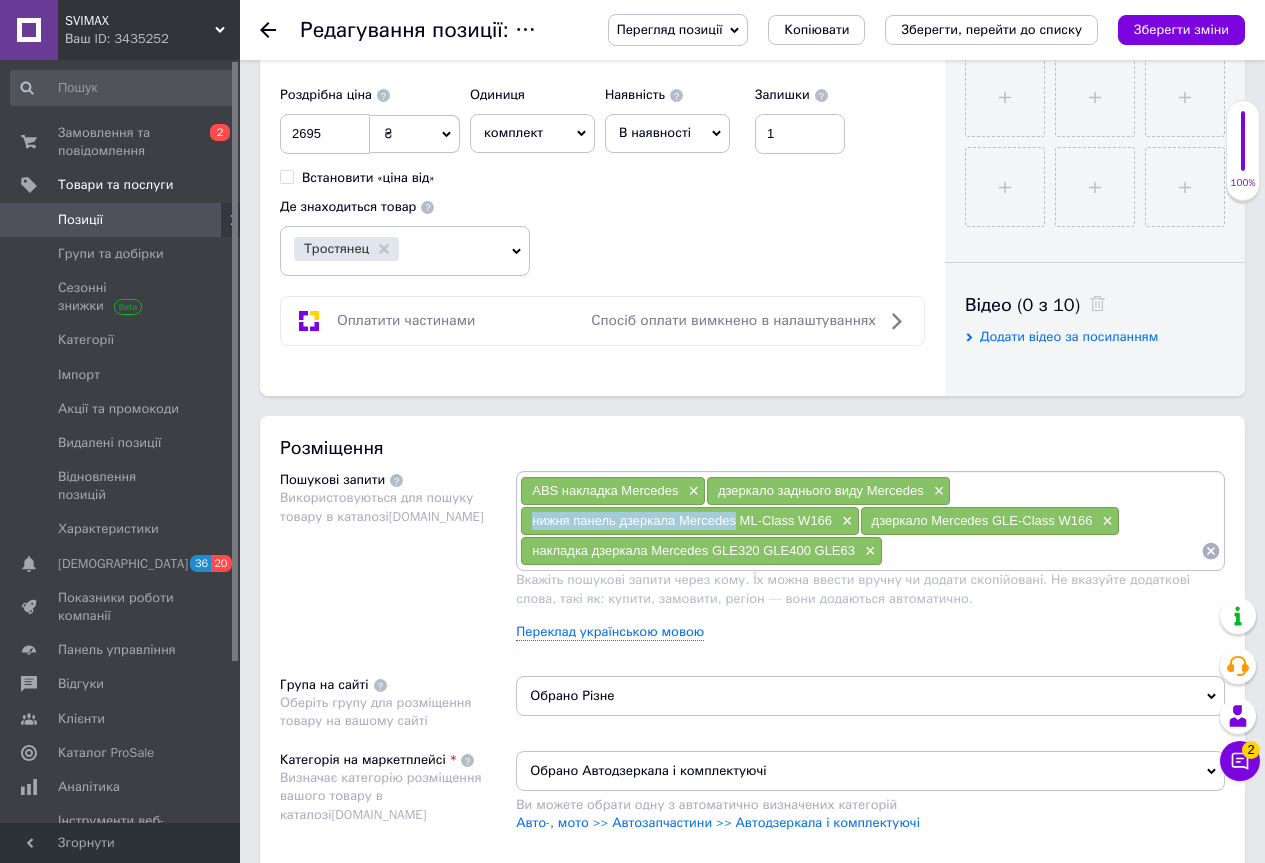 drag, startPoint x: 532, startPoint y: 520, endPoint x: 735, endPoint y: 528, distance: 203.15758 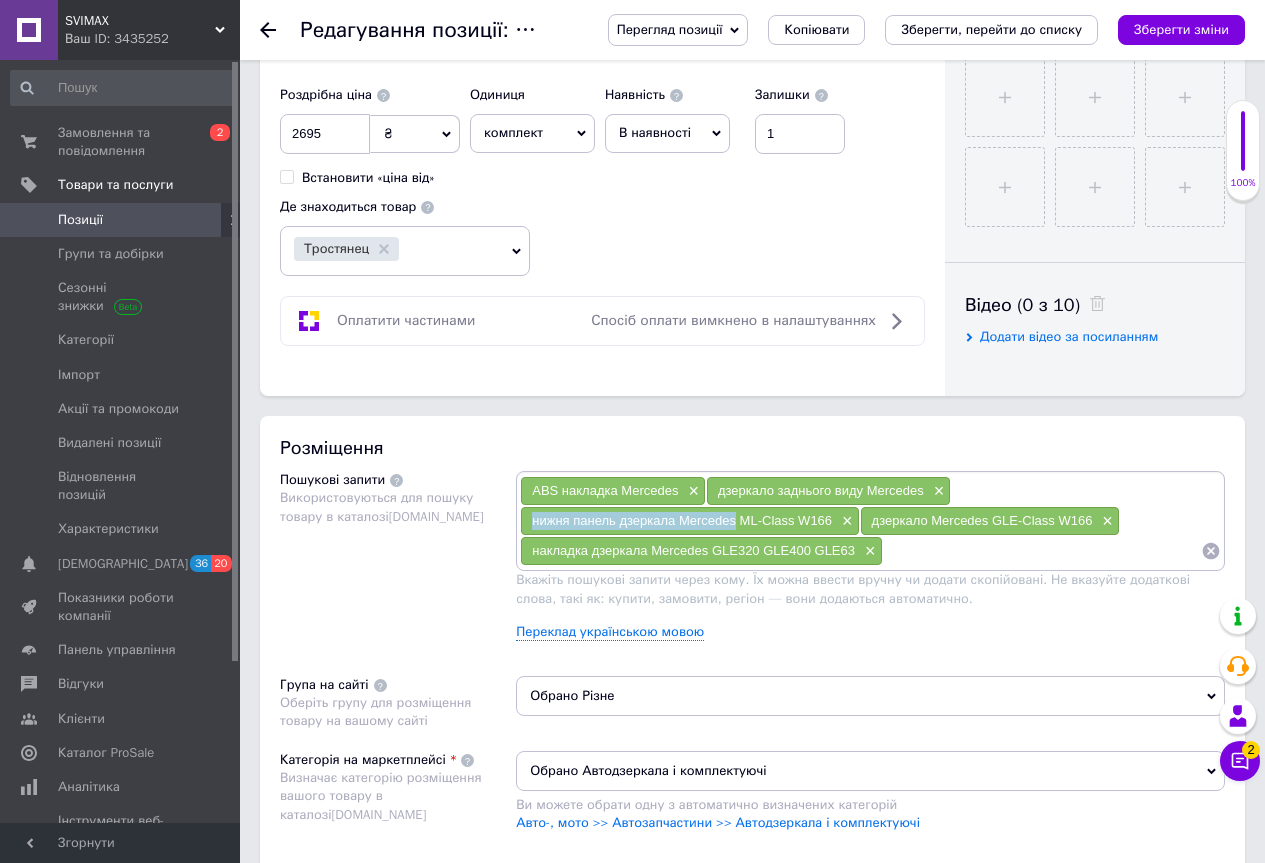 click on "нижня панель дзеркала Mercedes ML-Class W166 ×" at bounding box center [689, 521] 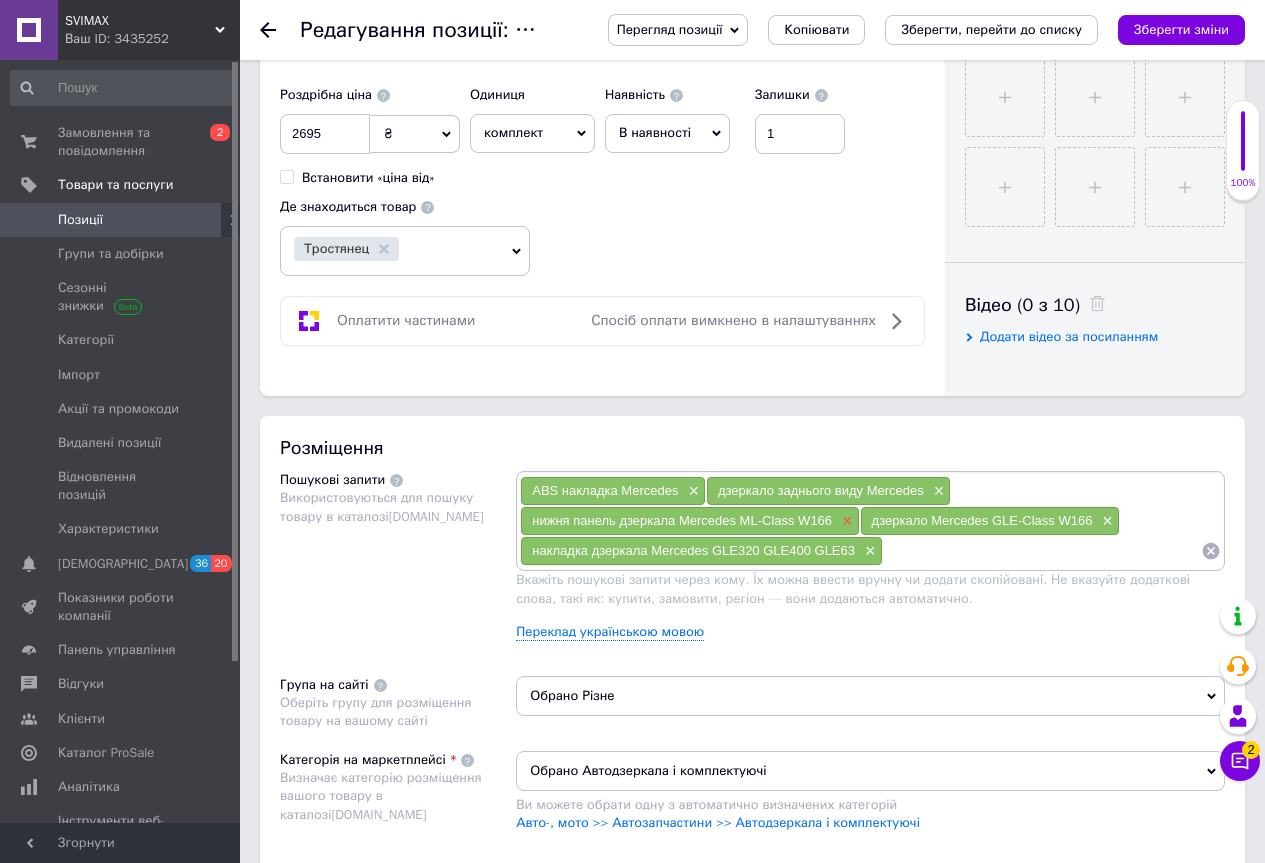 click on "×" at bounding box center [845, 521] 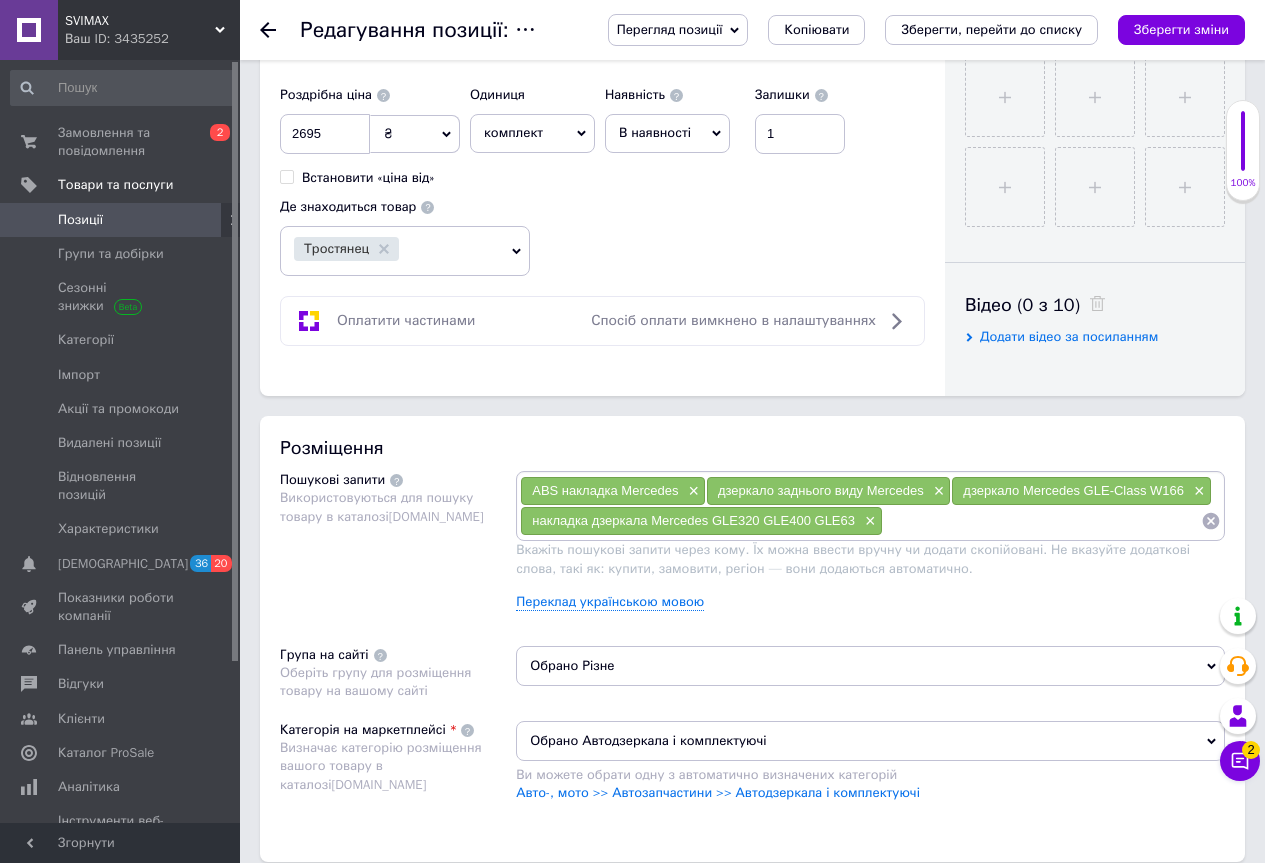 click at bounding box center [1042, 521] 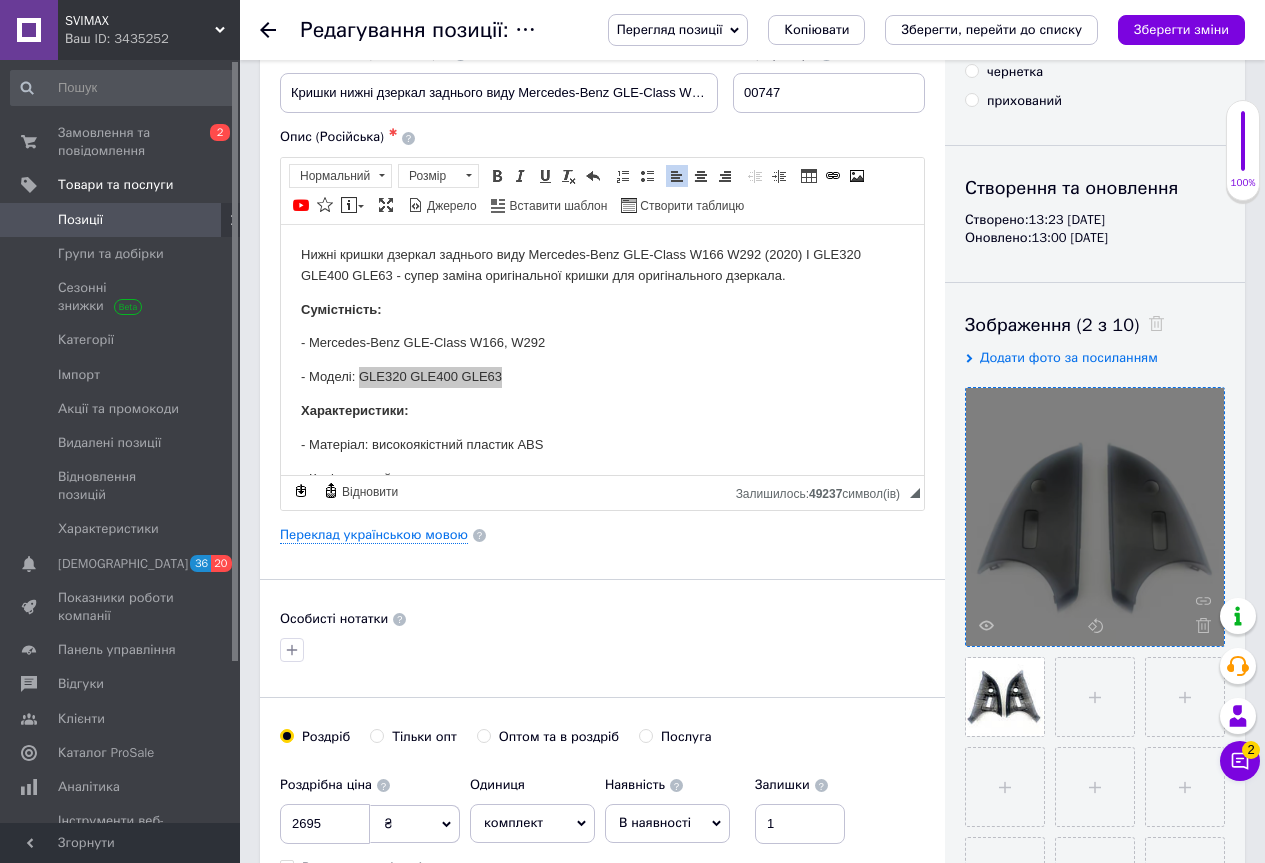 scroll, scrollTop: 100, scrollLeft: 0, axis: vertical 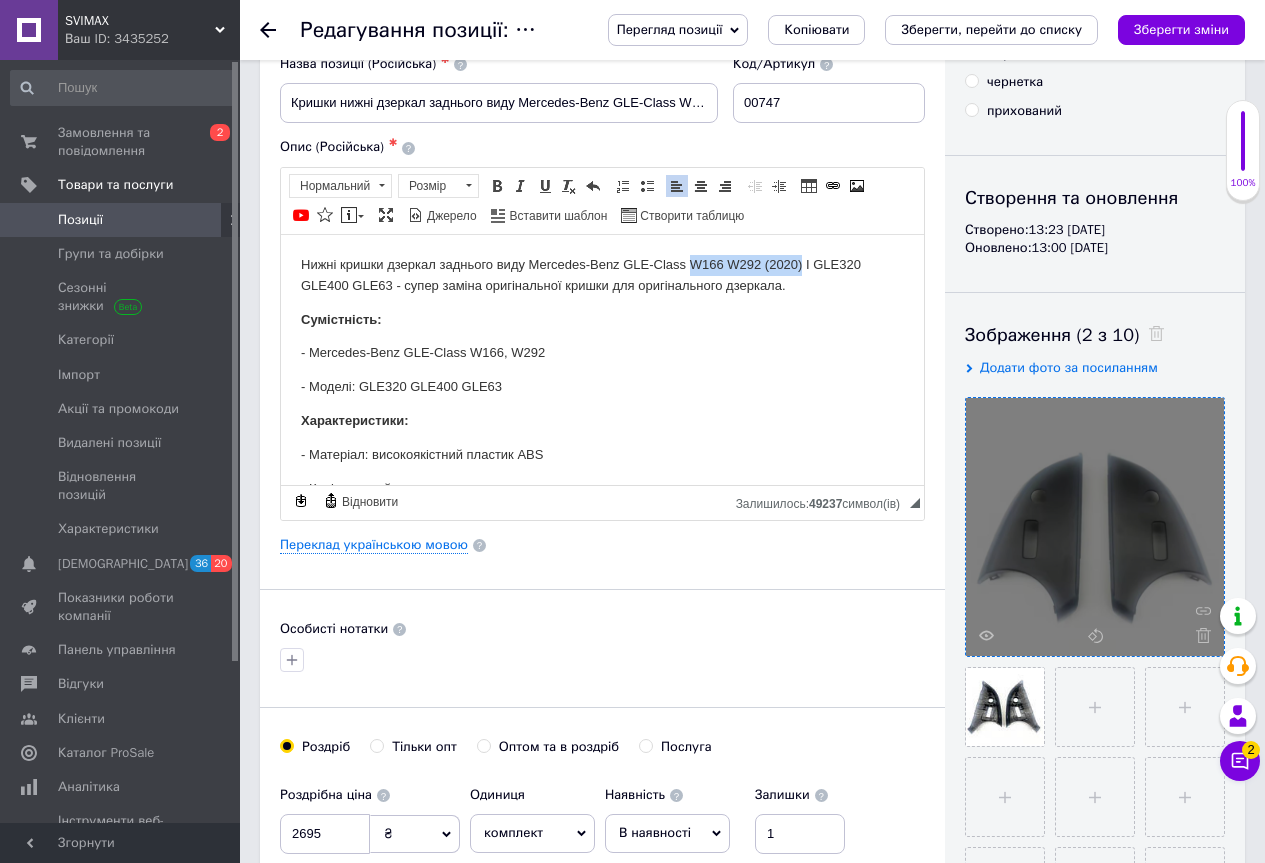 drag, startPoint x: 688, startPoint y: 258, endPoint x: 802, endPoint y: 272, distance: 114.85643 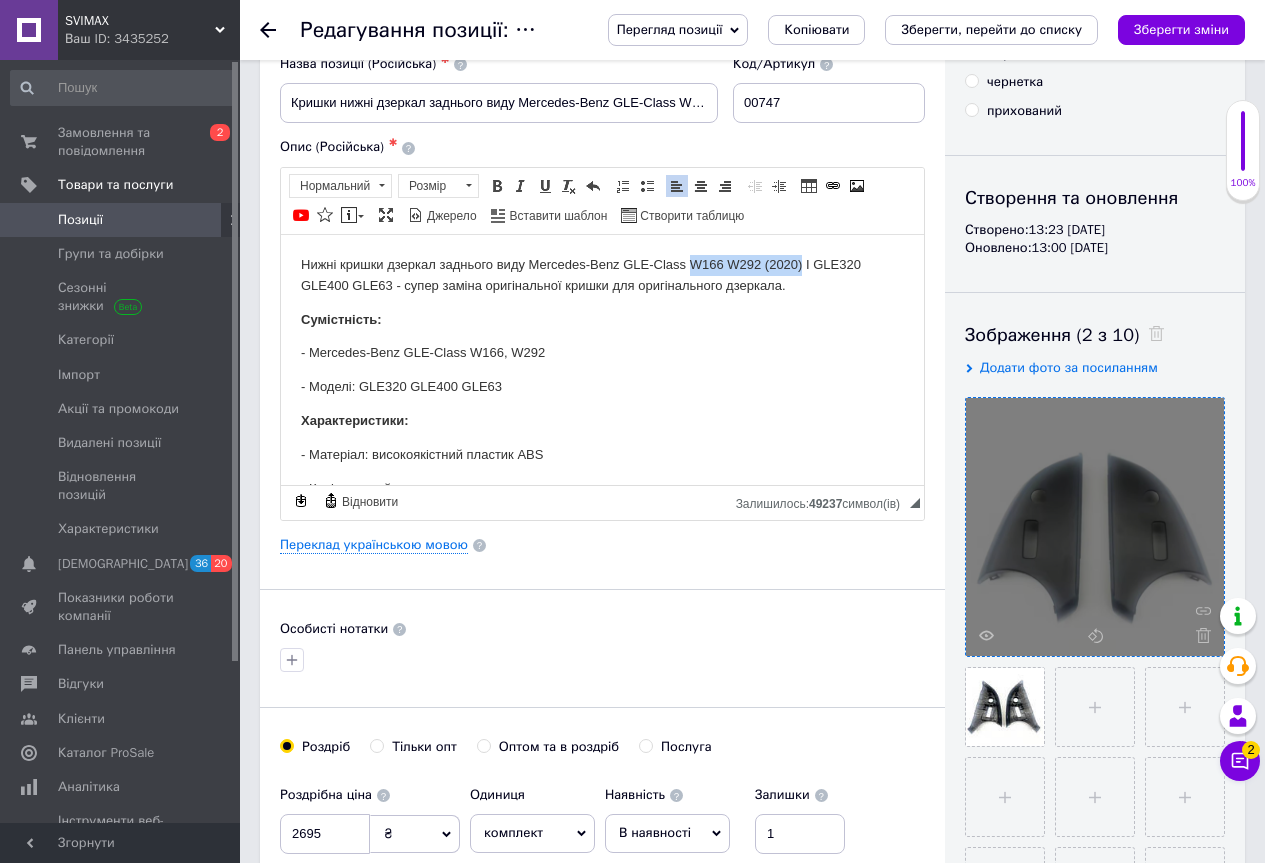 click on "Нижні кришки дзеркал заднього виду Mercedes-Benz GLE-Class W166 W292 (2020) I GLE320 GLE400 GLE63 - супер заміна оригінальної кришки для оригінального дзеркала." at bounding box center (602, 275) 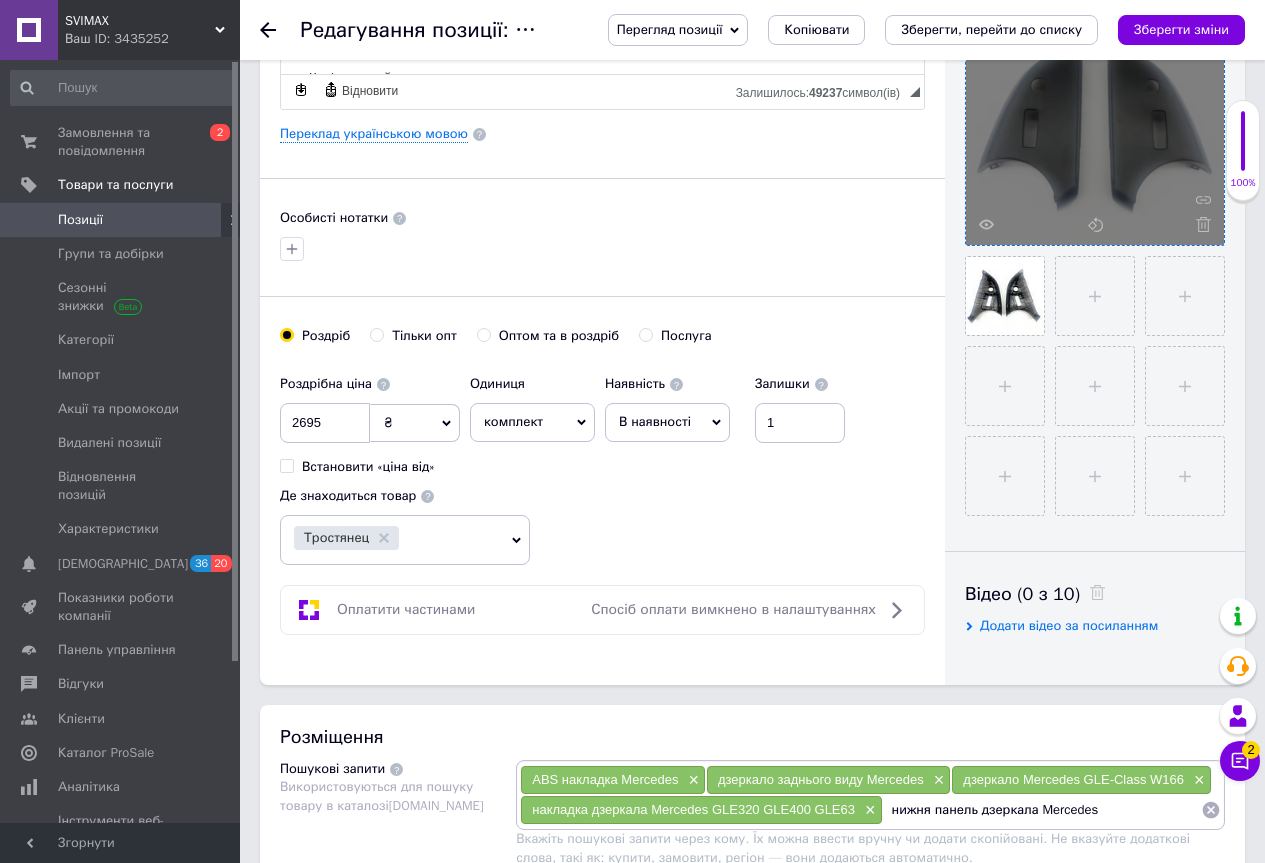 scroll, scrollTop: 700, scrollLeft: 0, axis: vertical 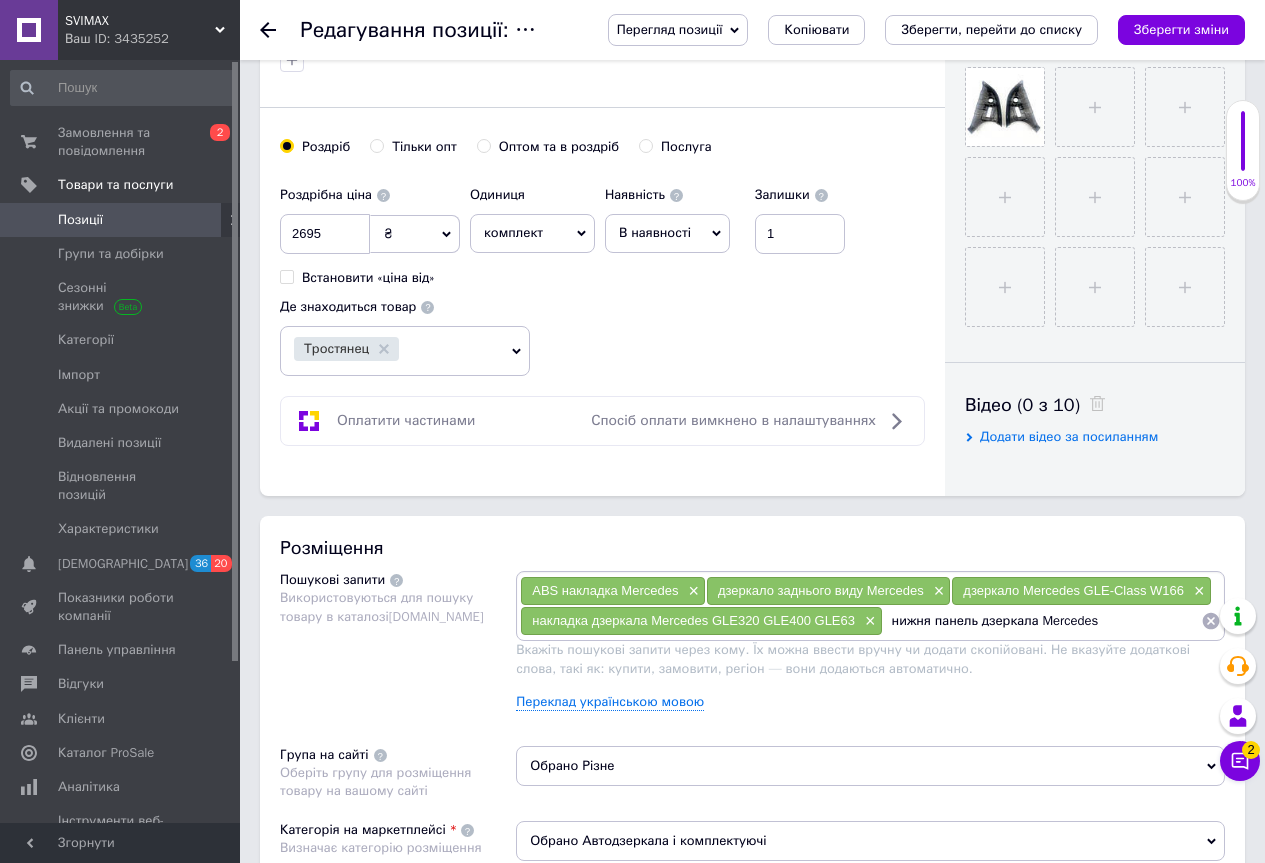 click on "нижня панель дзеркала Mercedes" at bounding box center (1042, 621) 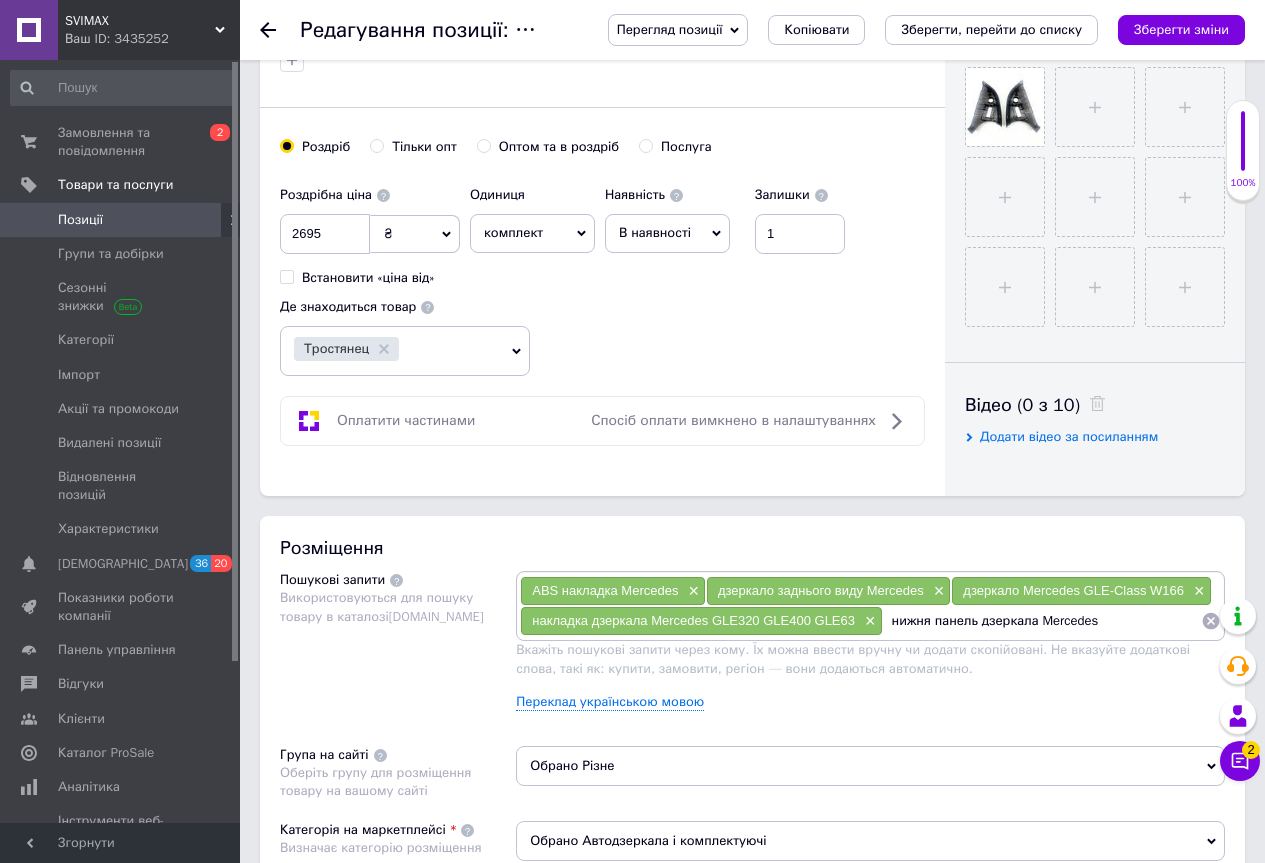 paste on "W166 W292 (2020)" 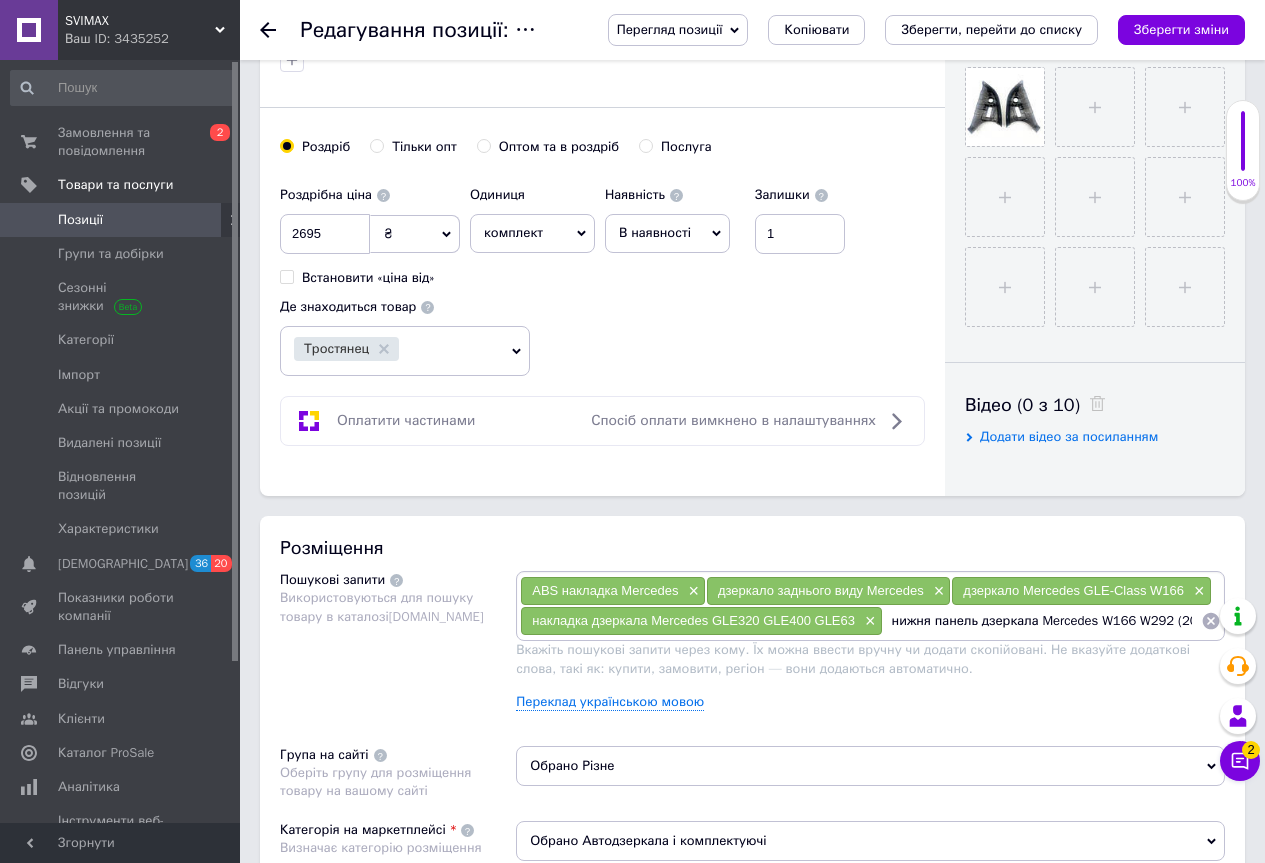 scroll, scrollTop: 0, scrollLeft: 13, axis: horizontal 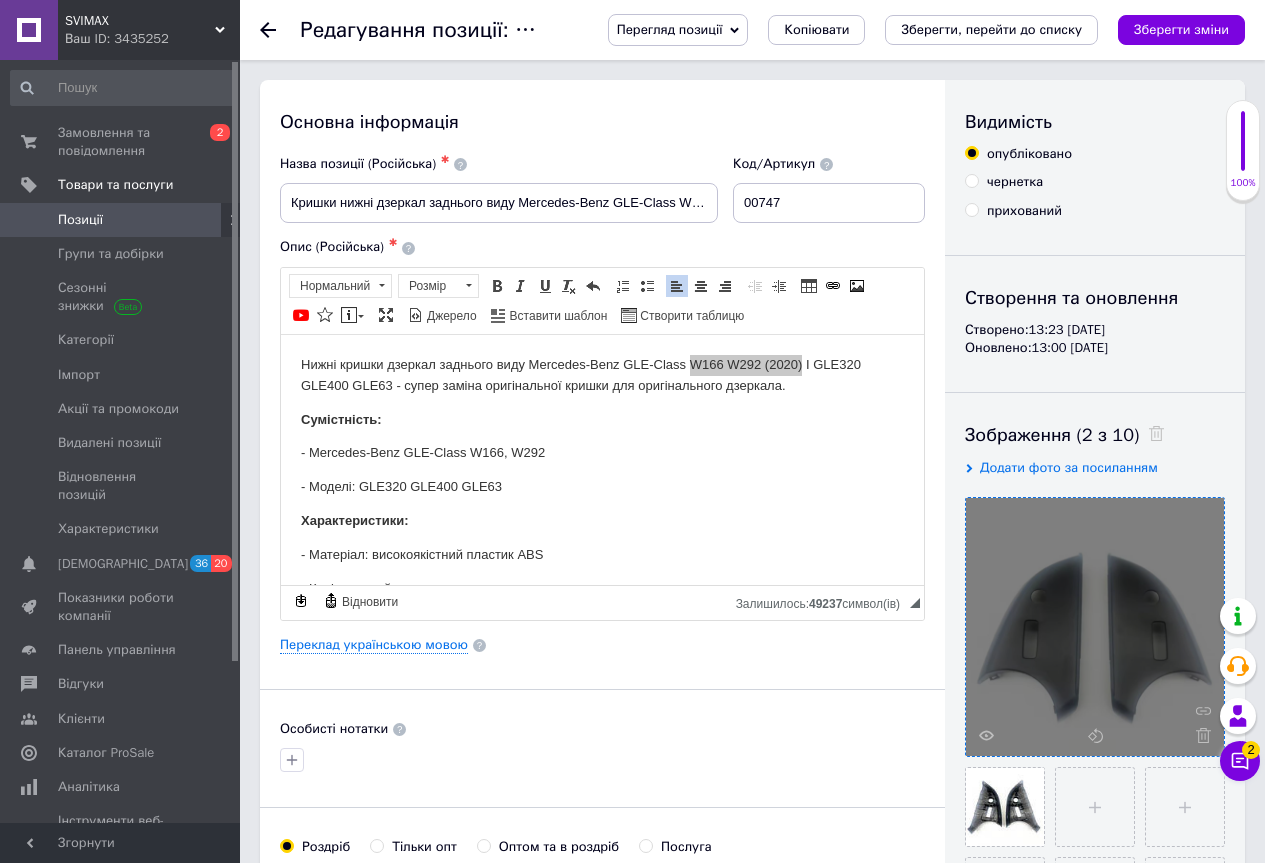 type on "нижня панель дзеркала Mercedes W166 W292 (2020)" 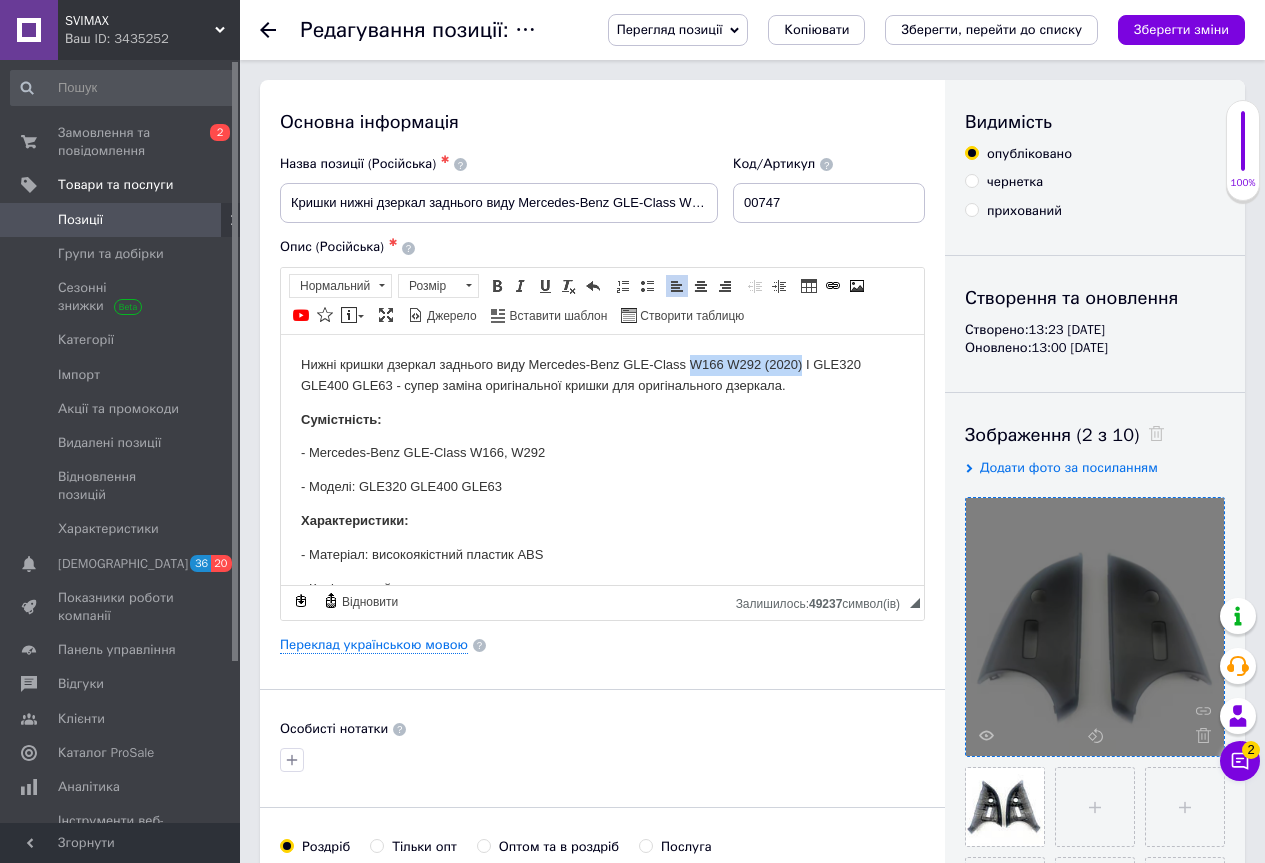 click on "Нижні кришки дзеркал заднього виду Mercedes-Benz GLE-Class W166 W292 (2020) I GLE320 GLE400 GLE63 - супер заміна оригінальної кришки для оригінального дзеркала." at bounding box center (602, 375) 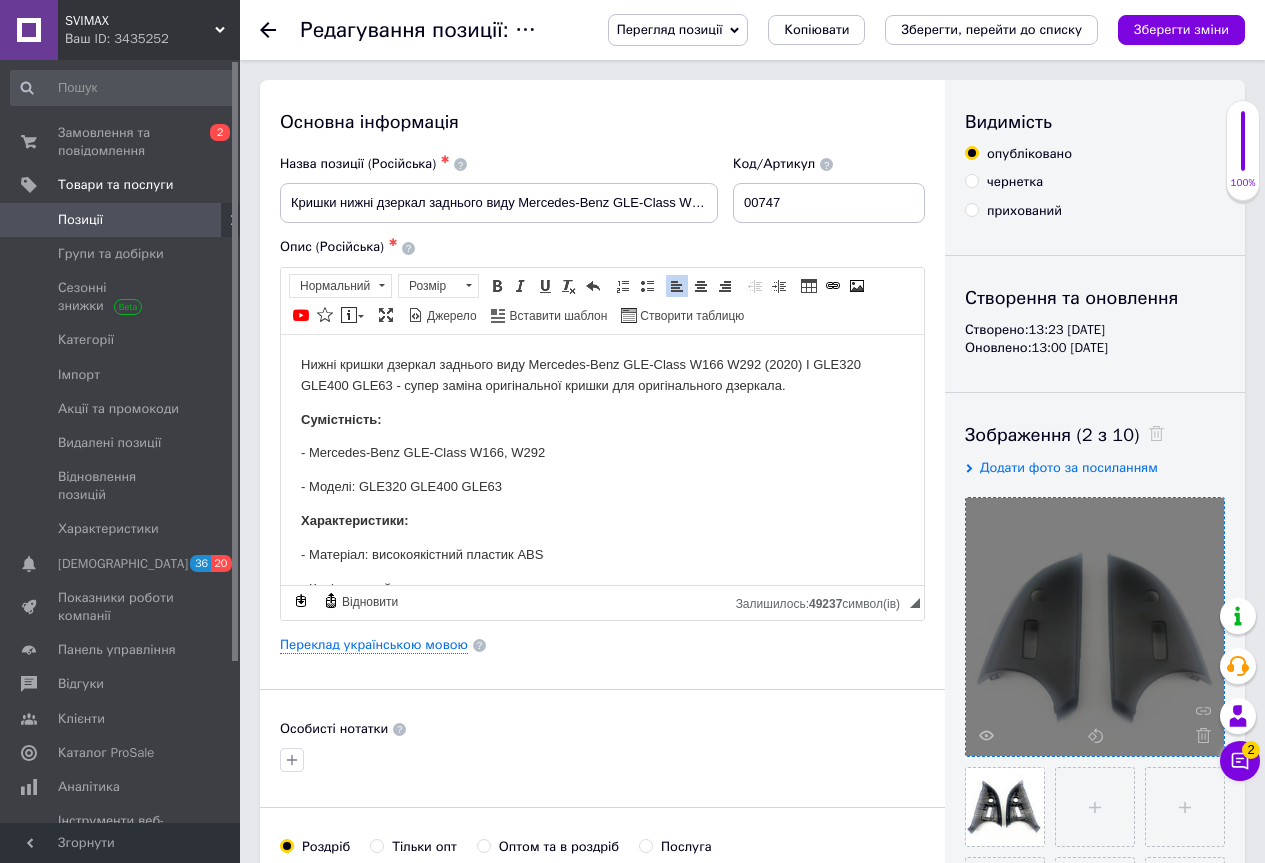 click on "Нижні кришки дзеркал заднього виду Mercedes-Benz GLE-Class W166 W292 (2020) I GLE320 GLE400 GLE63 - супер заміна оригінальної кришки для оригінального дзеркала." at bounding box center (602, 375) 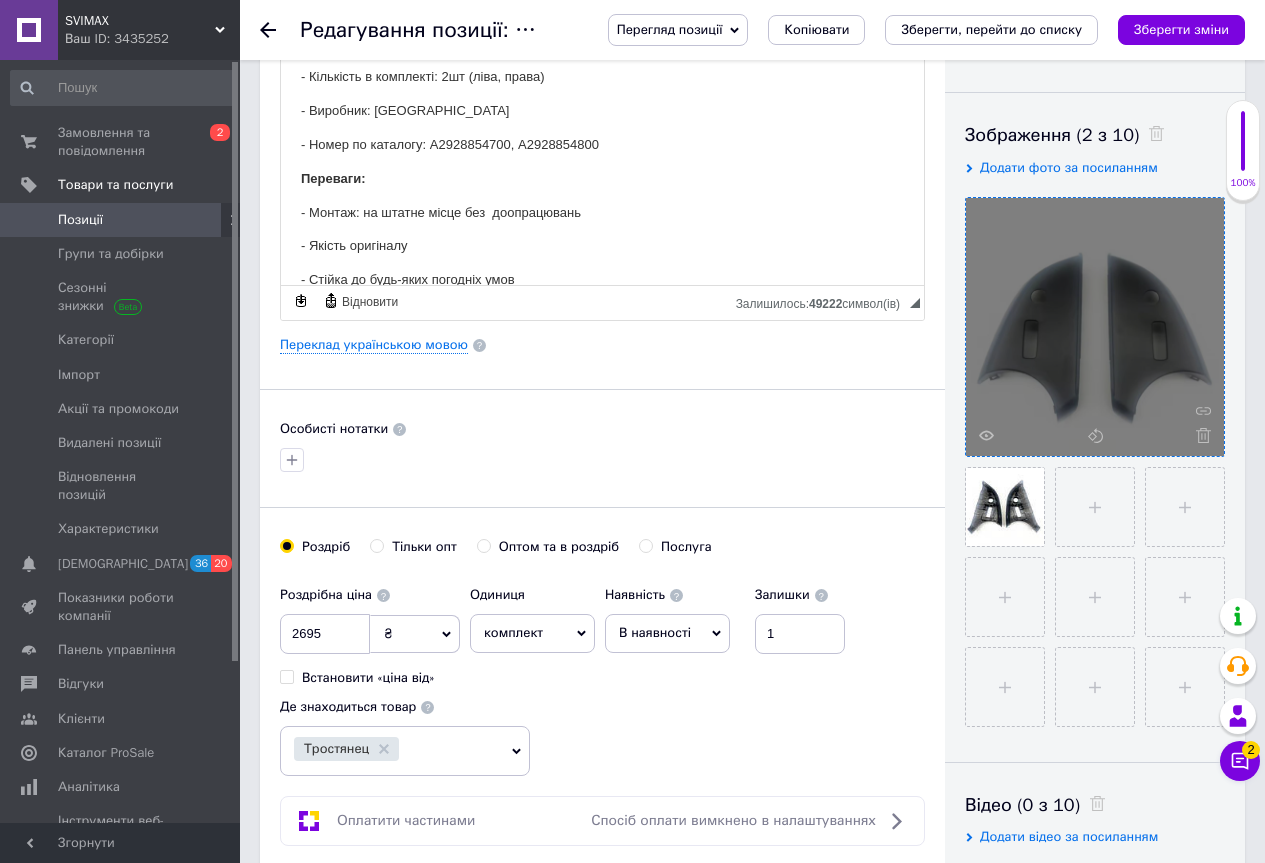 scroll, scrollTop: 240, scrollLeft: 0, axis: vertical 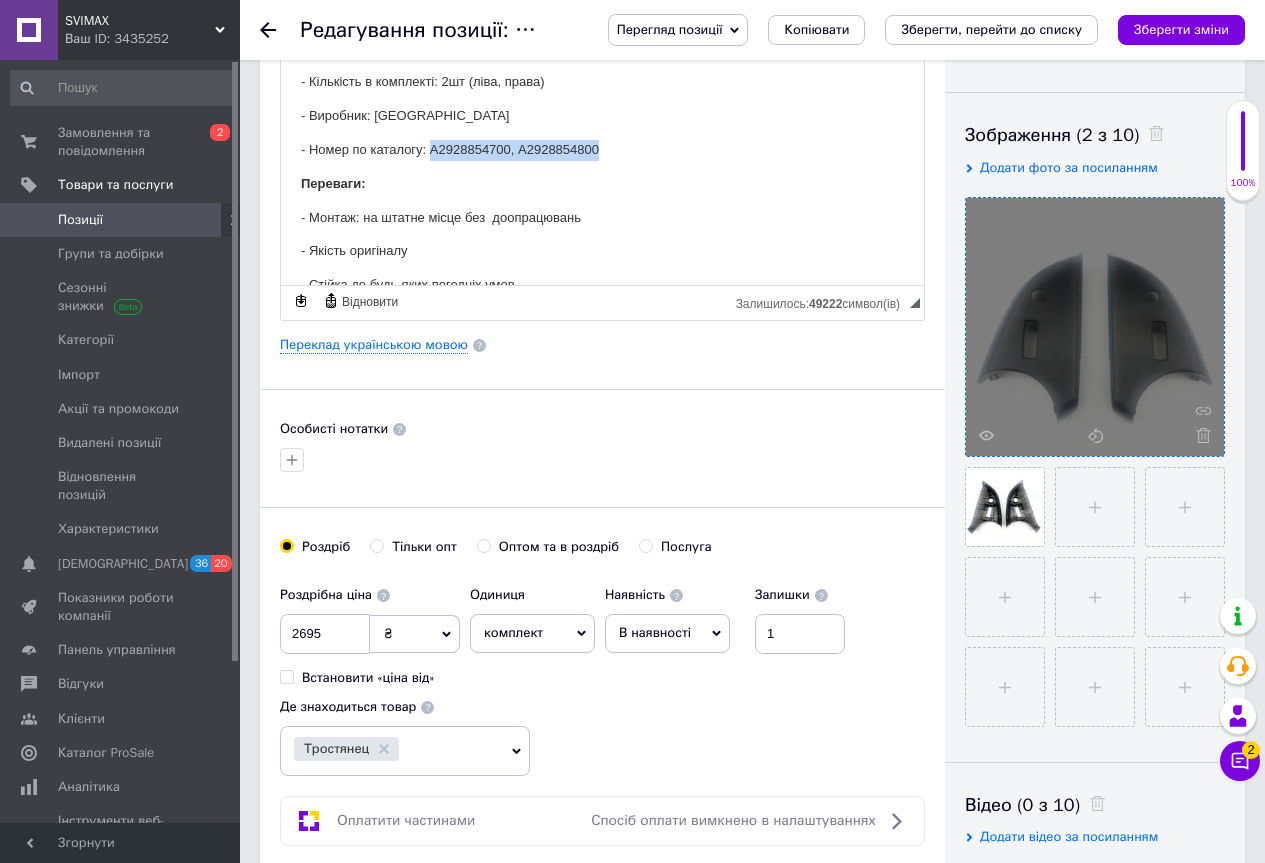 drag, startPoint x: 622, startPoint y: 150, endPoint x: 431, endPoint y: 147, distance: 191.02356 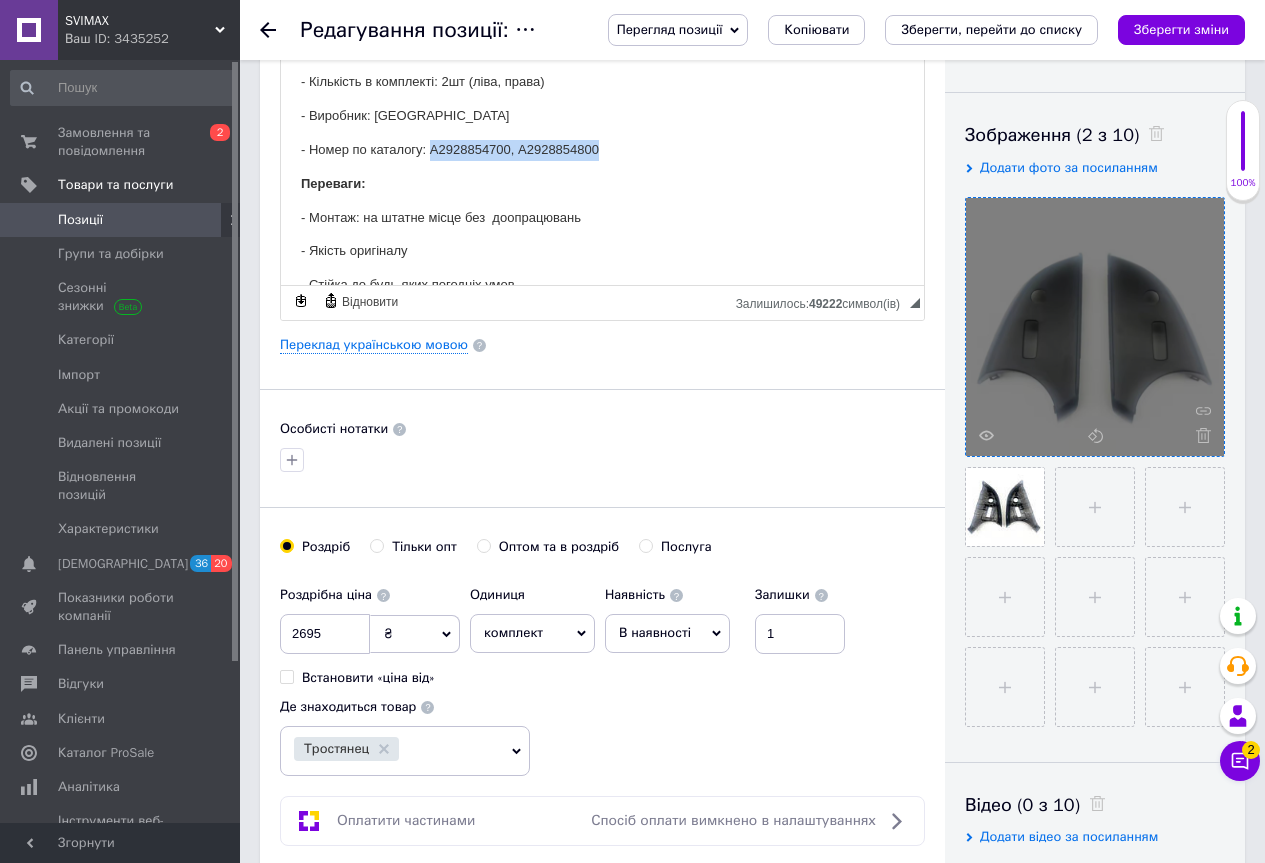 click on "- Номер по каталогу: А2928854700, A2928854800" at bounding box center (602, 149) 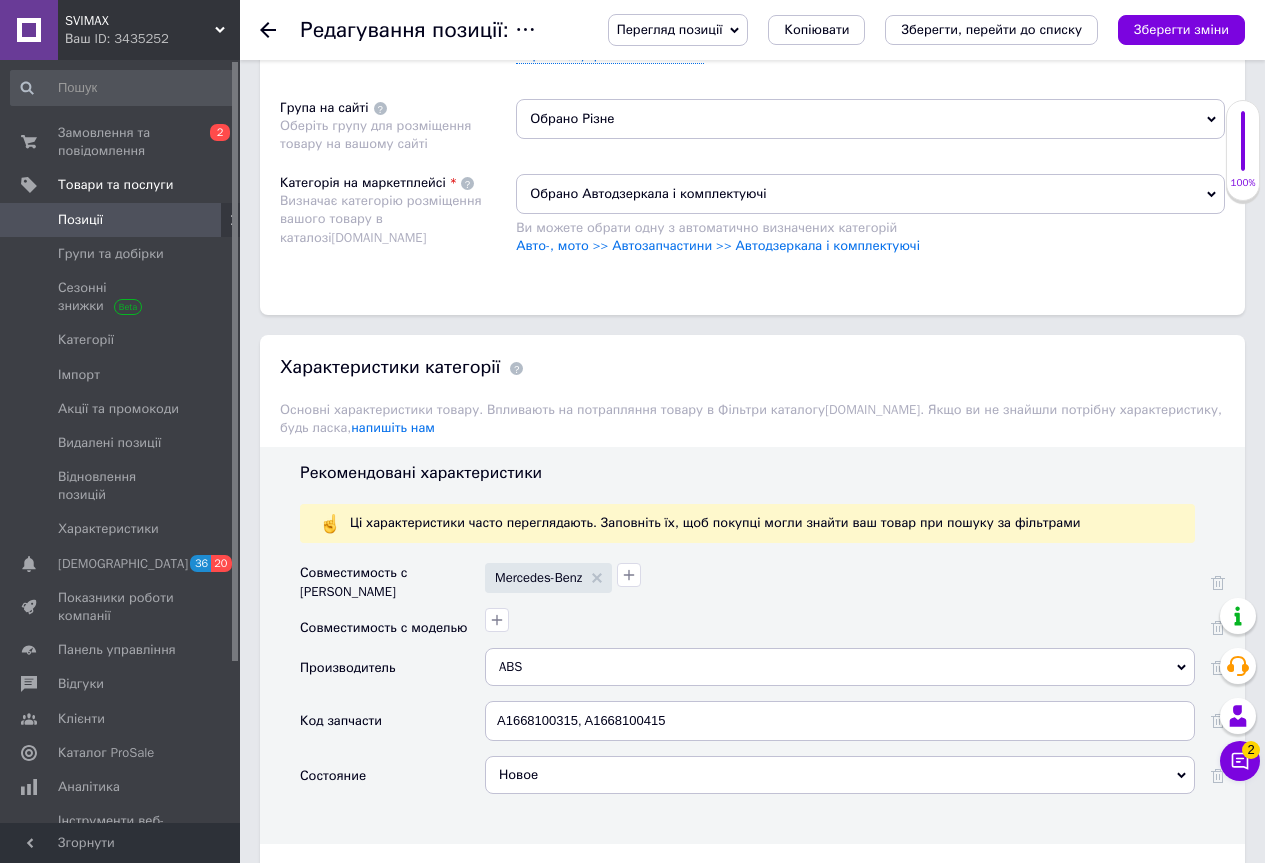 scroll, scrollTop: 1400, scrollLeft: 0, axis: vertical 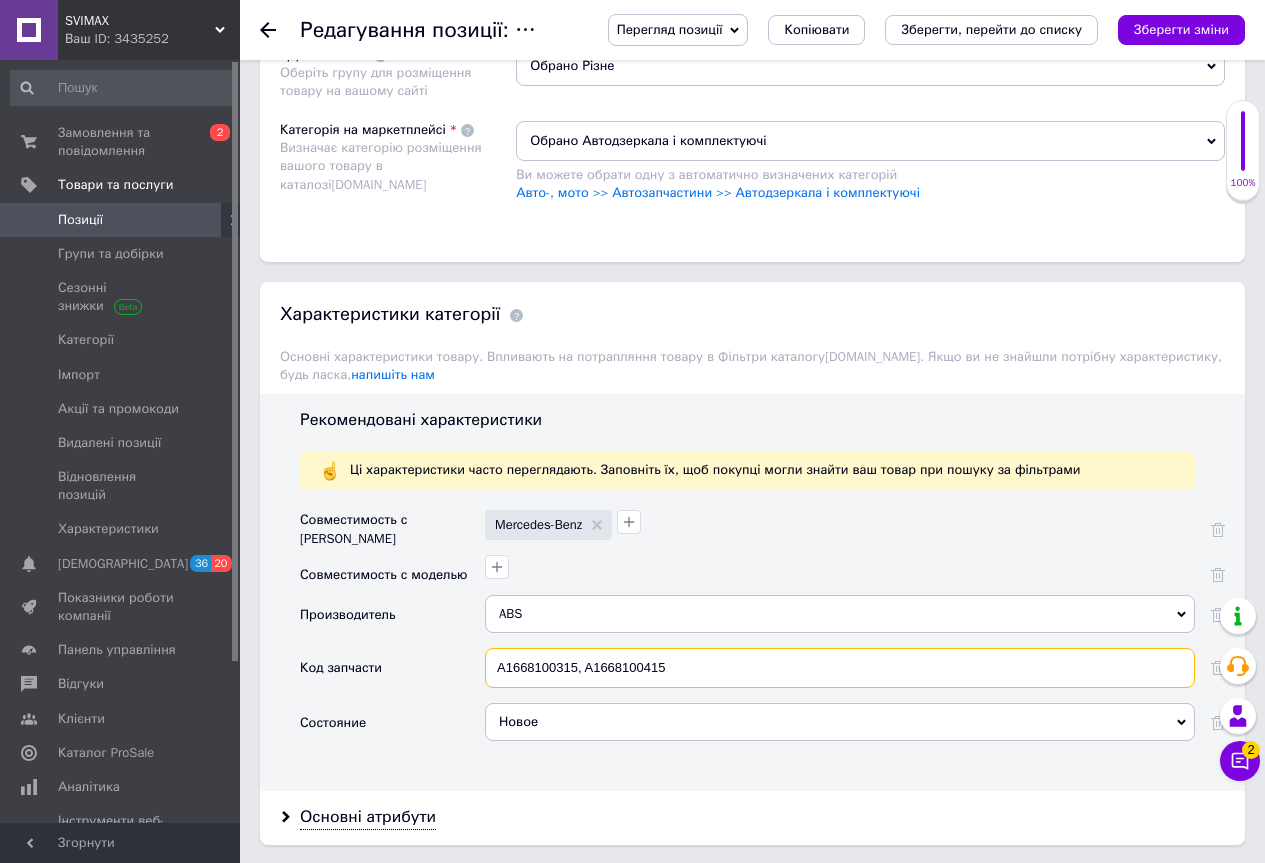 drag, startPoint x: 700, startPoint y: 680, endPoint x: 490, endPoint y: 668, distance: 210.34258 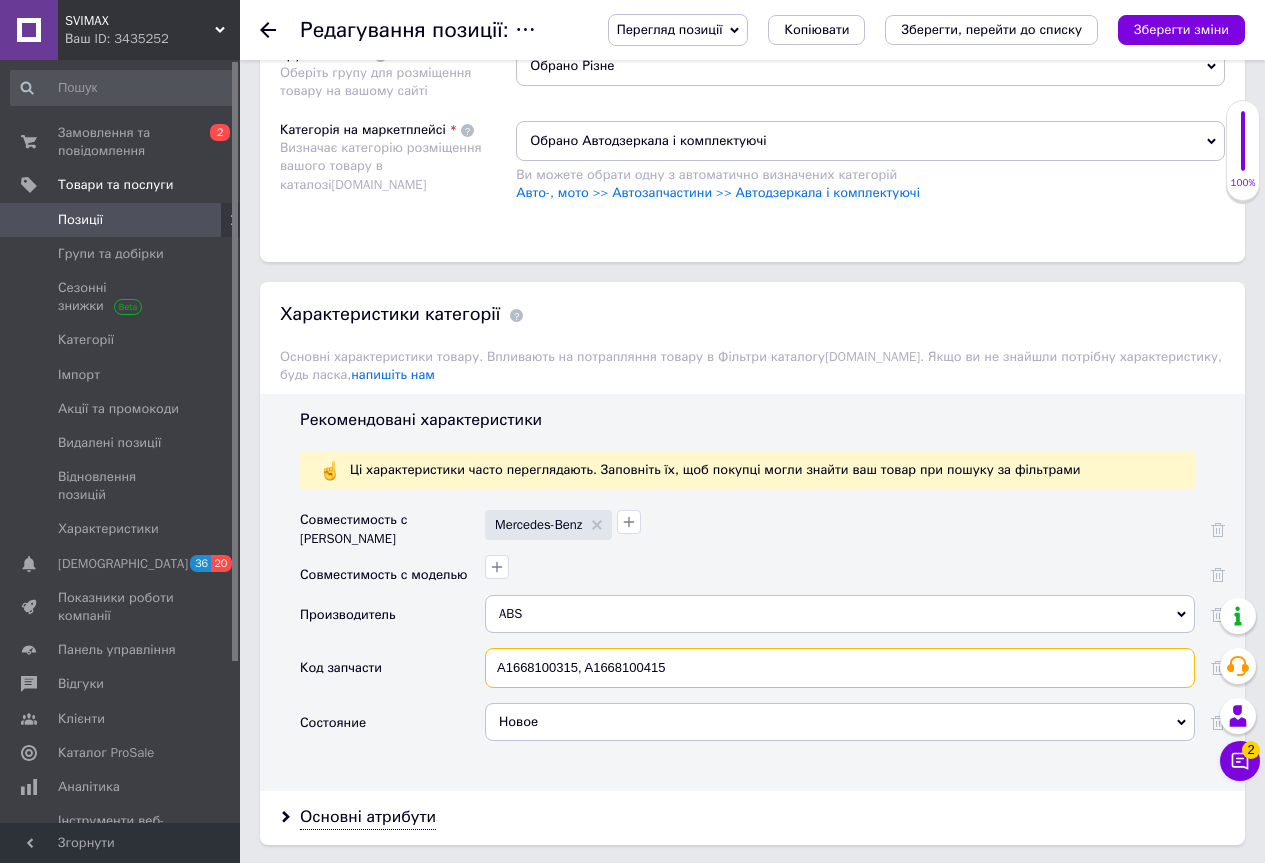 click on "A1668100315, A1668100415" at bounding box center [840, 668] 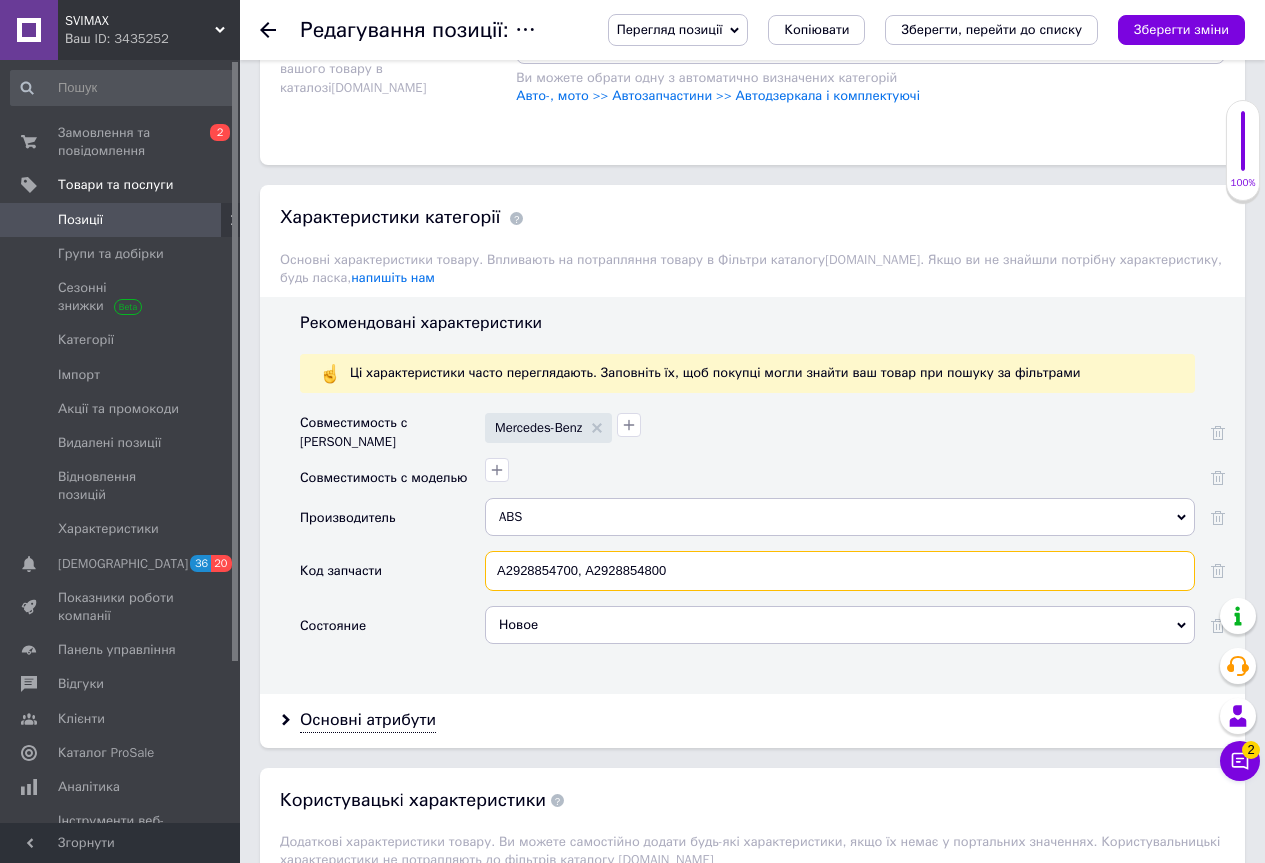scroll, scrollTop: 1900, scrollLeft: 0, axis: vertical 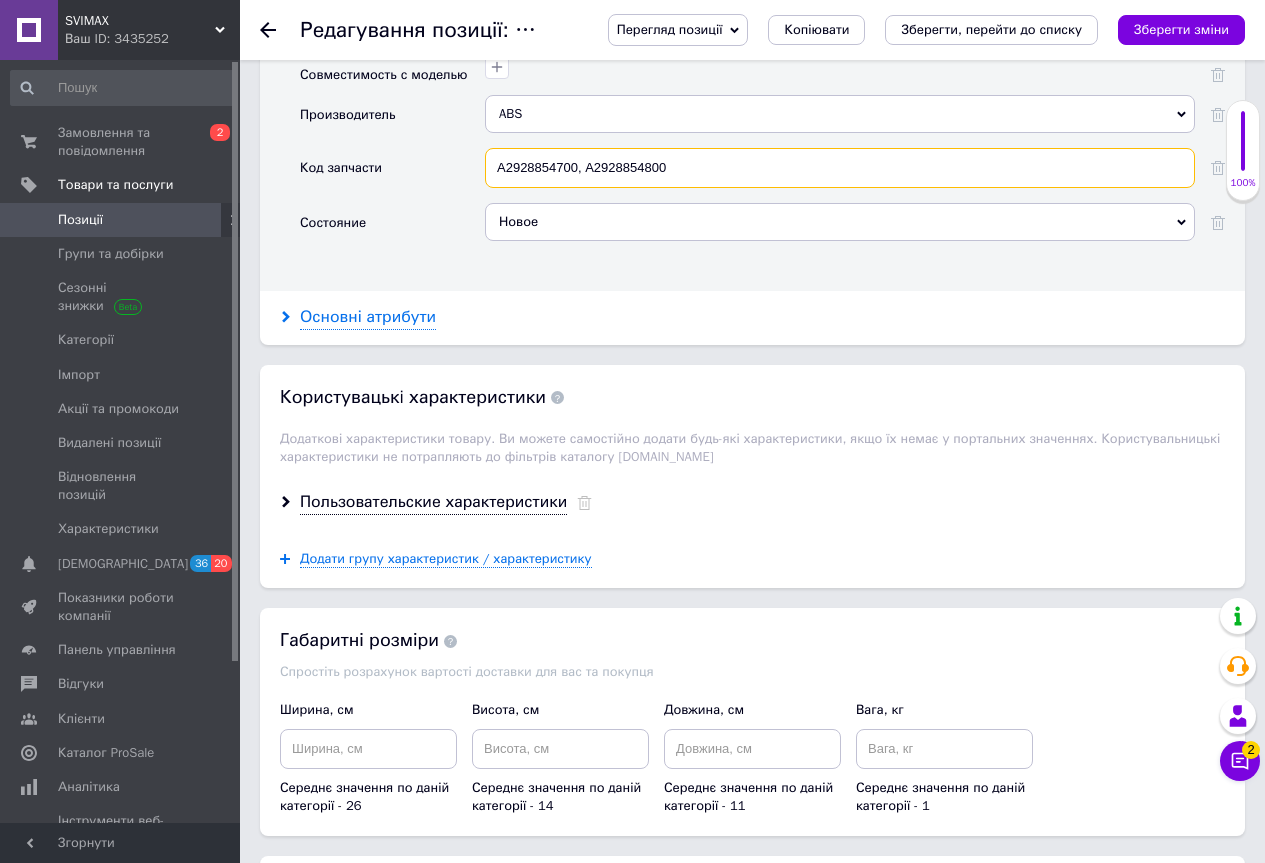 type on "А2928854700, A2928854800" 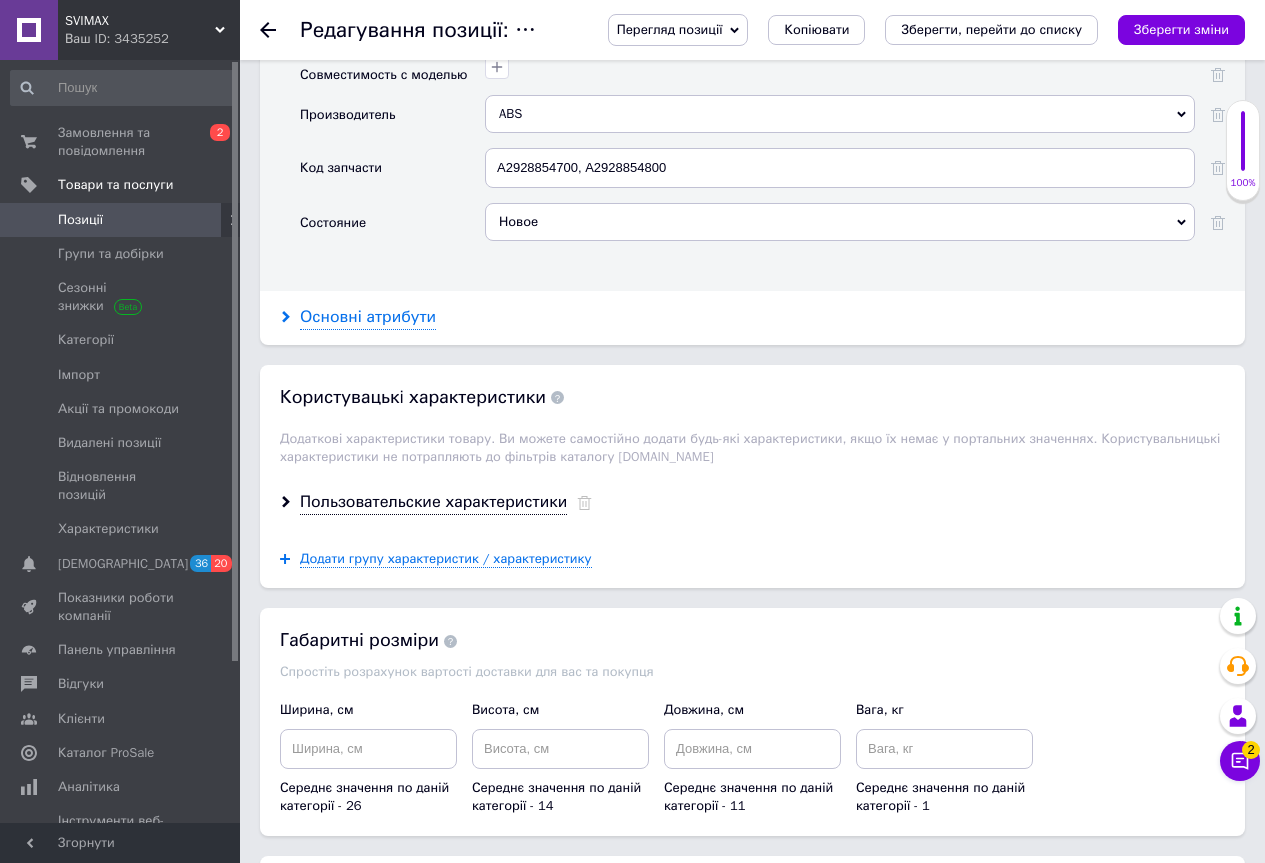 click on "Основні атрибути" at bounding box center (368, 317) 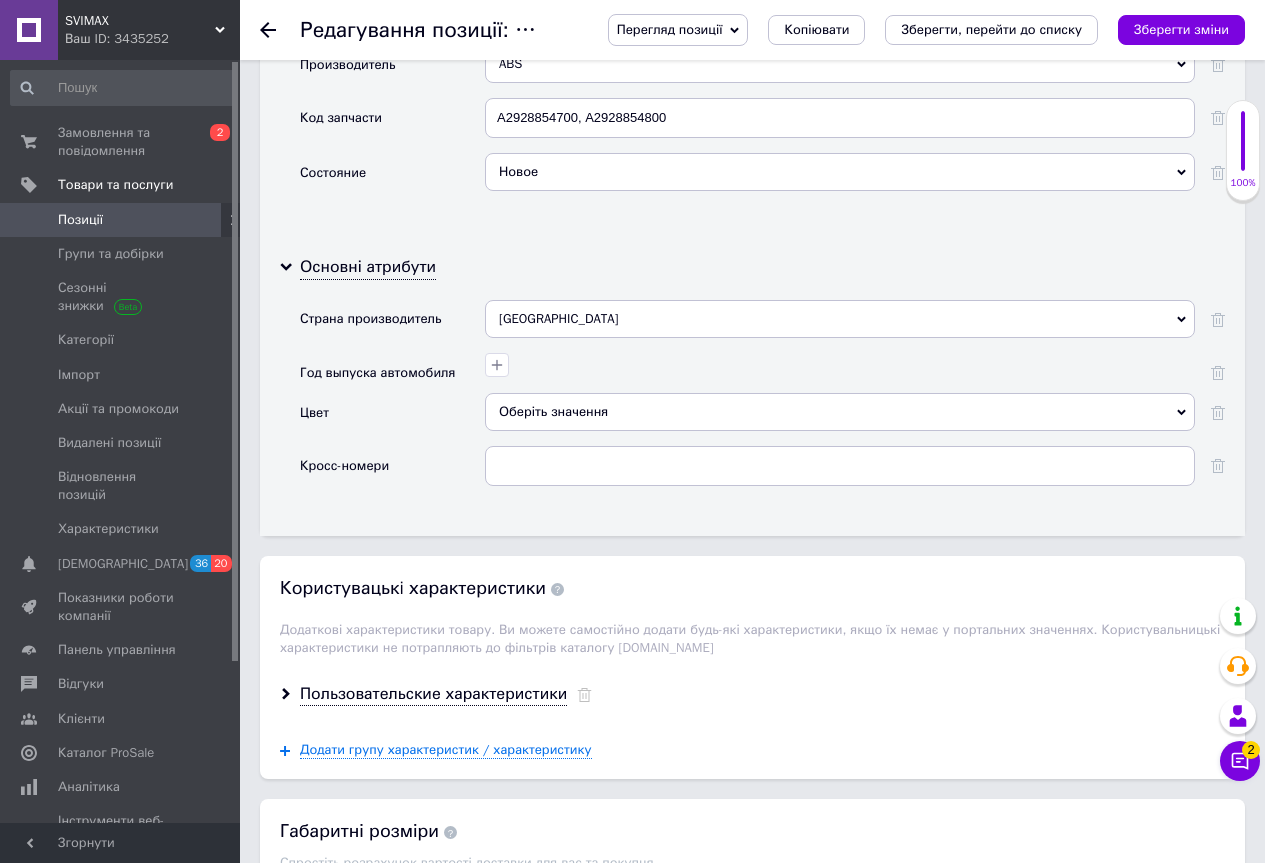 scroll, scrollTop: 2000, scrollLeft: 0, axis: vertical 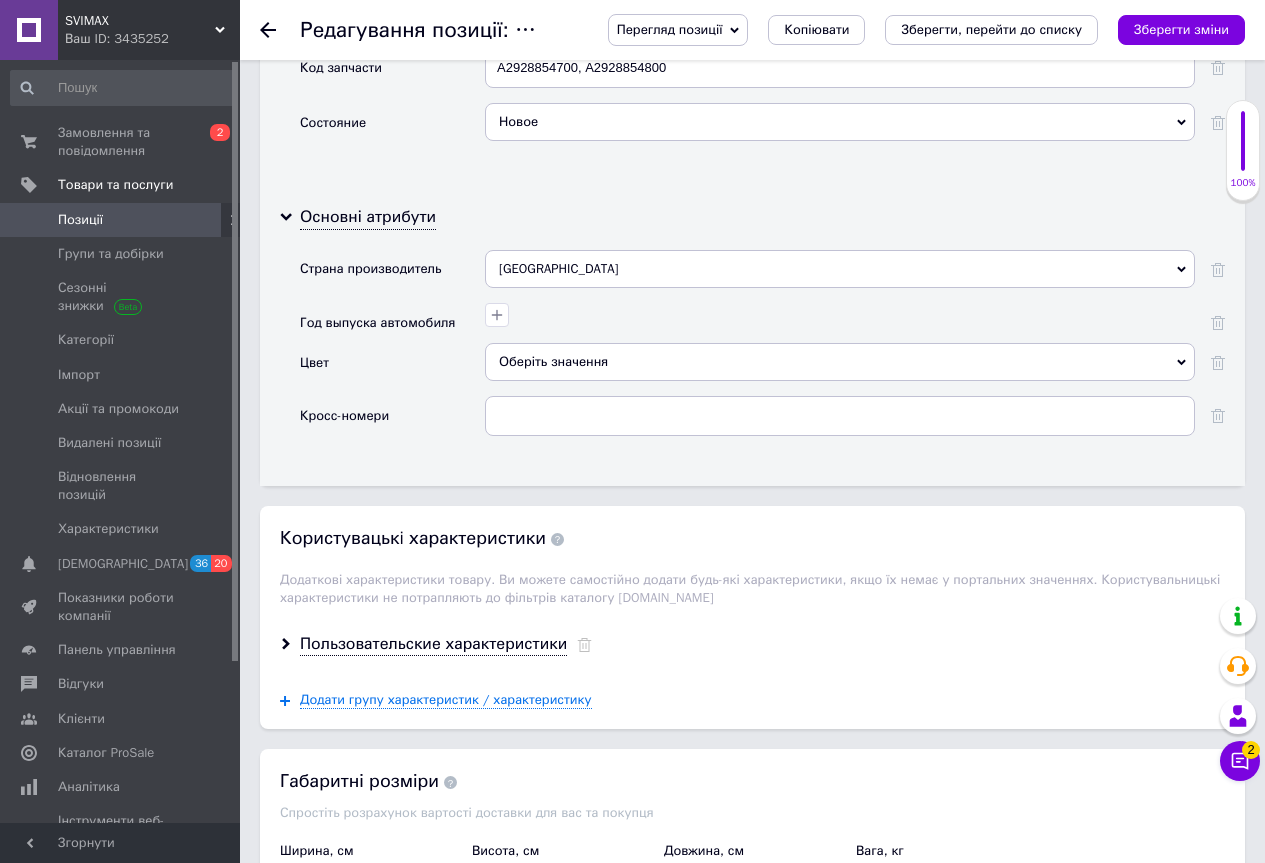 click on "Оберіть значення" at bounding box center (840, 362) 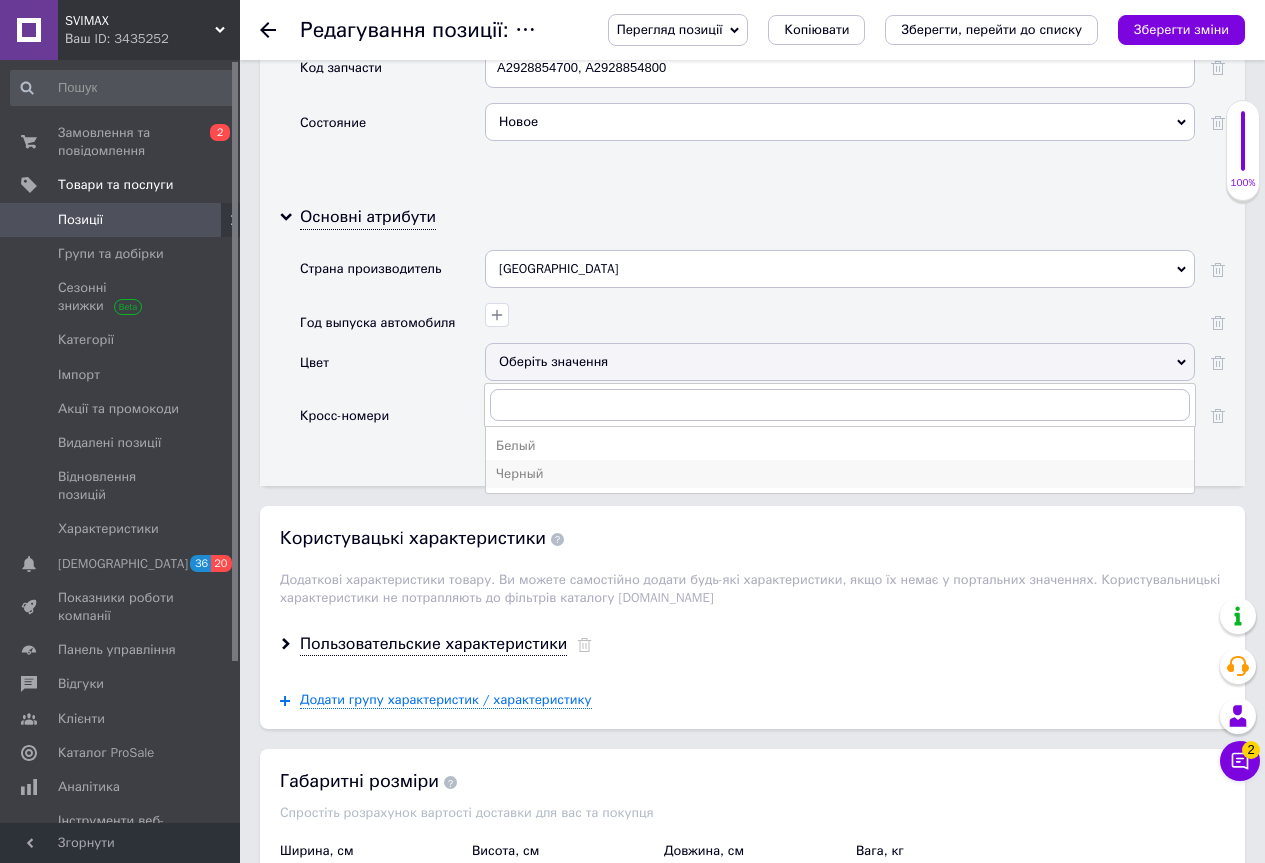 click on "Черный" at bounding box center [840, 474] 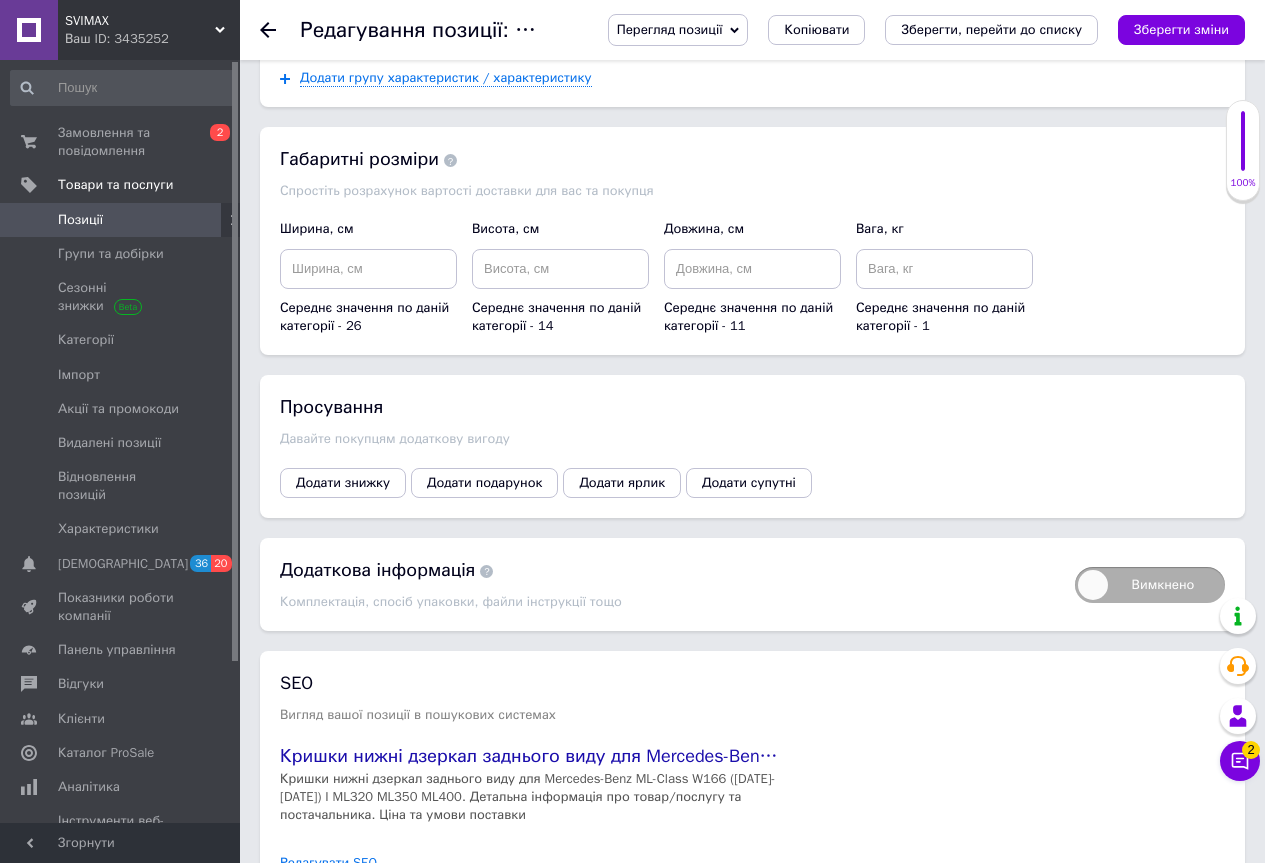scroll, scrollTop: 2739, scrollLeft: 0, axis: vertical 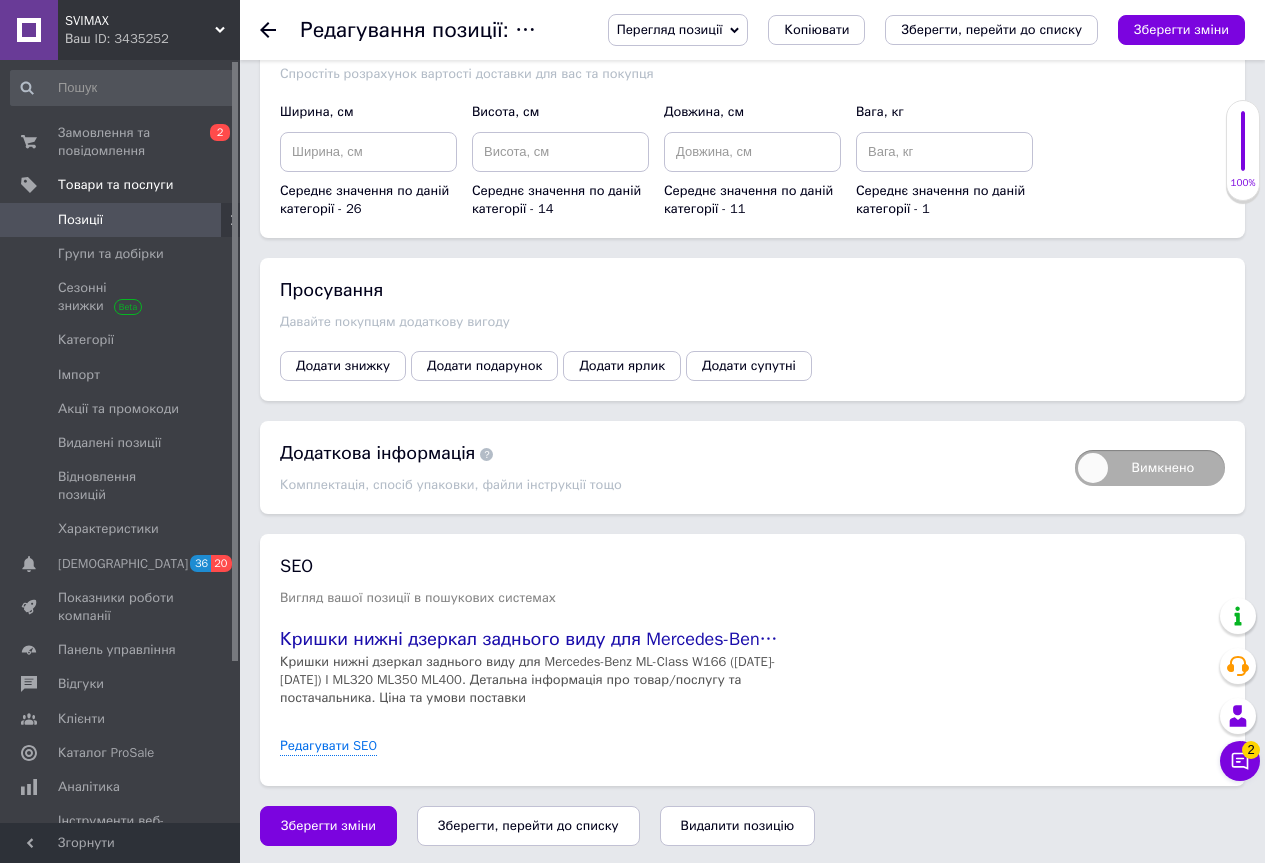 click on "Зберегти, перейти до списку" at bounding box center [528, 825] 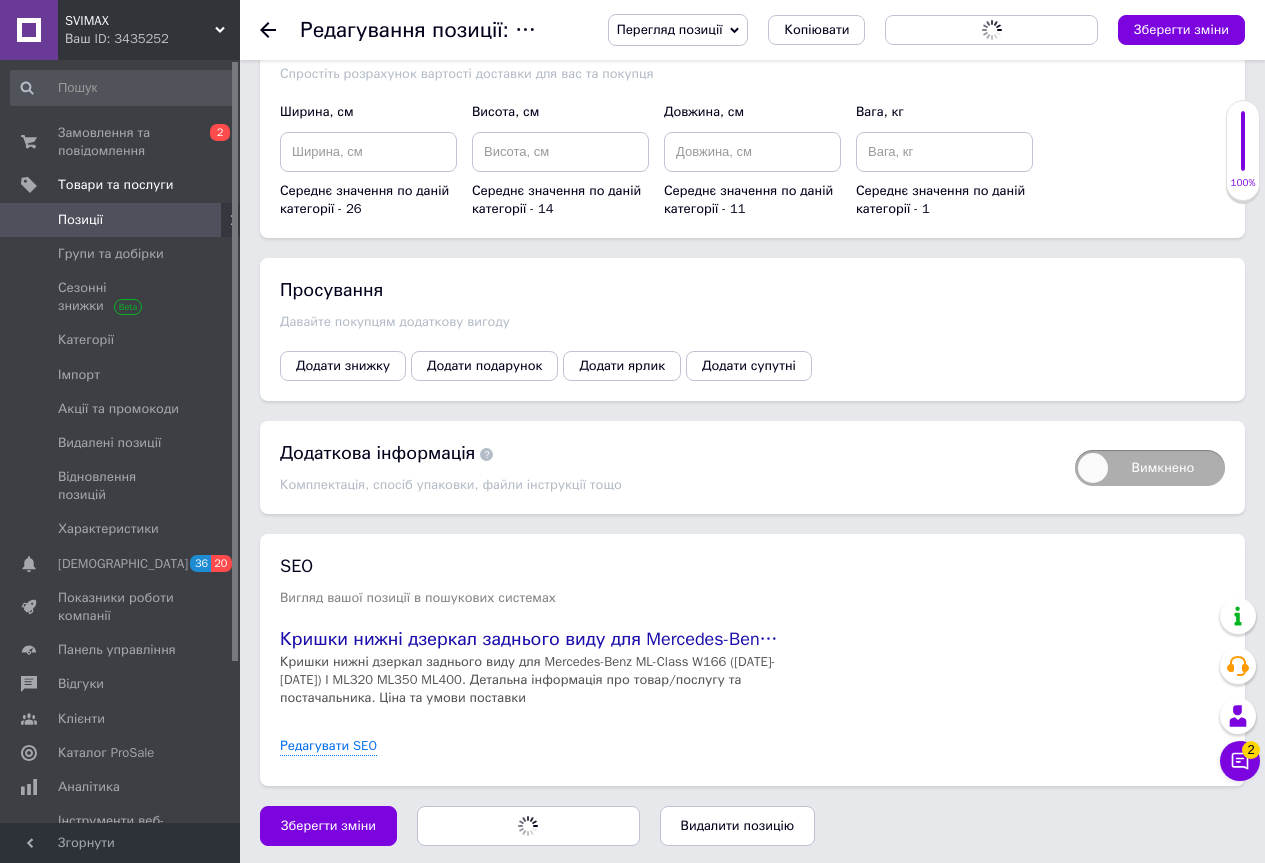 scroll, scrollTop: 0, scrollLeft: 0, axis: both 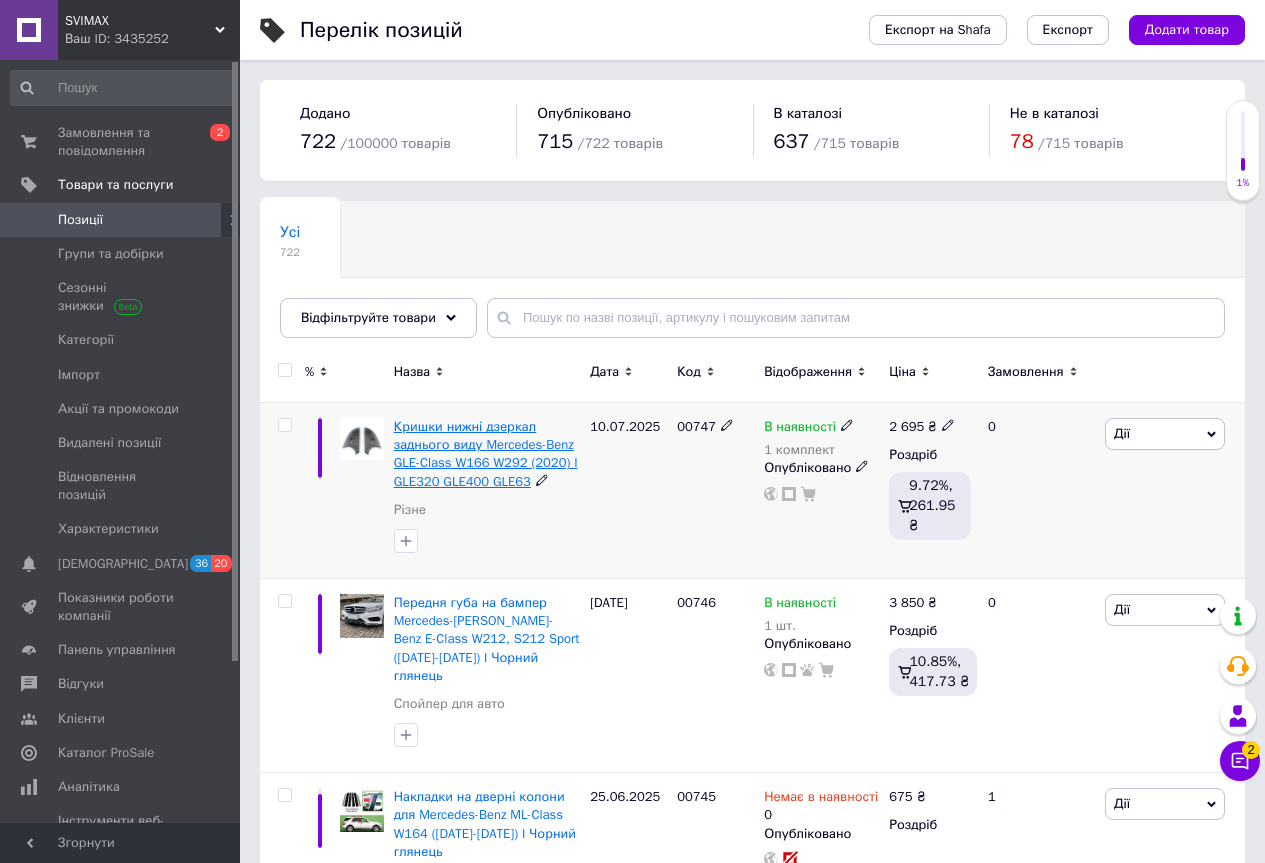 click on "Кришки нижні дзеркал заднього виду Mercedes-Benz GLE-Class W166 W292 (2020) I GLE320 GLE400 GLE63" at bounding box center [486, 454] 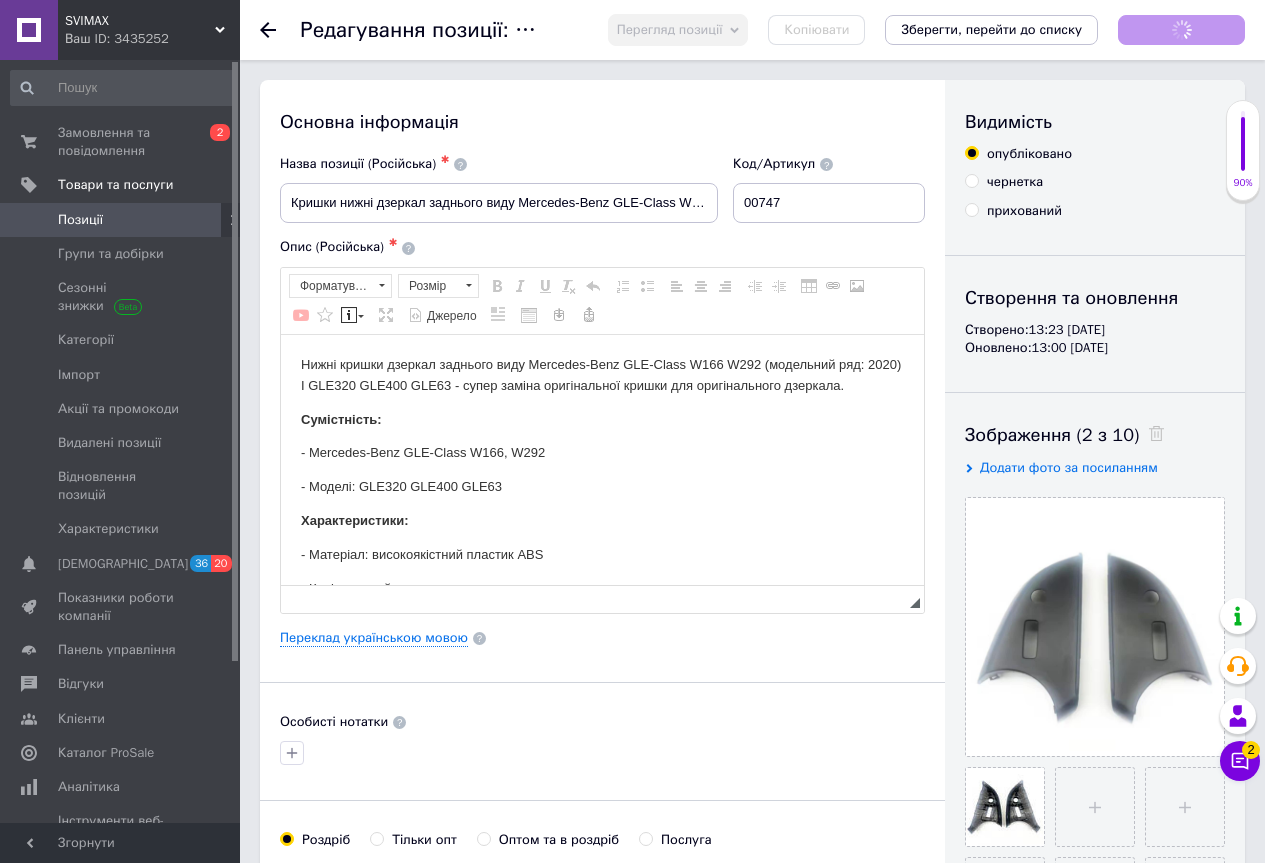 scroll, scrollTop: 0, scrollLeft: 0, axis: both 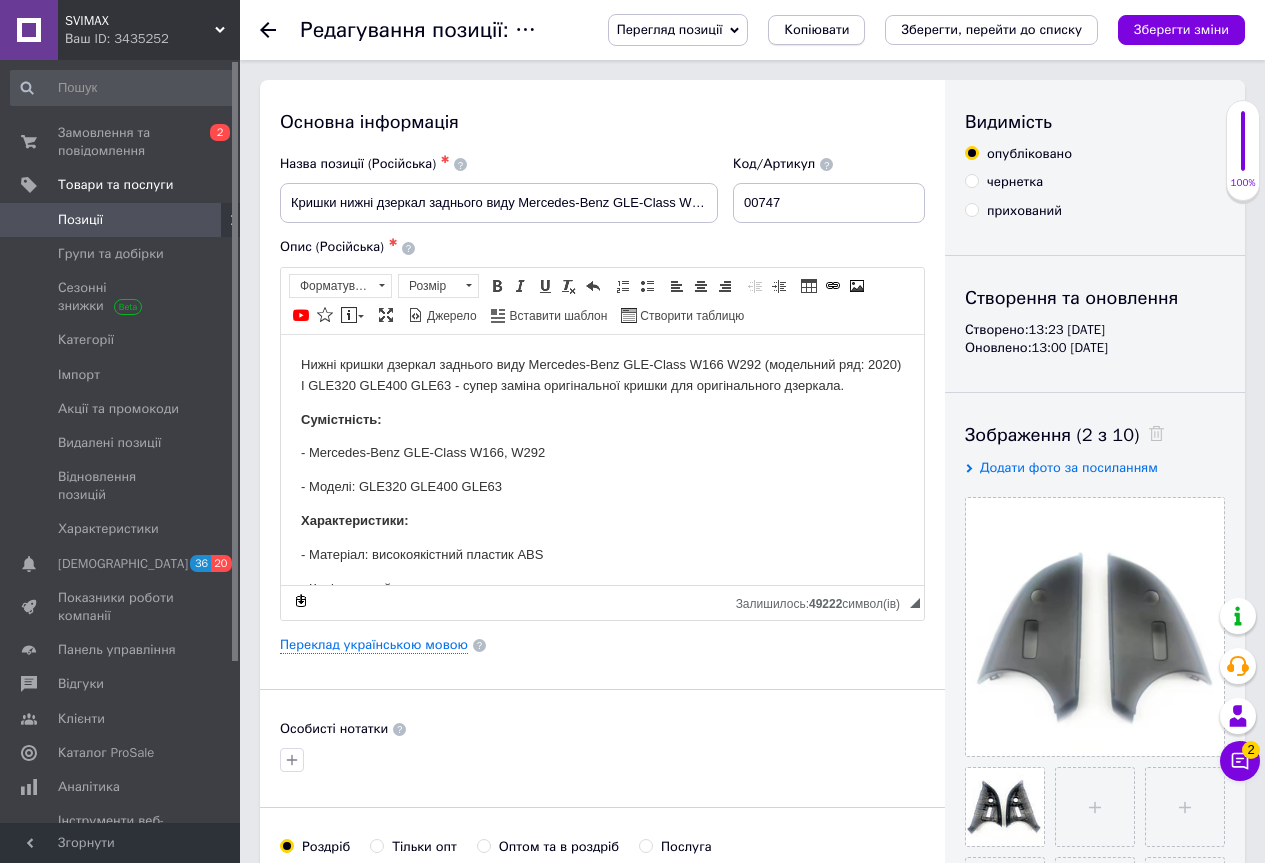 click on "Копіювати" at bounding box center [816, 30] 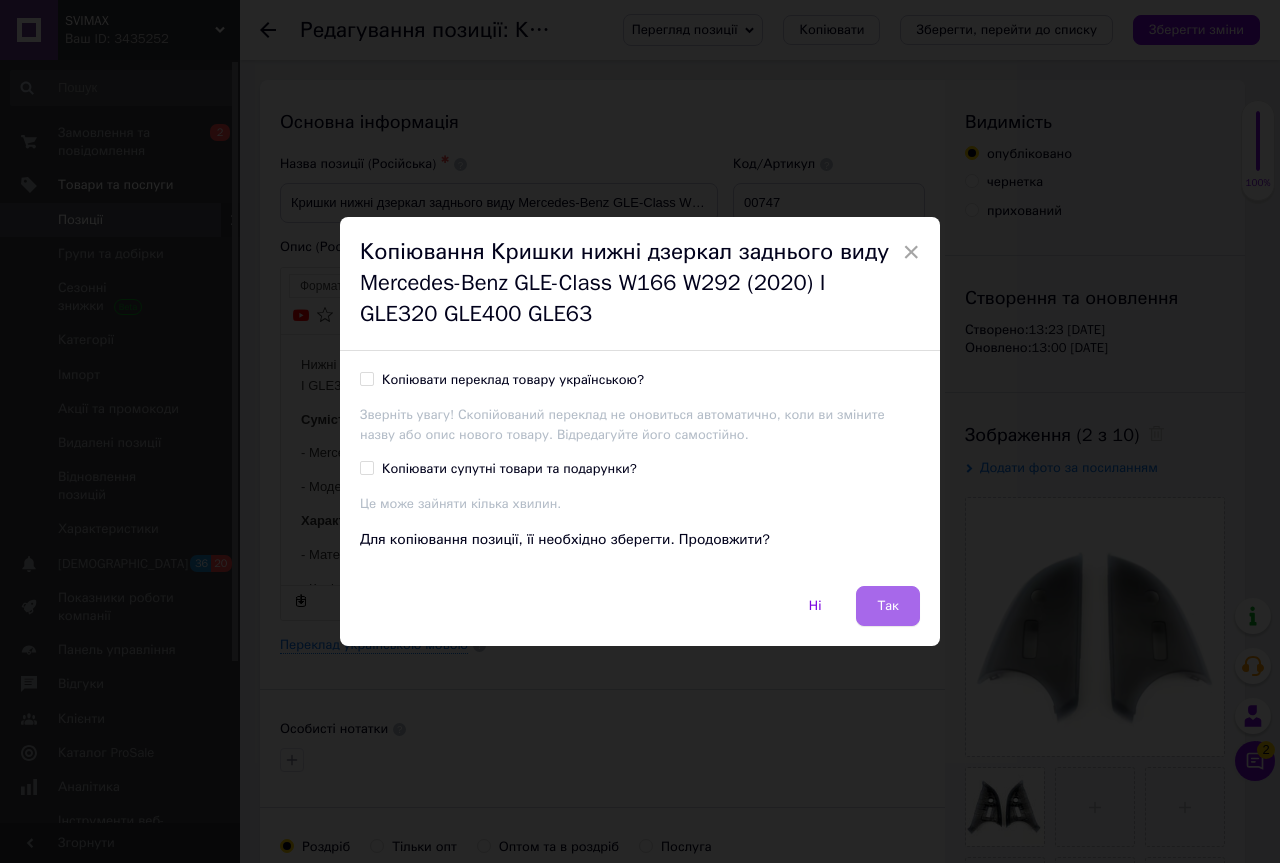 click on "Так" at bounding box center [888, 606] 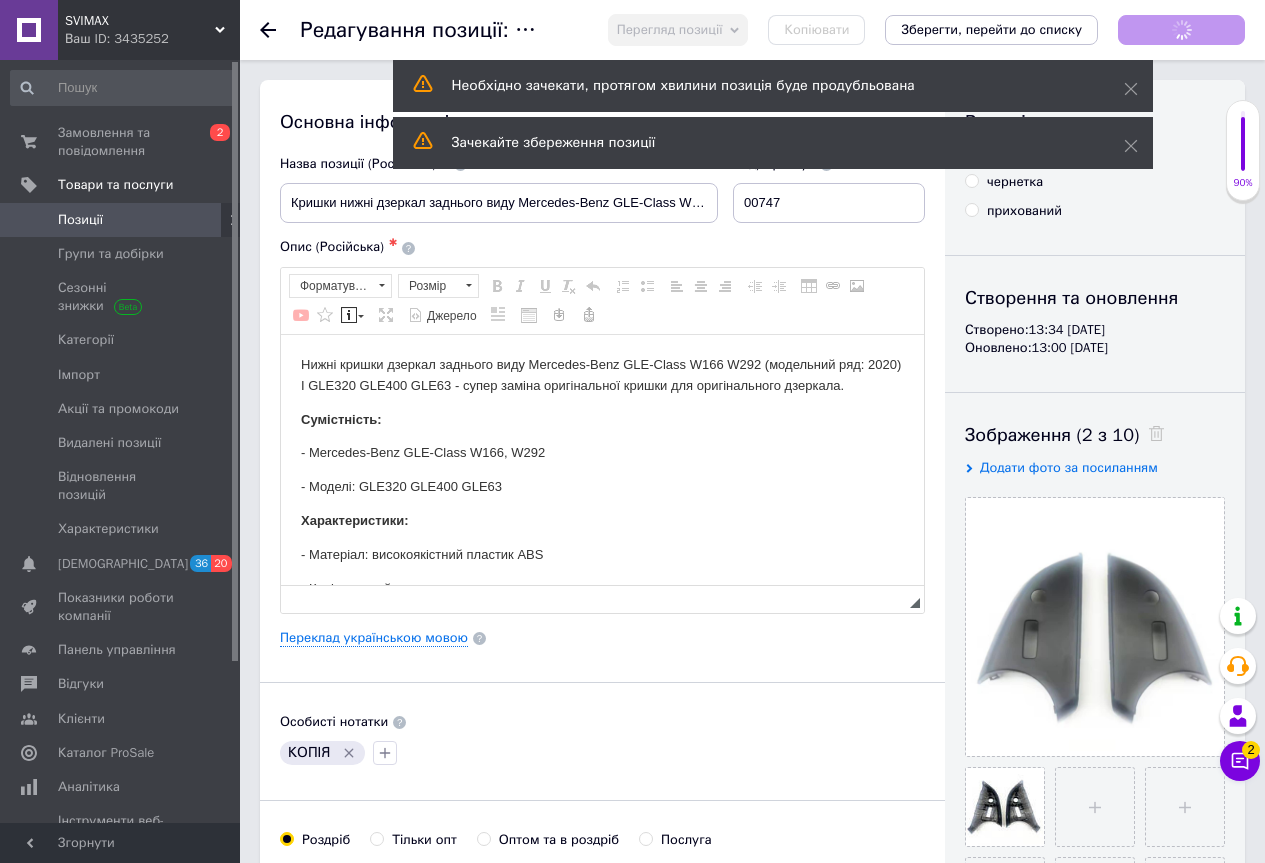 scroll, scrollTop: 0, scrollLeft: 0, axis: both 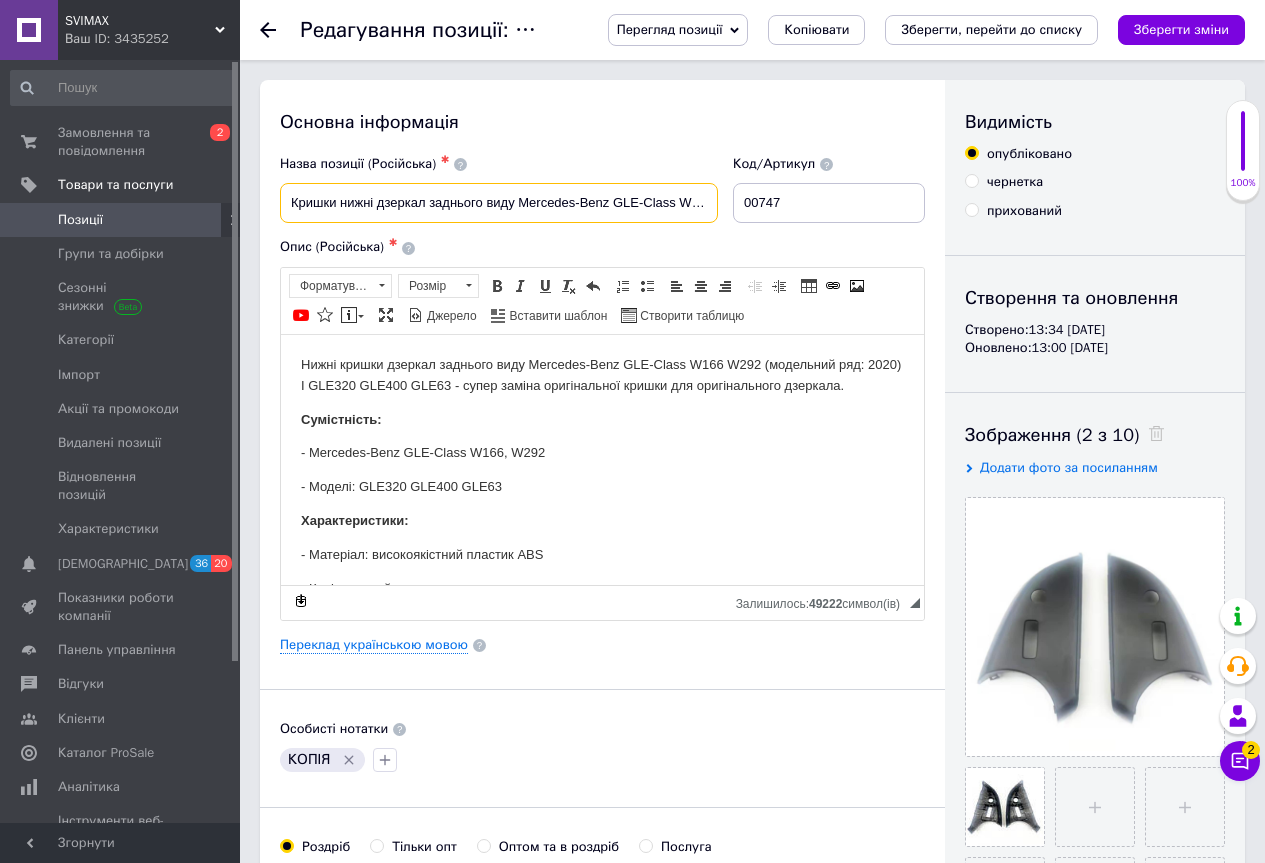 click on "Кришки нижні дзеркал заднього виду Mercedes-Benz GLE-Class W166 W292 (2020) I GLE320 GLE400 GLE63" at bounding box center [499, 203] 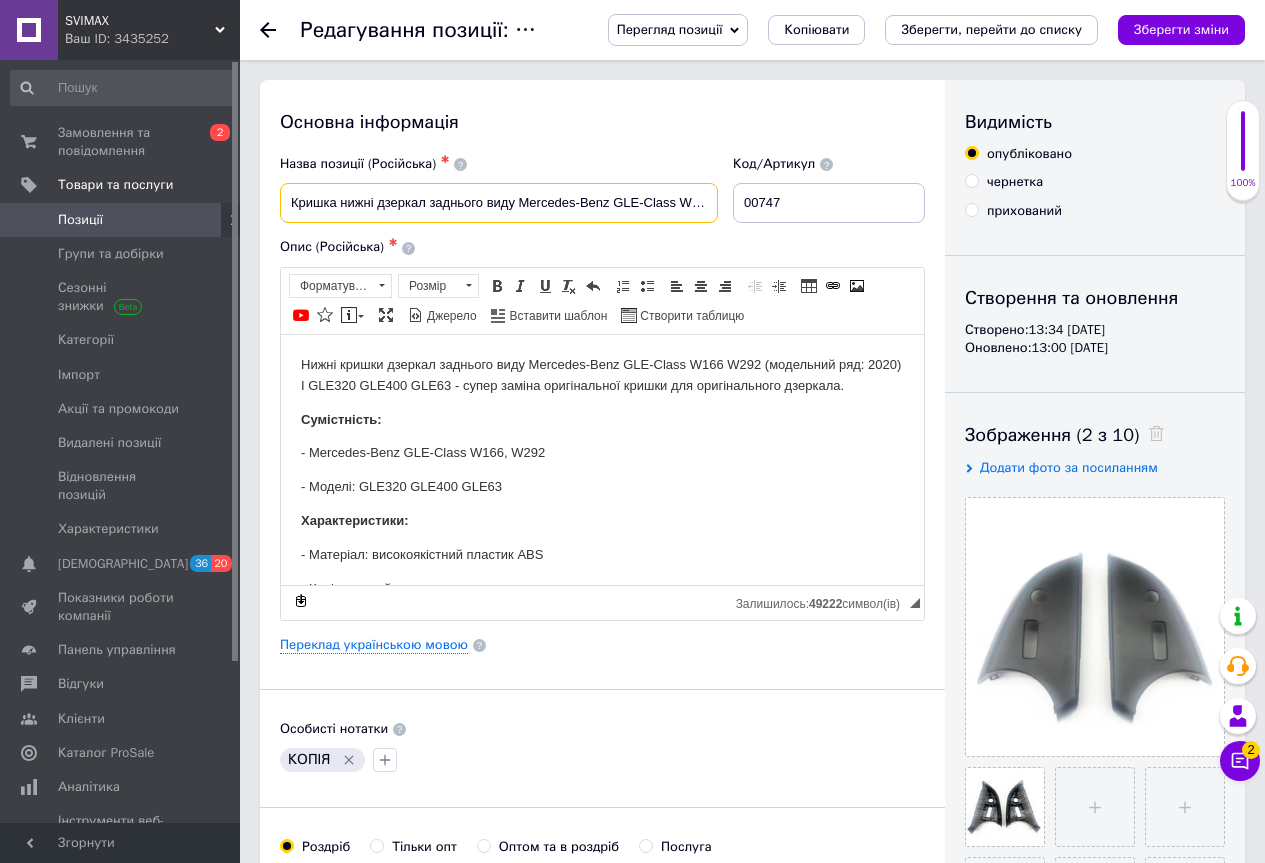 click on "Кришка нижні дзеркал заднього виду Mercedes-Benz GLE-Class W166 W292 (2020) I GLE320 GLE400 GLE63" at bounding box center (499, 203) 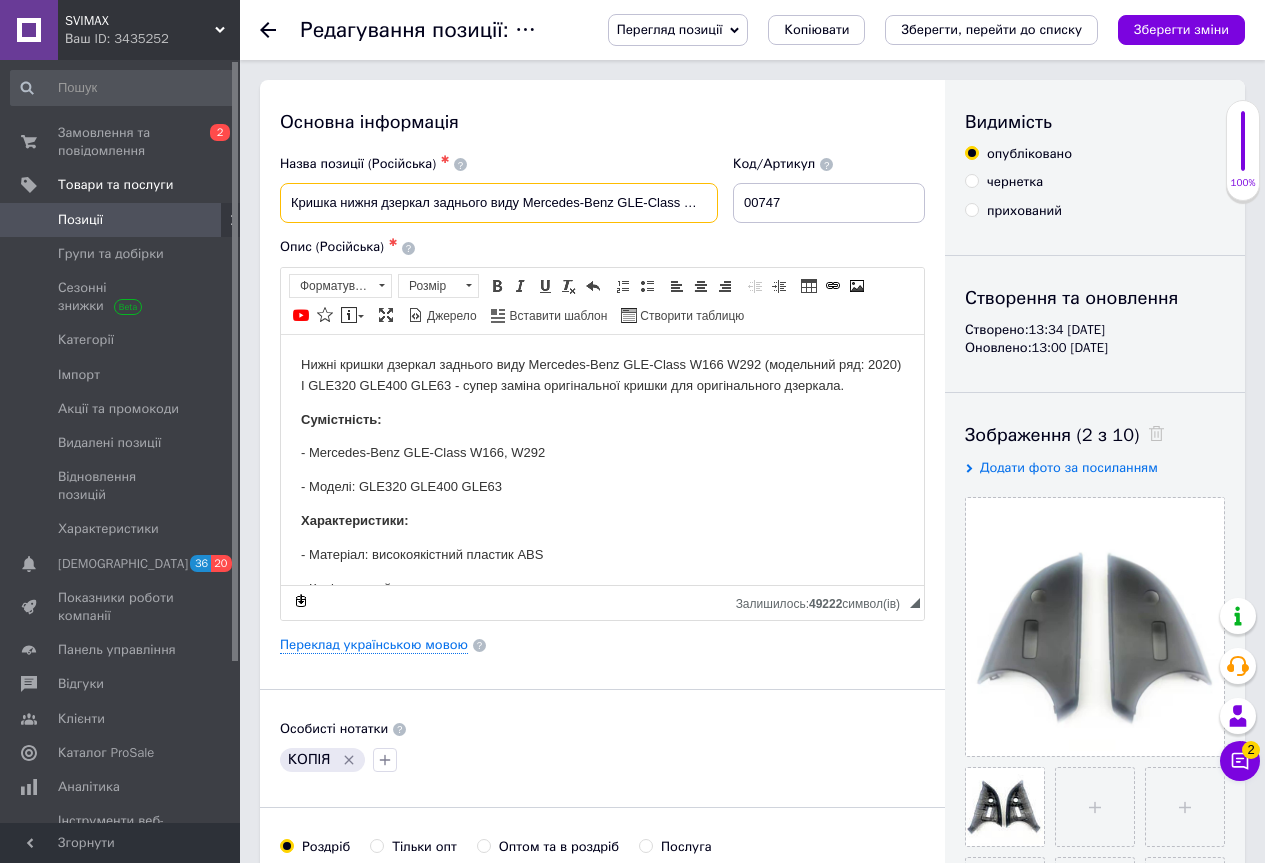 click on "Кришка нижня дзеркал заднього виду Mercedes-Benz GLE-Class W166 W292 (2020) I GLE320 GLE400 GLE63" at bounding box center (499, 203) 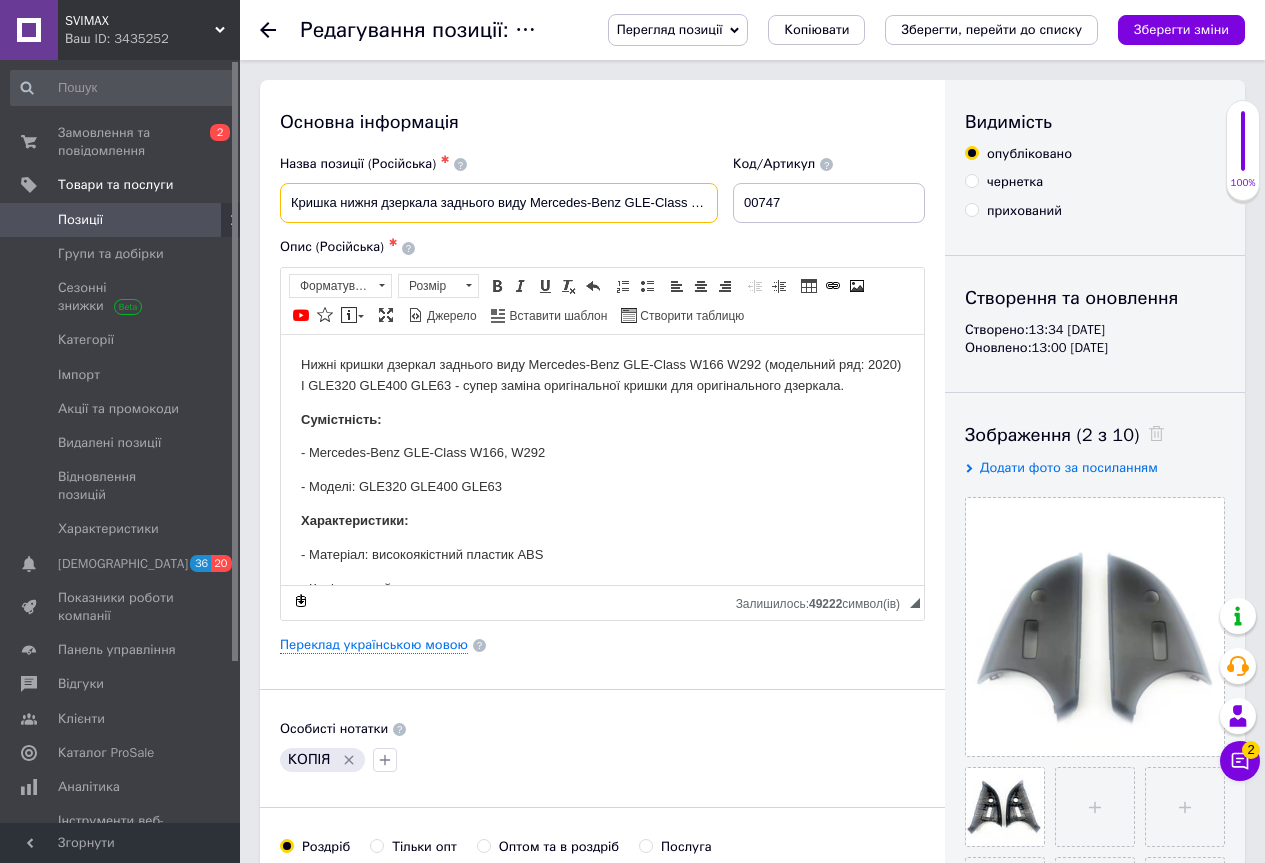 type on "Кришка нижня дзеркала заднього виду Mercedes-Benz GLE-Class W166 W292 (2020) I GLE320 GLE400 GLE63" 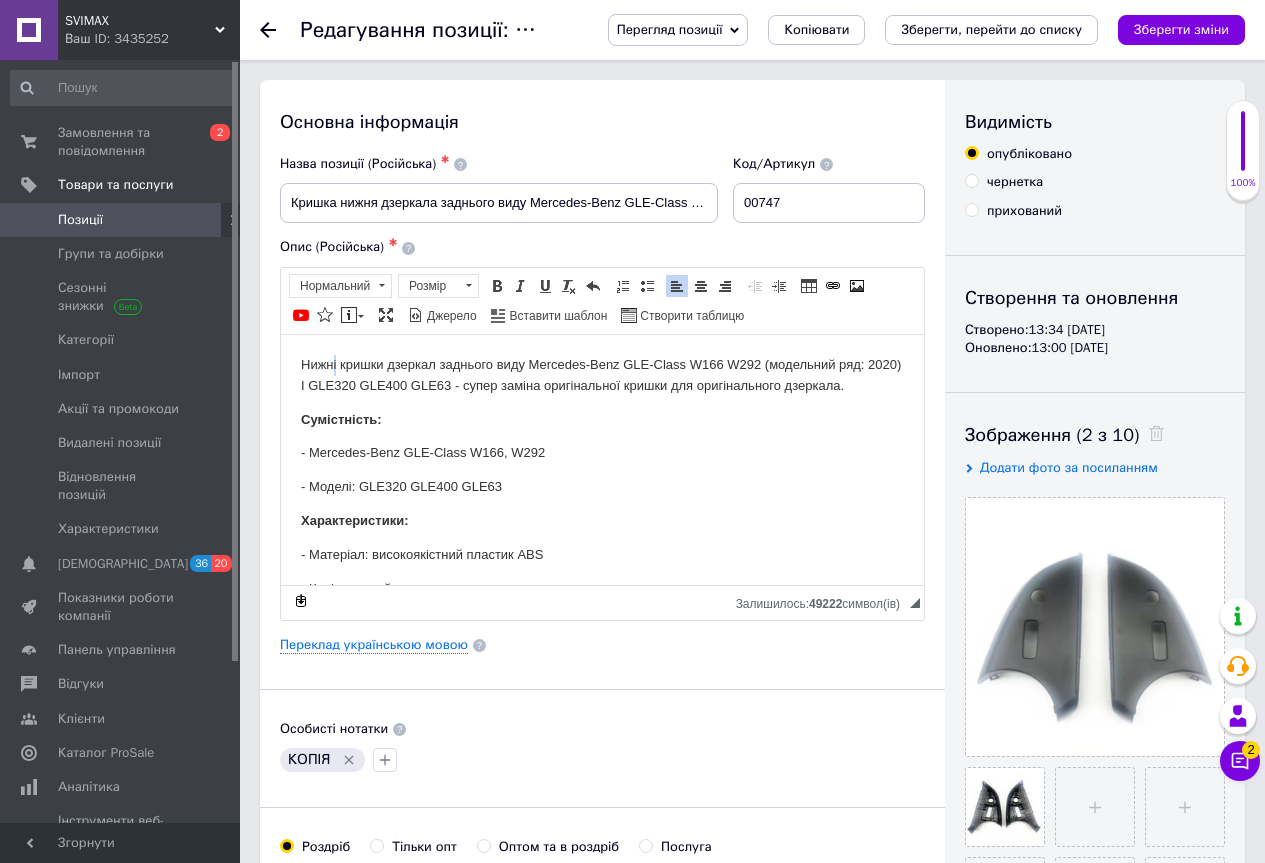 click on "Нижні кришки дзеркал заднього виду Mercedes-Benz GLE-Class W166 W292 (модельний ряд: 2020) I GLE320 GLE400 GLE63 - супер заміна оригінальної кришки для оригінального дзеркала." at bounding box center [602, 375] 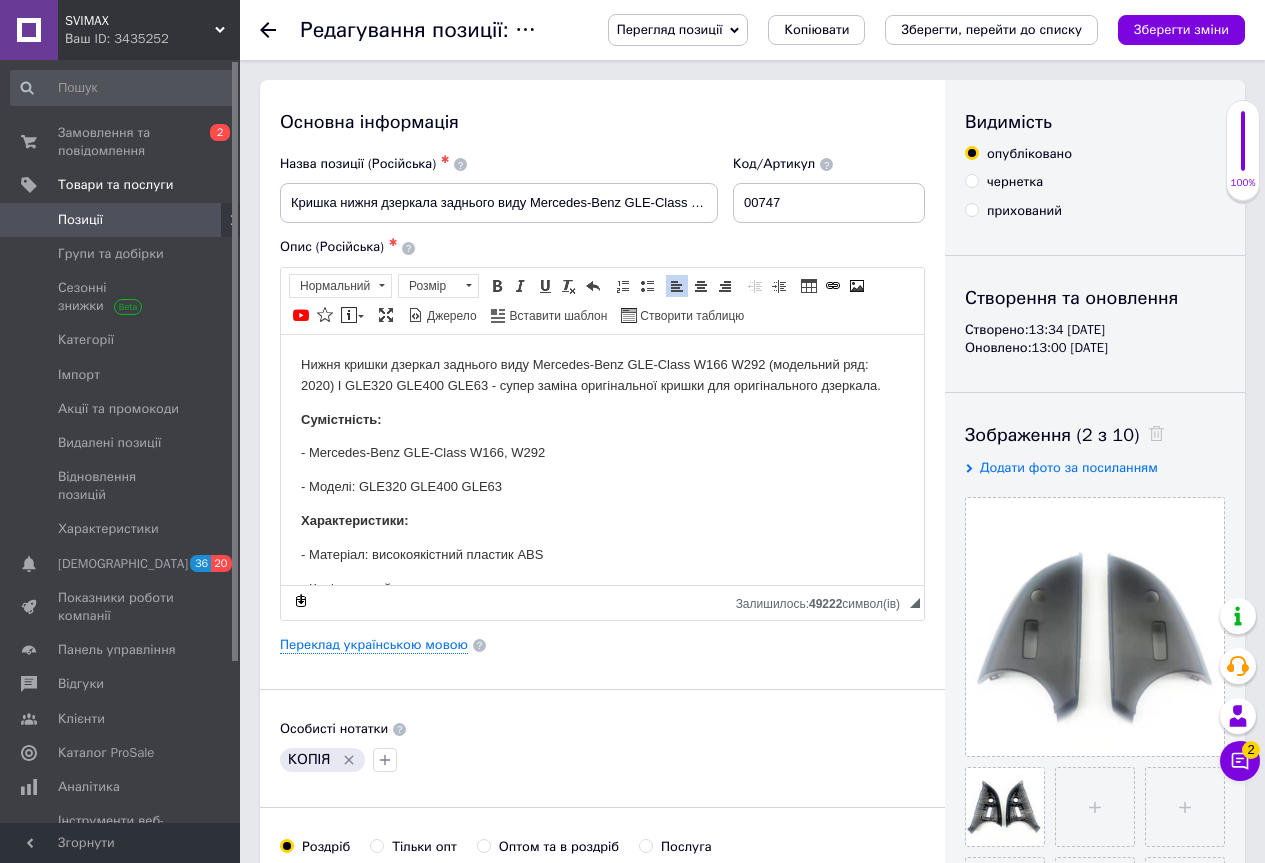 click on "Нижня кришки дзеркал заднього виду Mercedes-Benz GLE-Class W166 W292 (модельний ряд: 2020) I GLE320 GLE400 GLE63 - супер заміна оригінальної кришки для оригінального дзеркала." at bounding box center [602, 375] 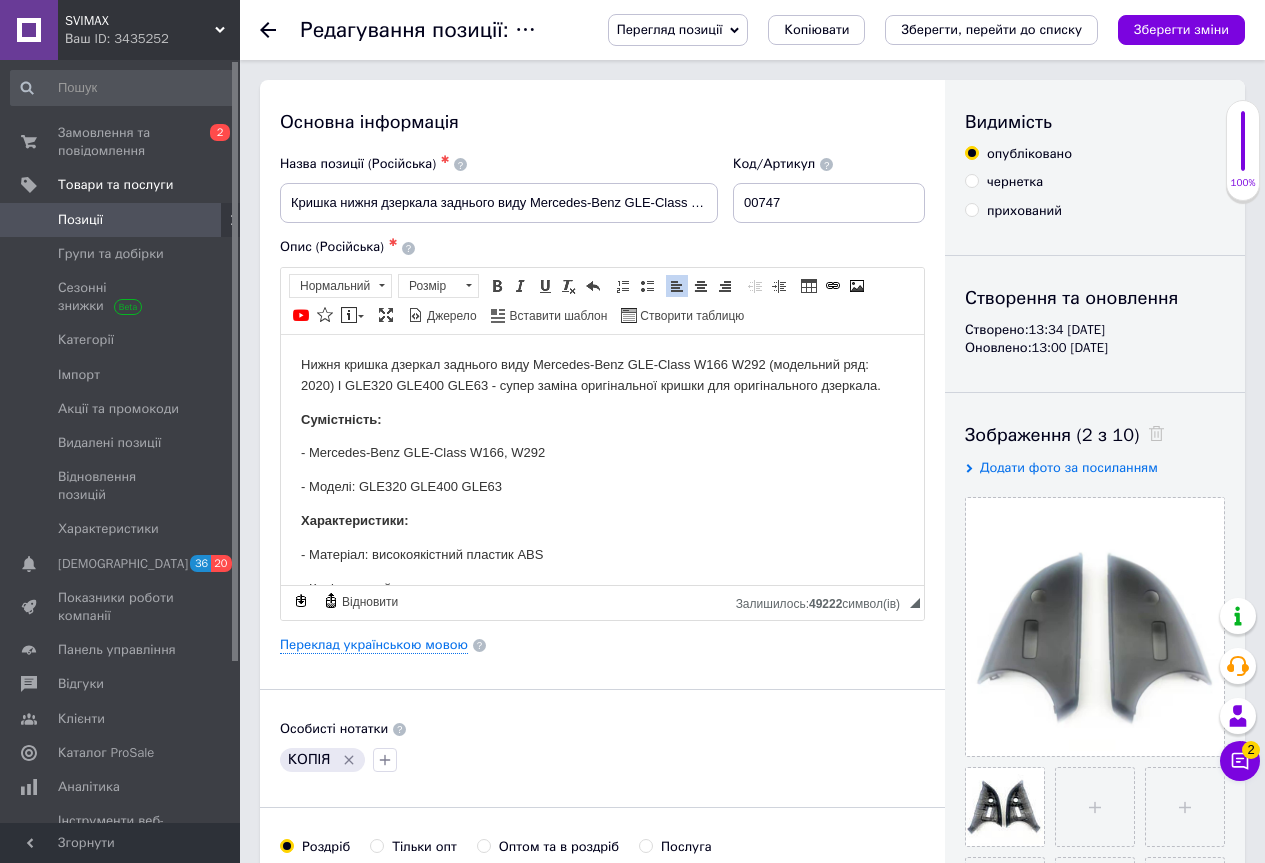 click on "Нижня кришка дзеркал заднього виду Mercedes-Benz GLE-Class W166 W292 (модельний ряд: 2020) I GLE320 GLE400 GLE63 - супер заміна оригінальної кришки для оригінального дзеркала." at bounding box center (602, 375) 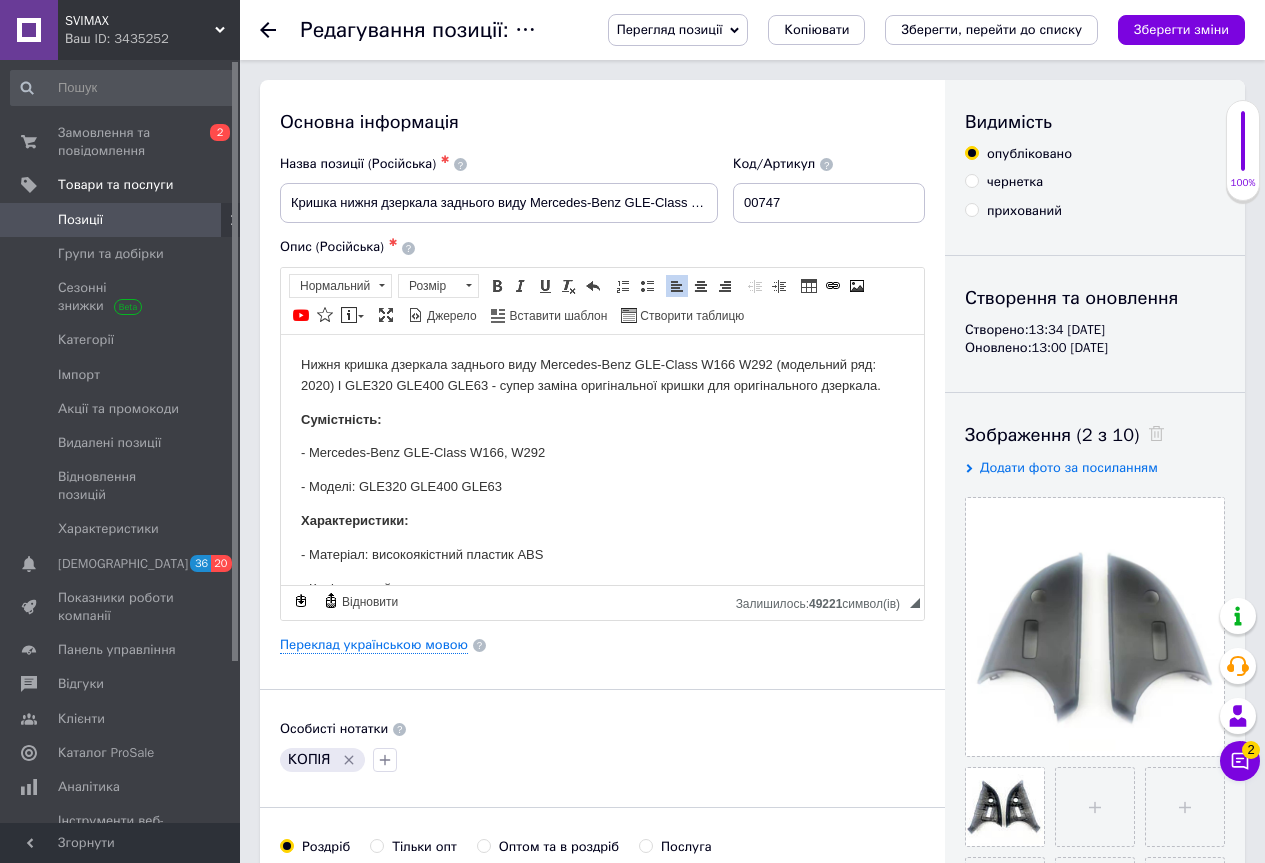 click on "Нижня кришка дзеркала заднього виду Mercedes-Benz GLE-Class W166 W292 (модельний ряд: 2020) I GLE320 GLE400 GLE63 - супер заміна оригінальної кришки для оригінального дзеркала." at bounding box center [602, 375] 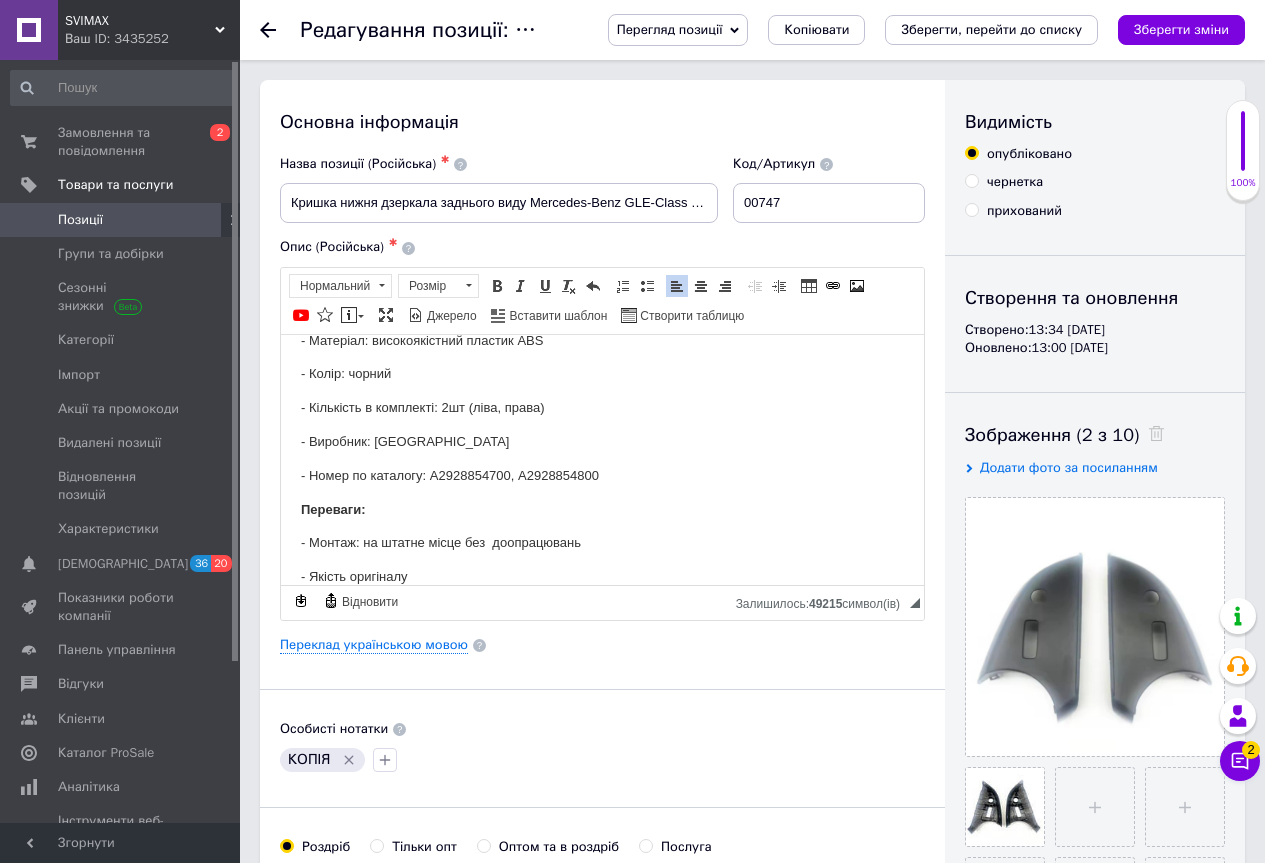 scroll, scrollTop: 200, scrollLeft: 0, axis: vertical 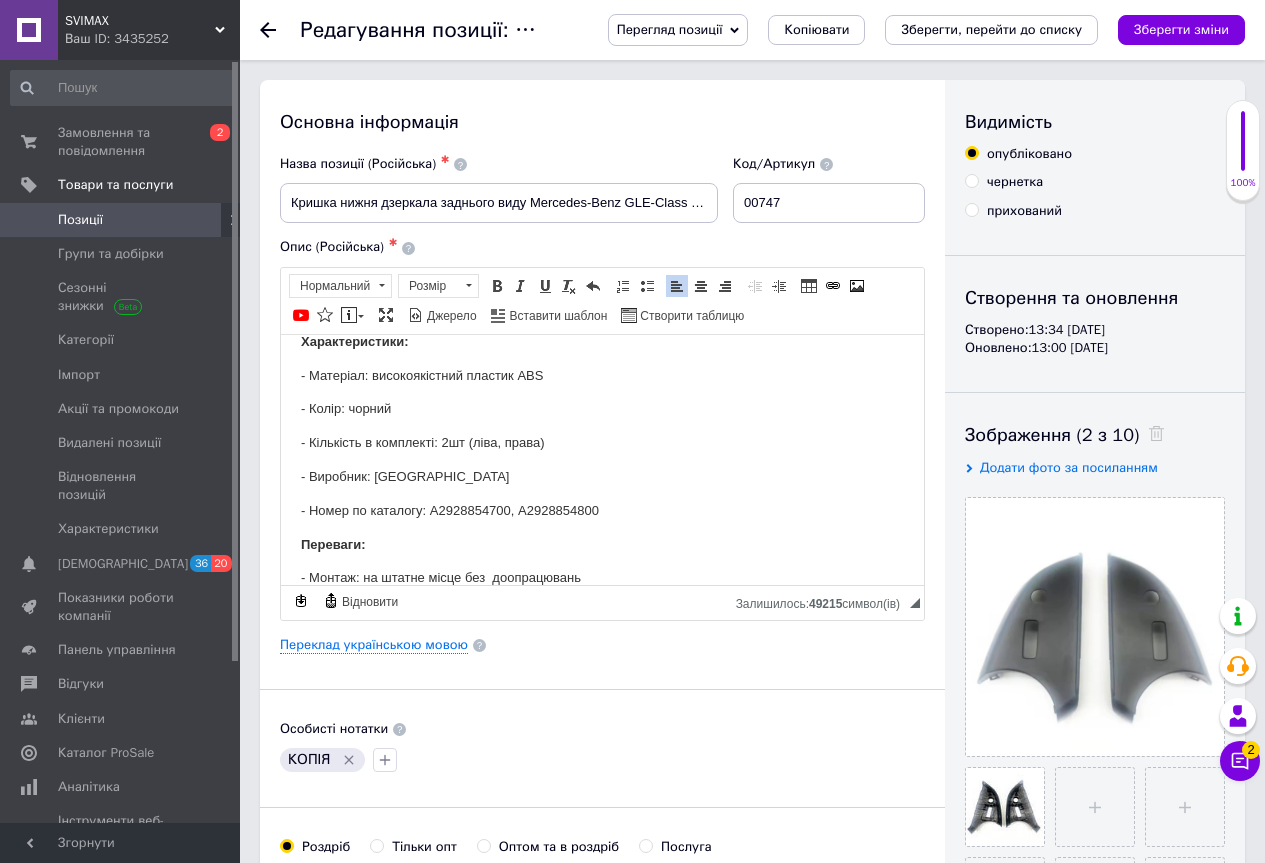 click on "- Кількість в комплекті: 2шт (ліва, права)" at bounding box center (602, 442) 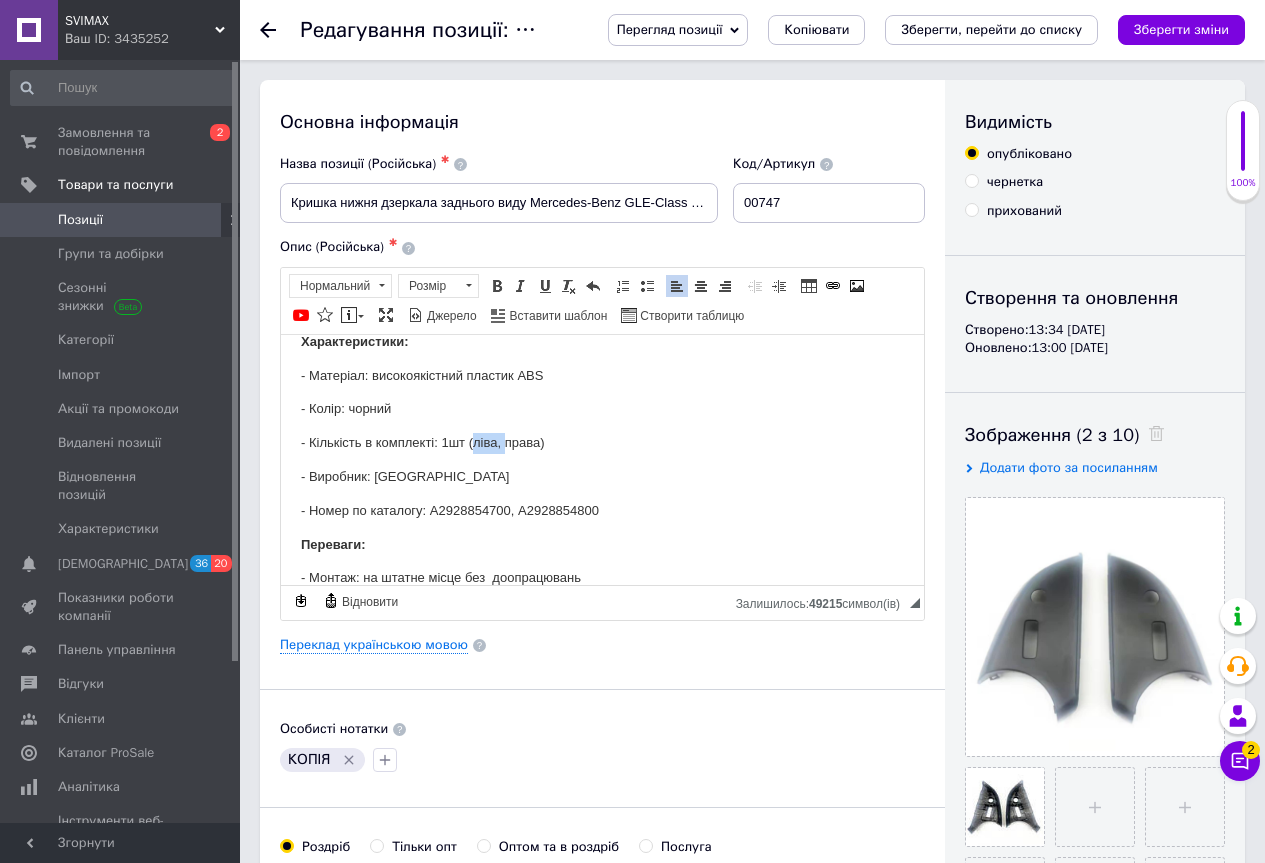drag, startPoint x: 505, startPoint y: 443, endPoint x: 476, endPoint y: 451, distance: 30.083218 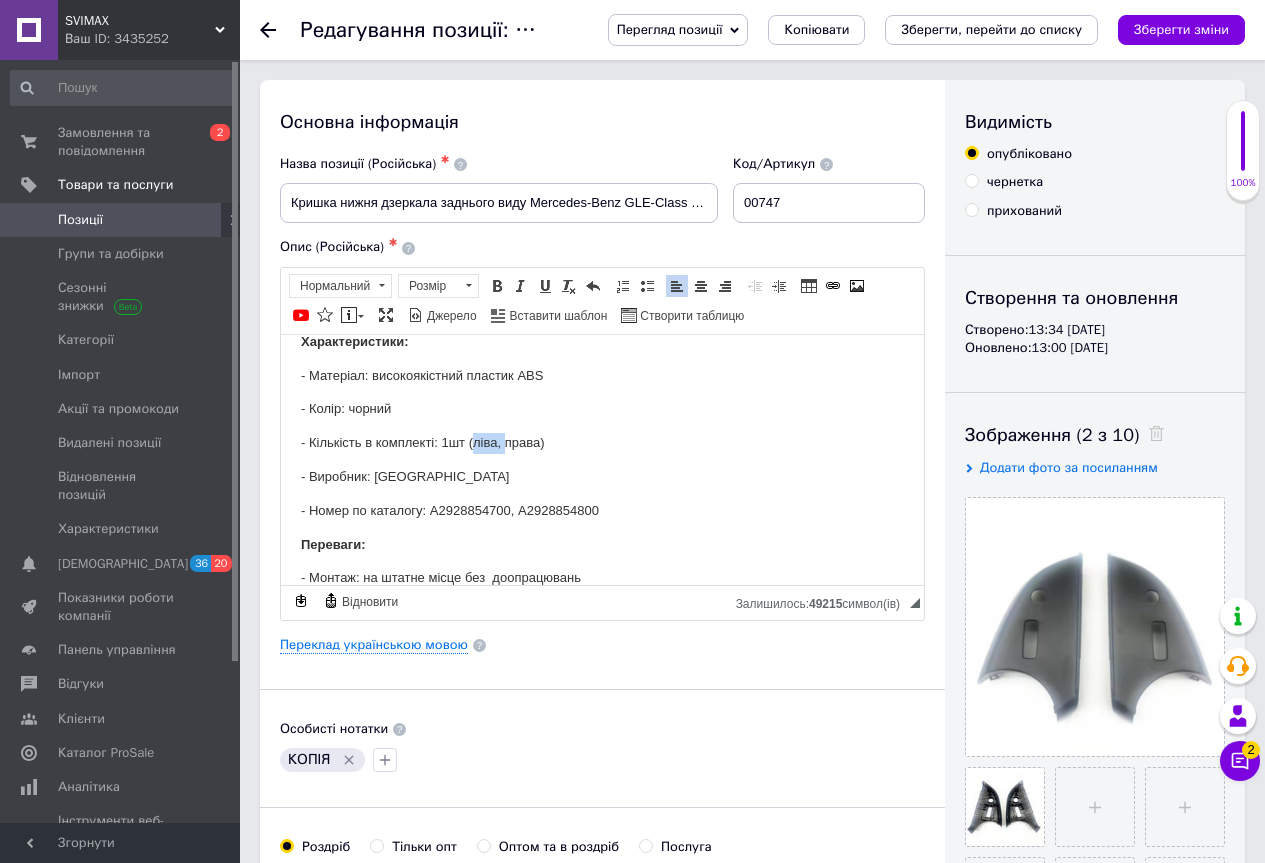 click on "- Кількість в комплекті: 1шт (ліва, права)" at bounding box center (602, 442) 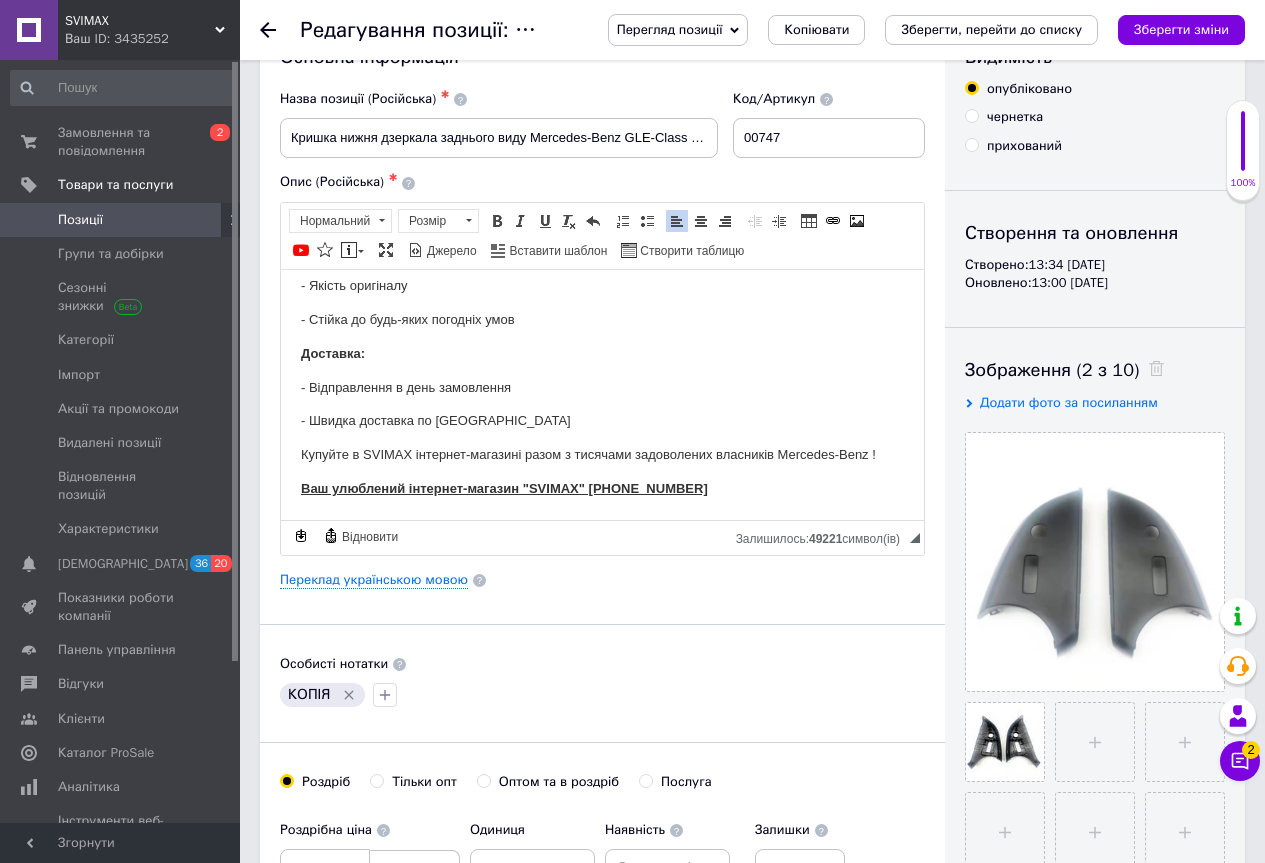 scroll, scrollTop: 100, scrollLeft: 0, axis: vertical 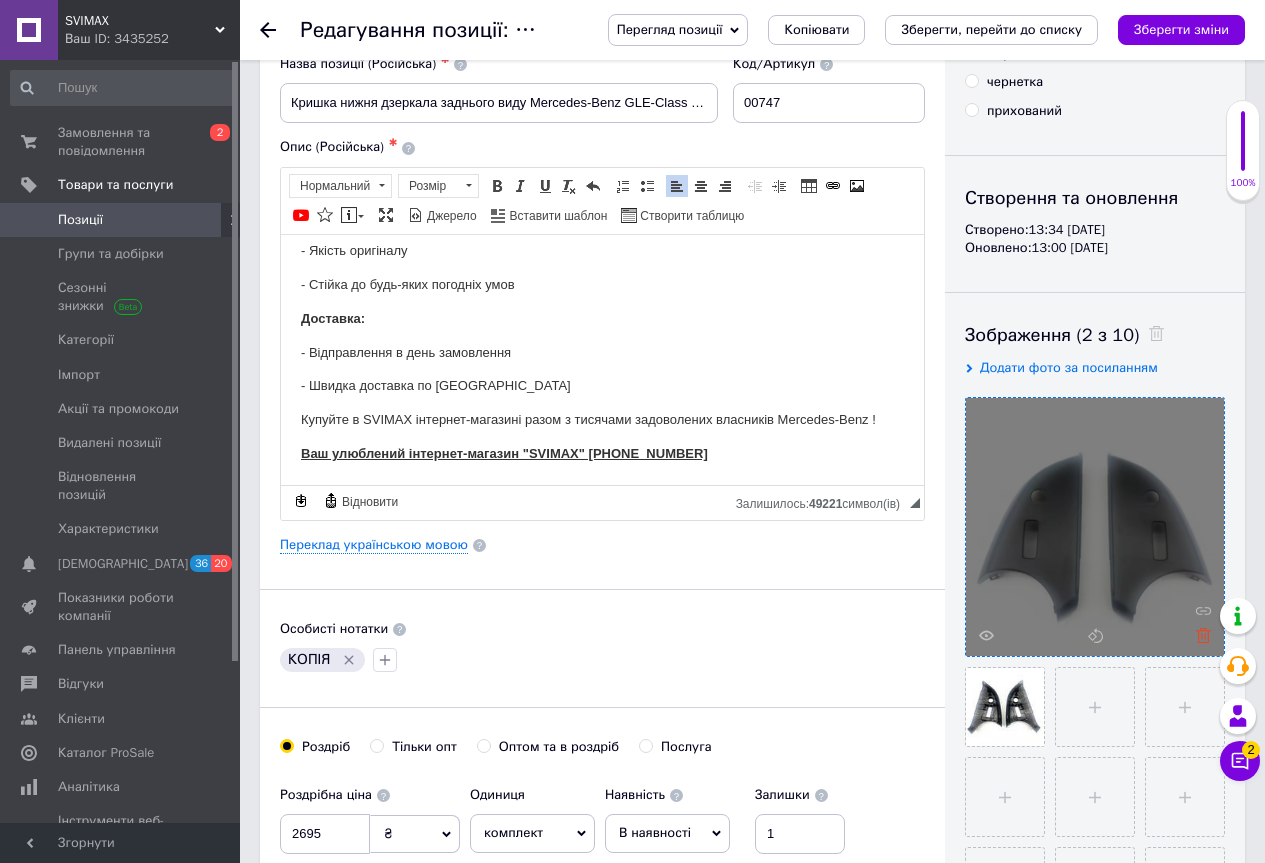 click 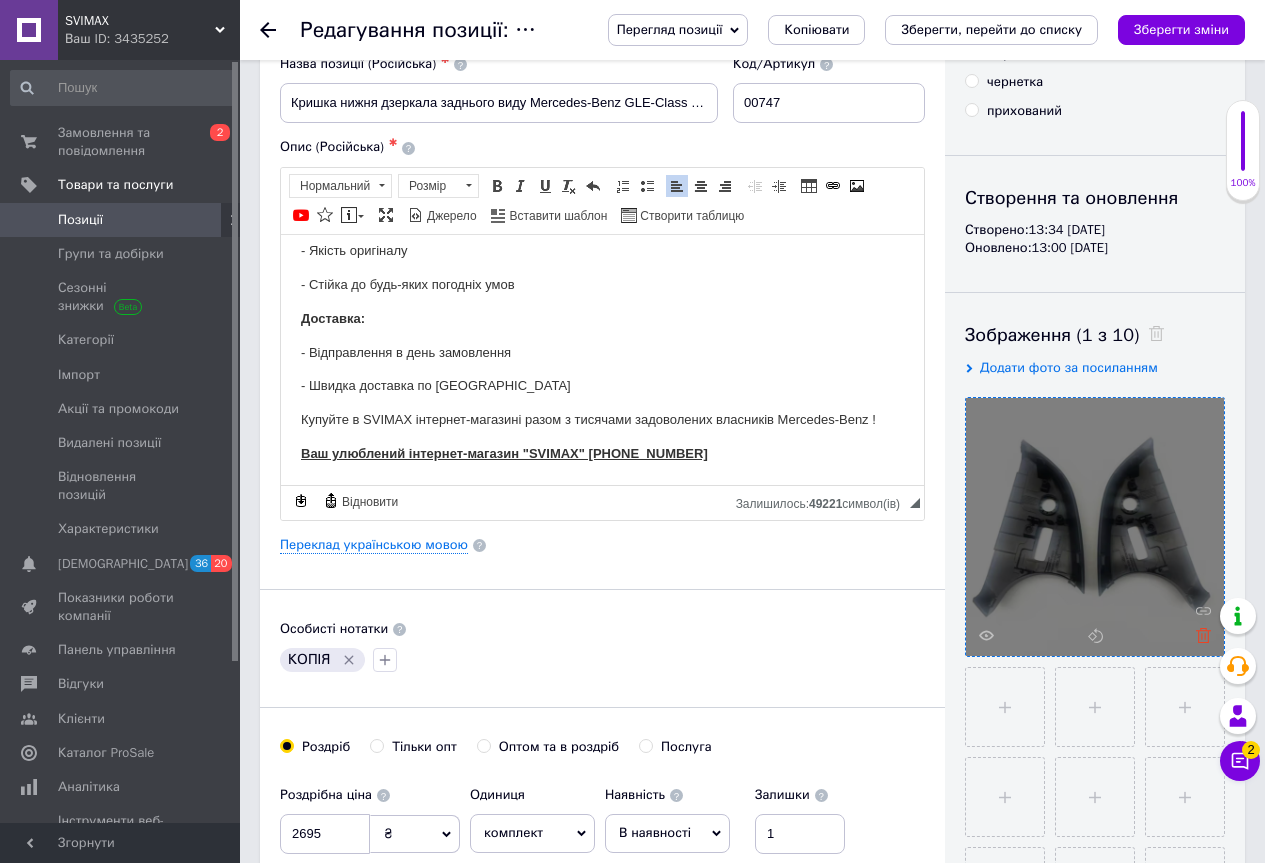 click 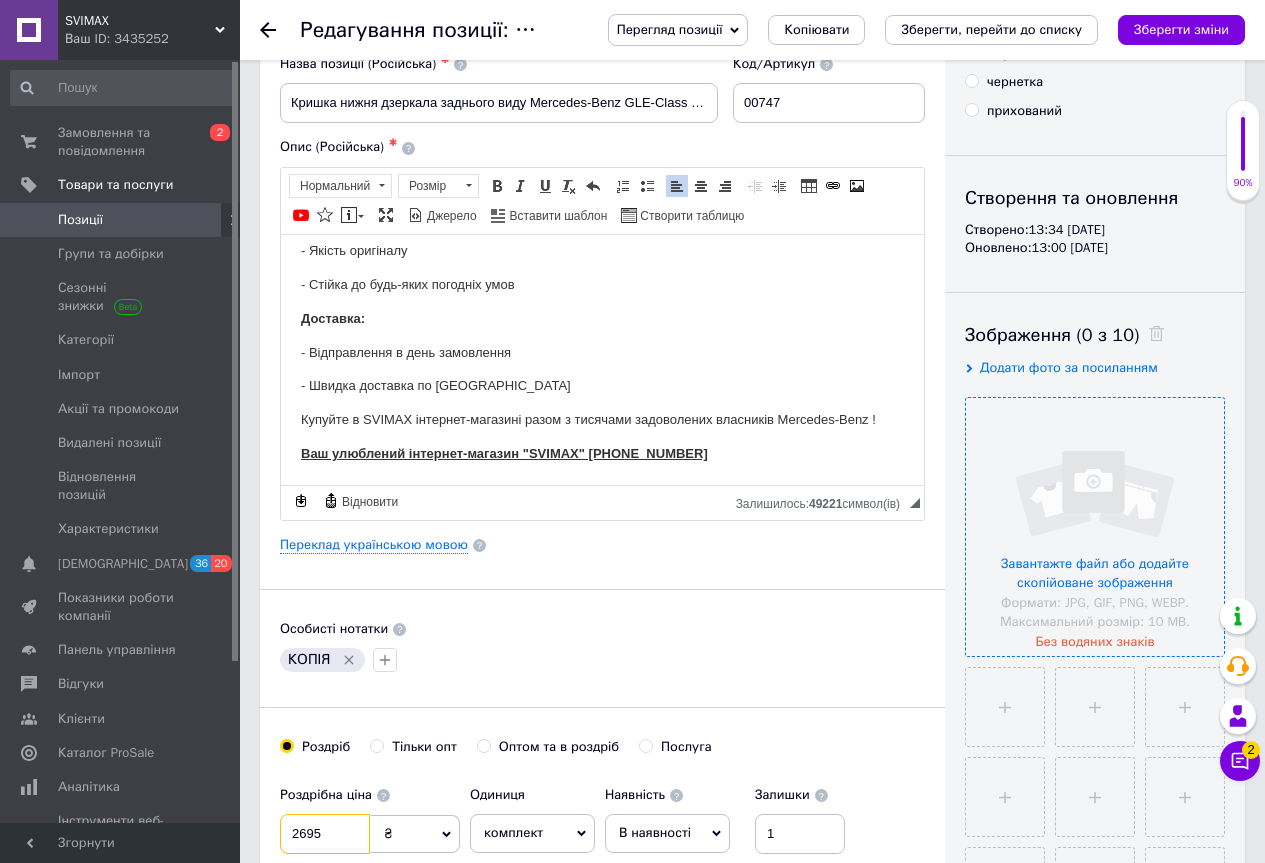 click on "2695" at bounding box center [325, 834] 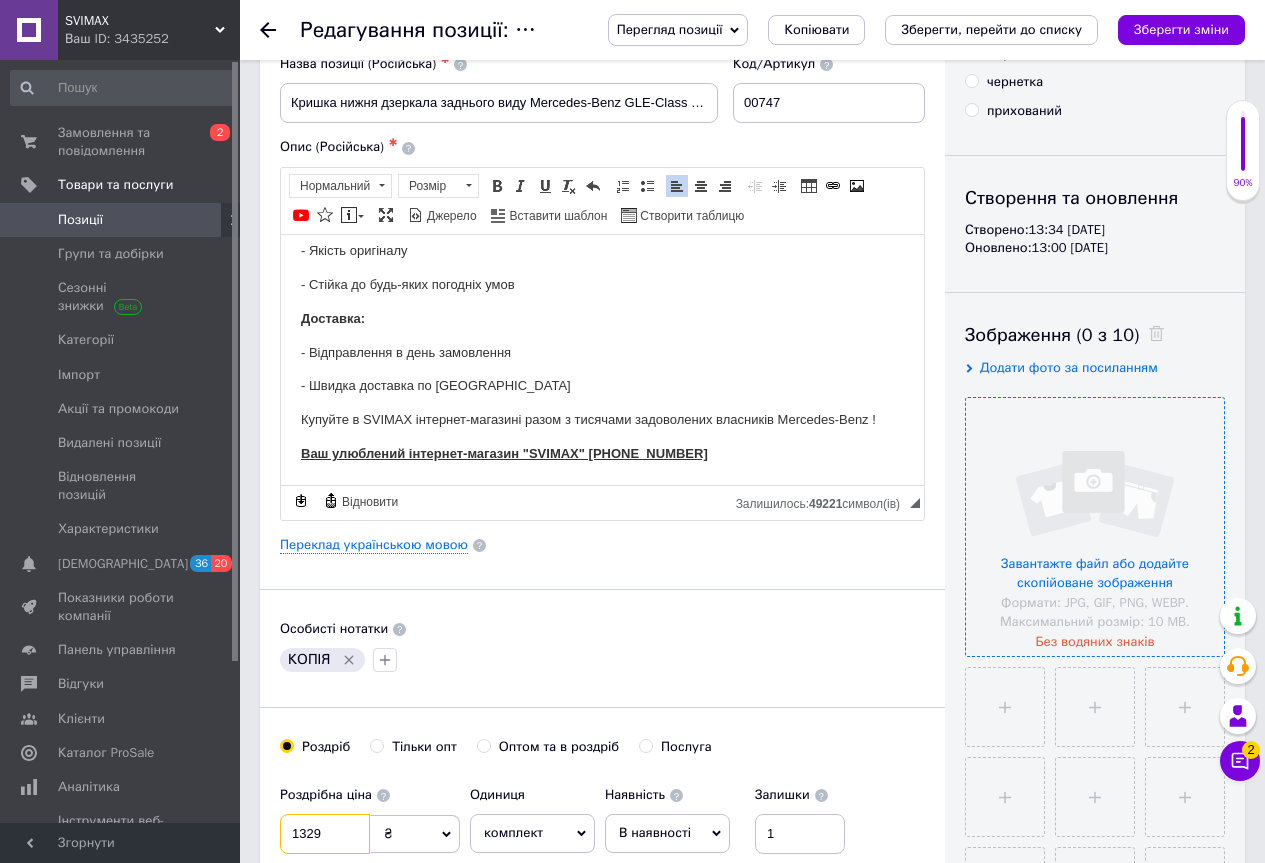 type on "1329" 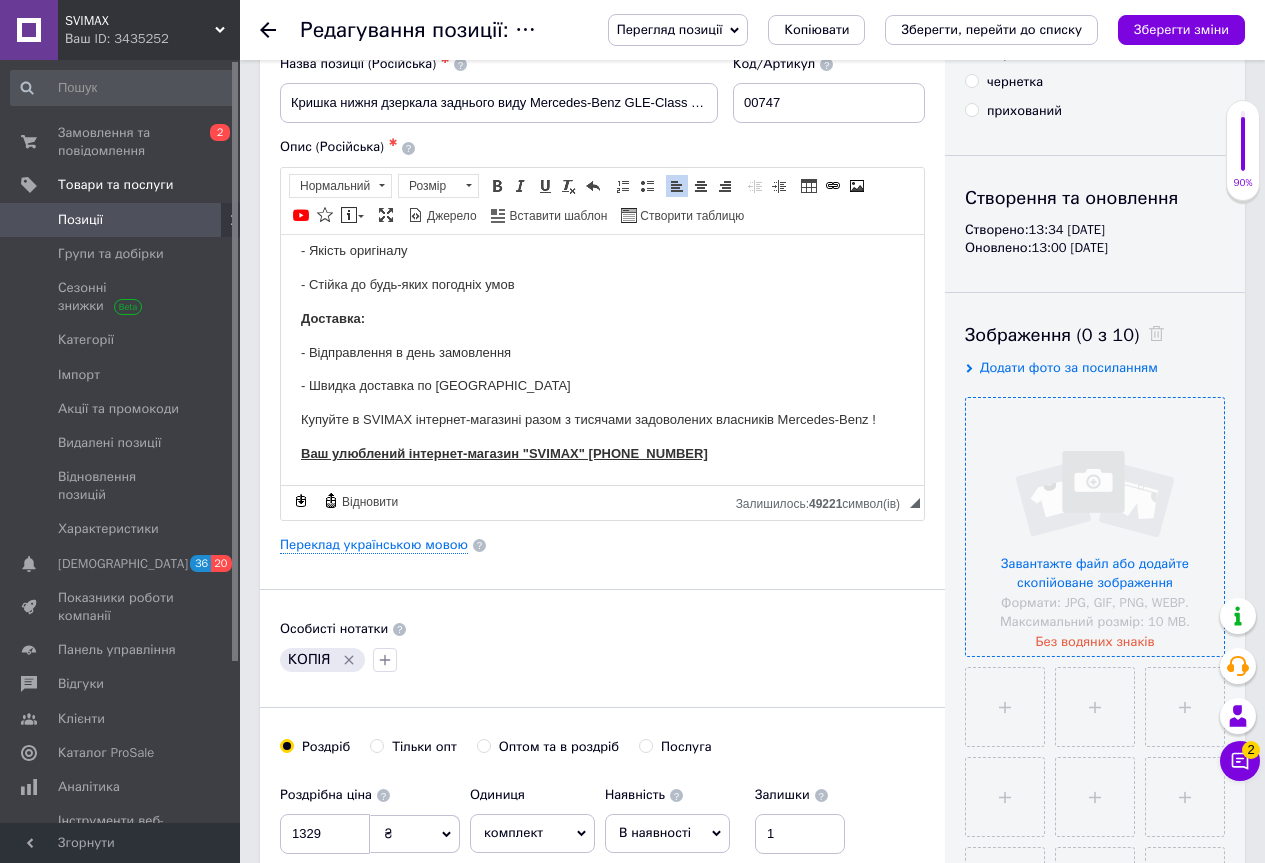 click at bounding box center (1095, 527) 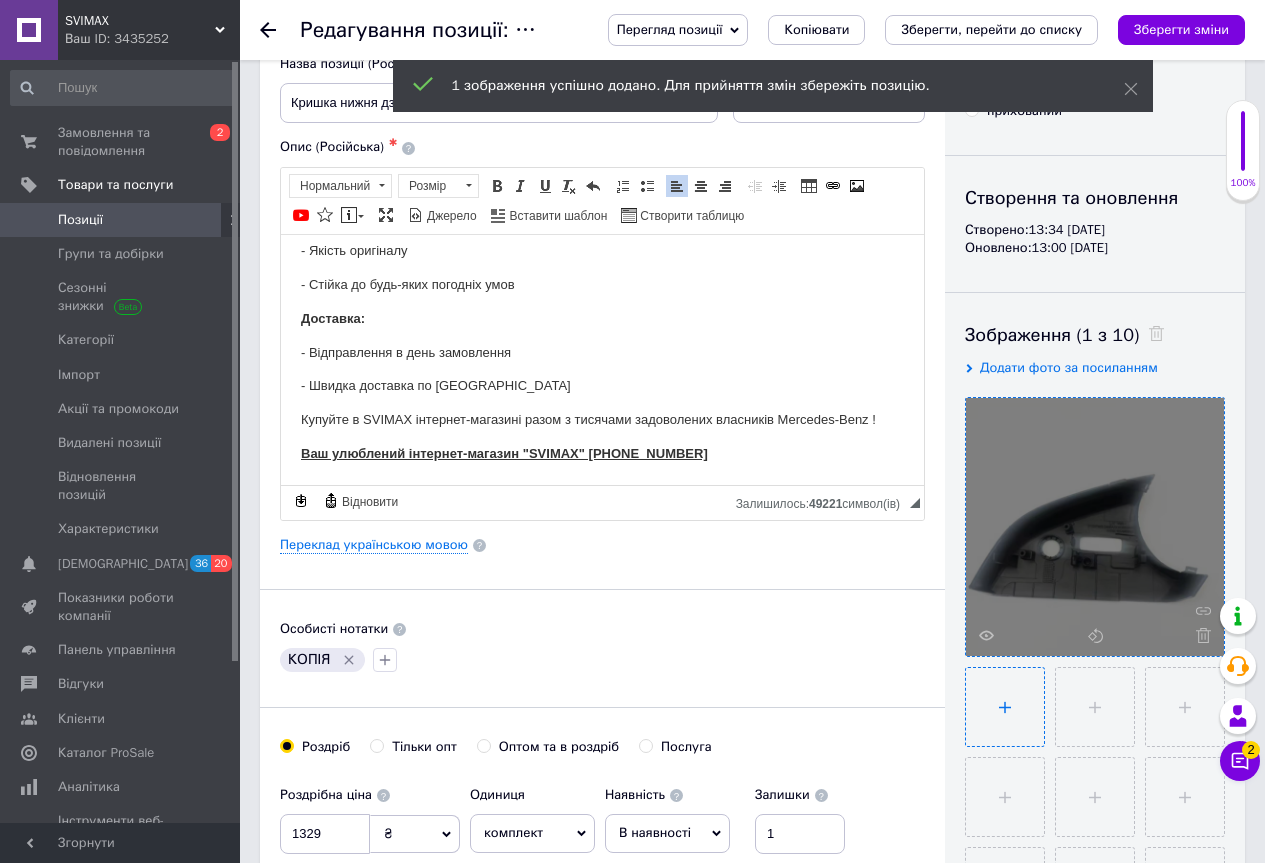 click at bounding box center (1005, 707) 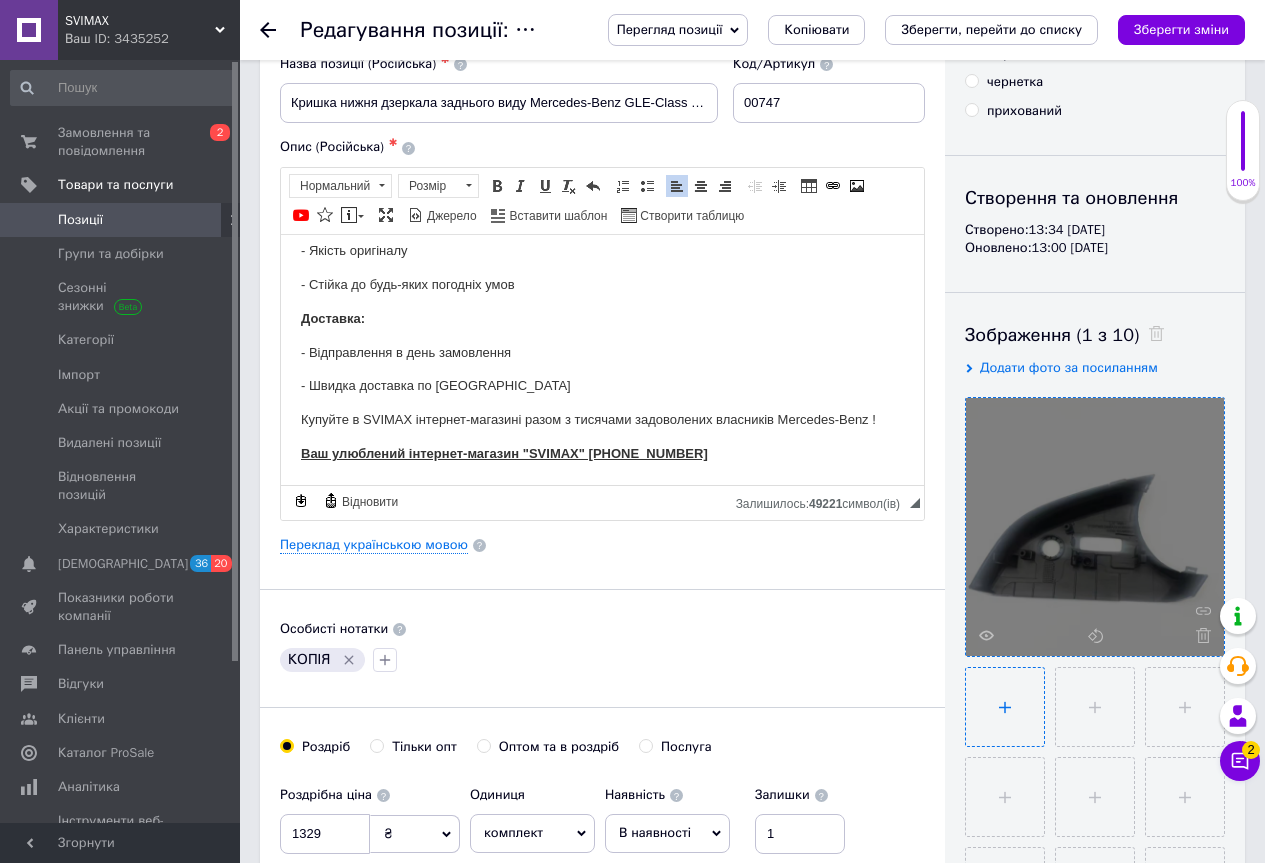 type on "C:\fakepath\6b47518c-117f-47a0-ae78-3c8abd076607.jpg" 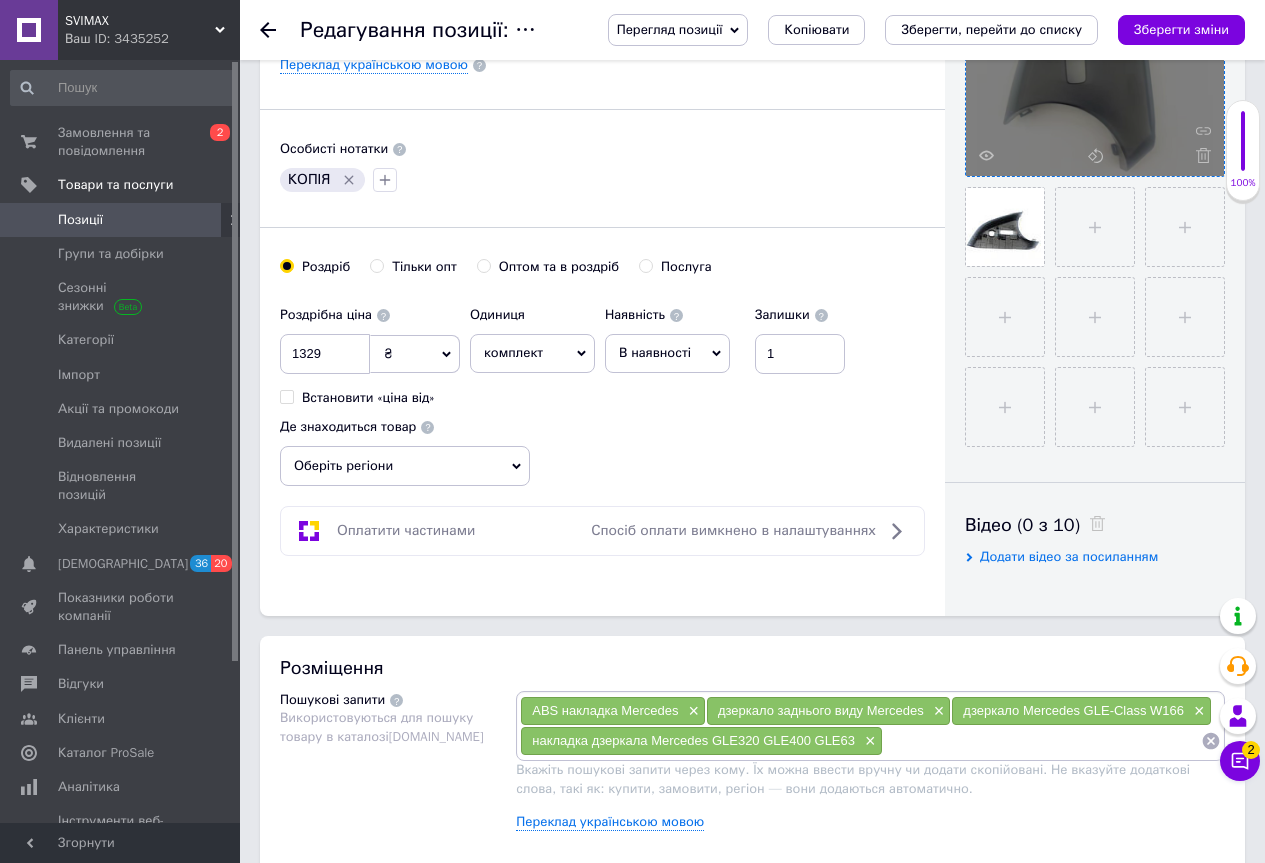 scroll, scrollTop: 600, scrollLeft: 0, axis: vertical 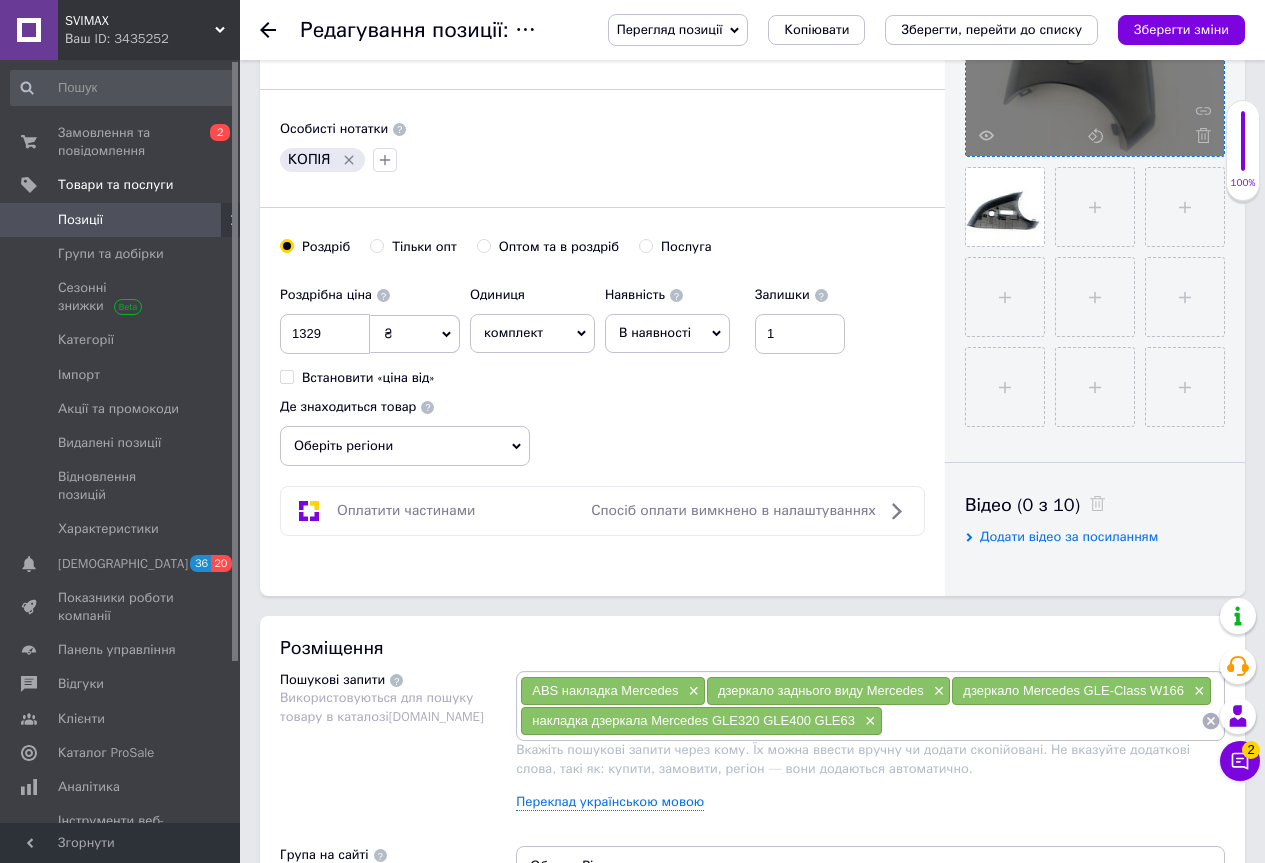 click on "Оберіть регіони" at bounding box center [405, 446] 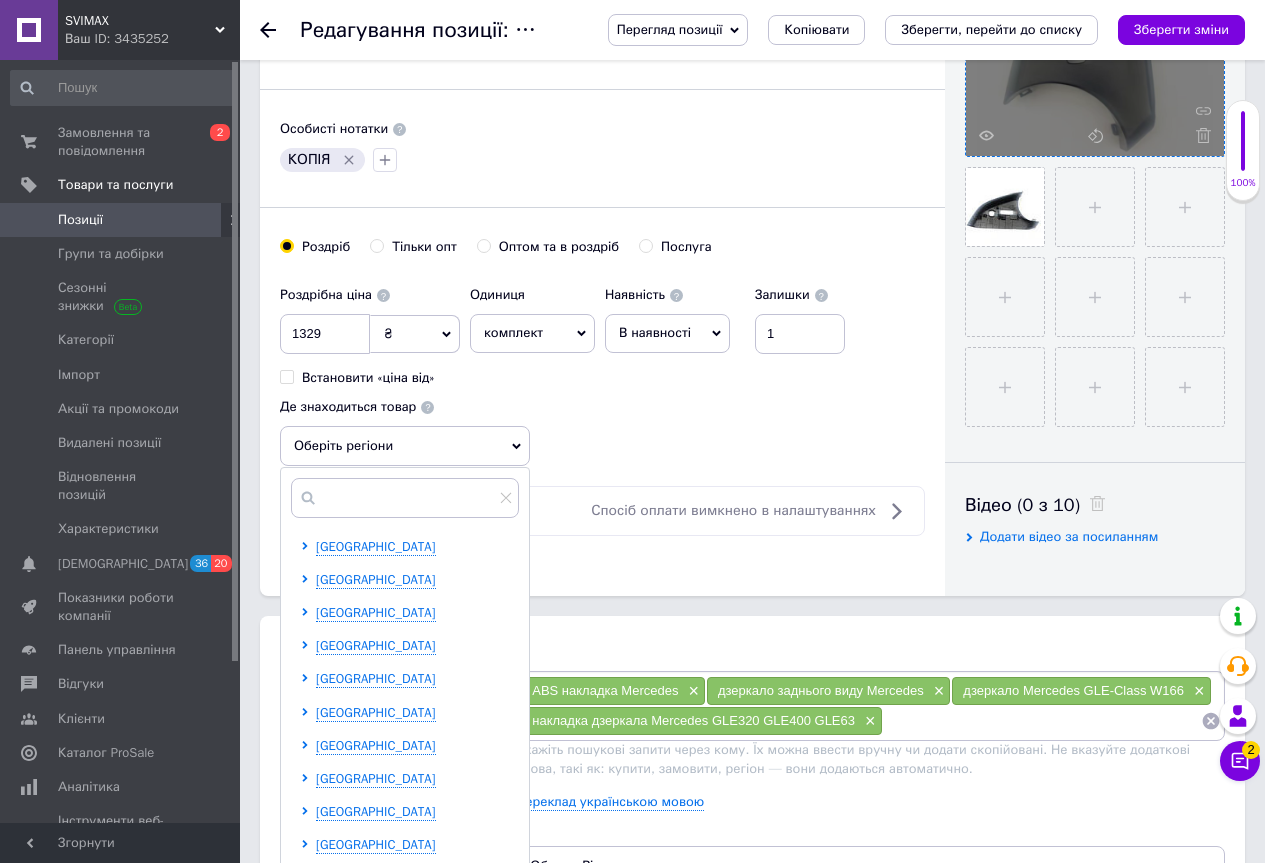 click on "[GEOGRAPHIC_DATA] [GEOGRAPHIC_DATA] [GEOGRAPHIC_DATA] [GEOGRAPHIC_DATA] [GEOGRAPHIC_DATA] [GEOGRAPHIC_DATA] [GEOGRAPHIC_DATA] [GEOGRAPHIC_DATA] [GEOGRAPHIC_DATA] [GEOGRAPHIC_DATA] [GEOGRAPHIC_DATA] [GEOGRAPHIC_DATA] [GEOGRAPHIC_DATA] [GEOGRAPHIC_DATA] [GEOGRAPHIC_DATA] [GEOGRAPHIC_DATA] [GEOGRAPHIC_DATA] [GEOGRAPHIC_DATA] [GEOGRAPHIC_DATA] [GEOGRAPHIC_DATA] [GEOGRAPHIC_DATA] [GEOGRAPHIC_DATA] [GEOGRAPHIC_DATA] [GEOGRAPHIC_DATA]" at bounding box center (409, 929) 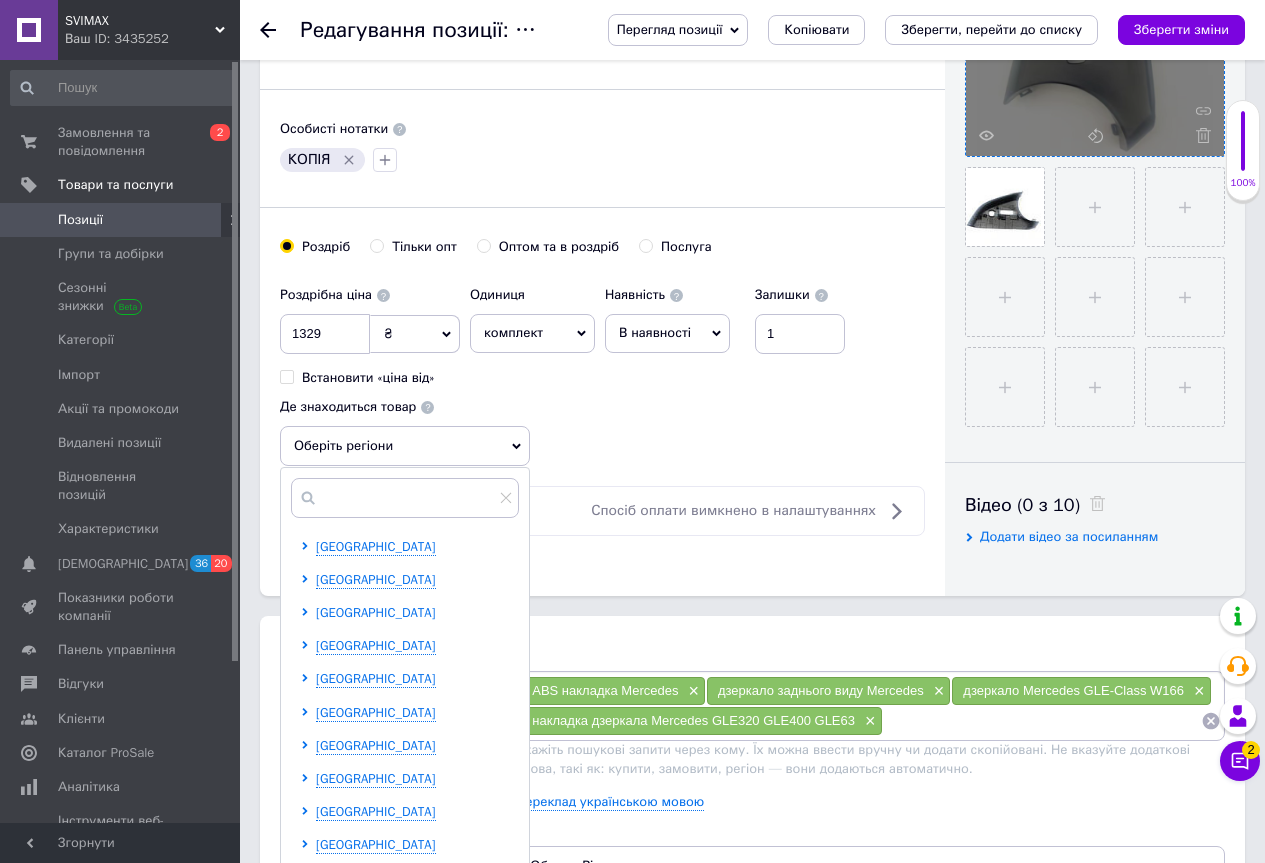 click on "[GEOGRAPHIC_DATA]" at bounding box center [376, 612] 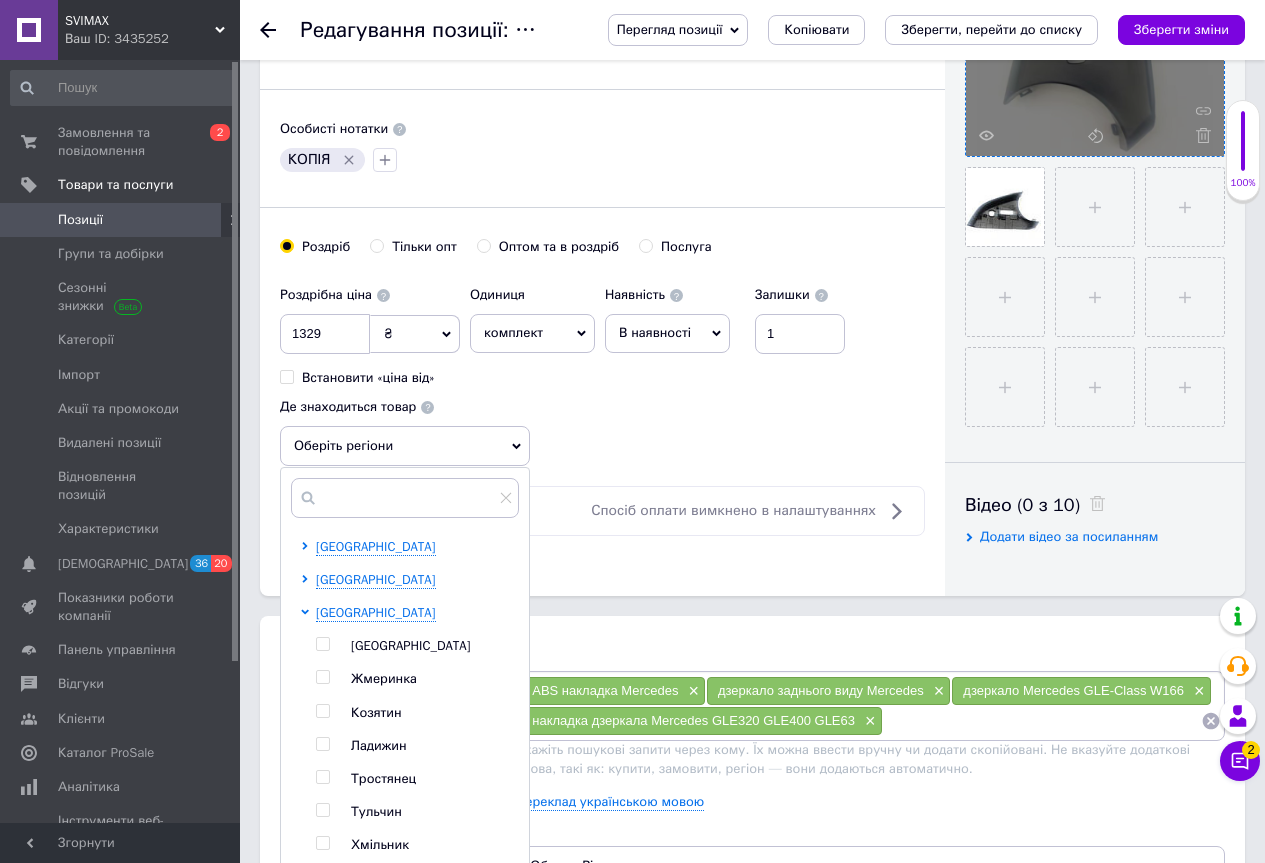 click at bounding box center [322, 777] 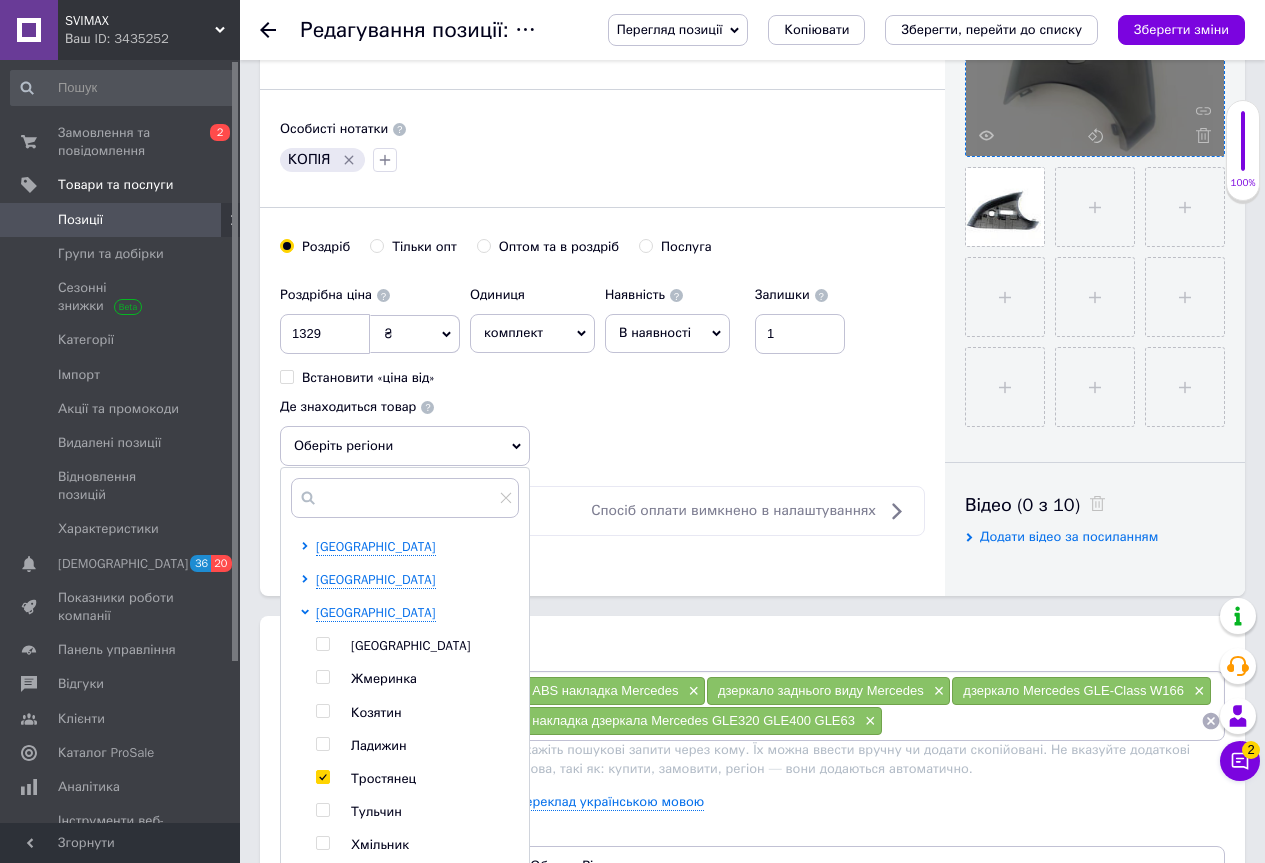 checkbox on "true" 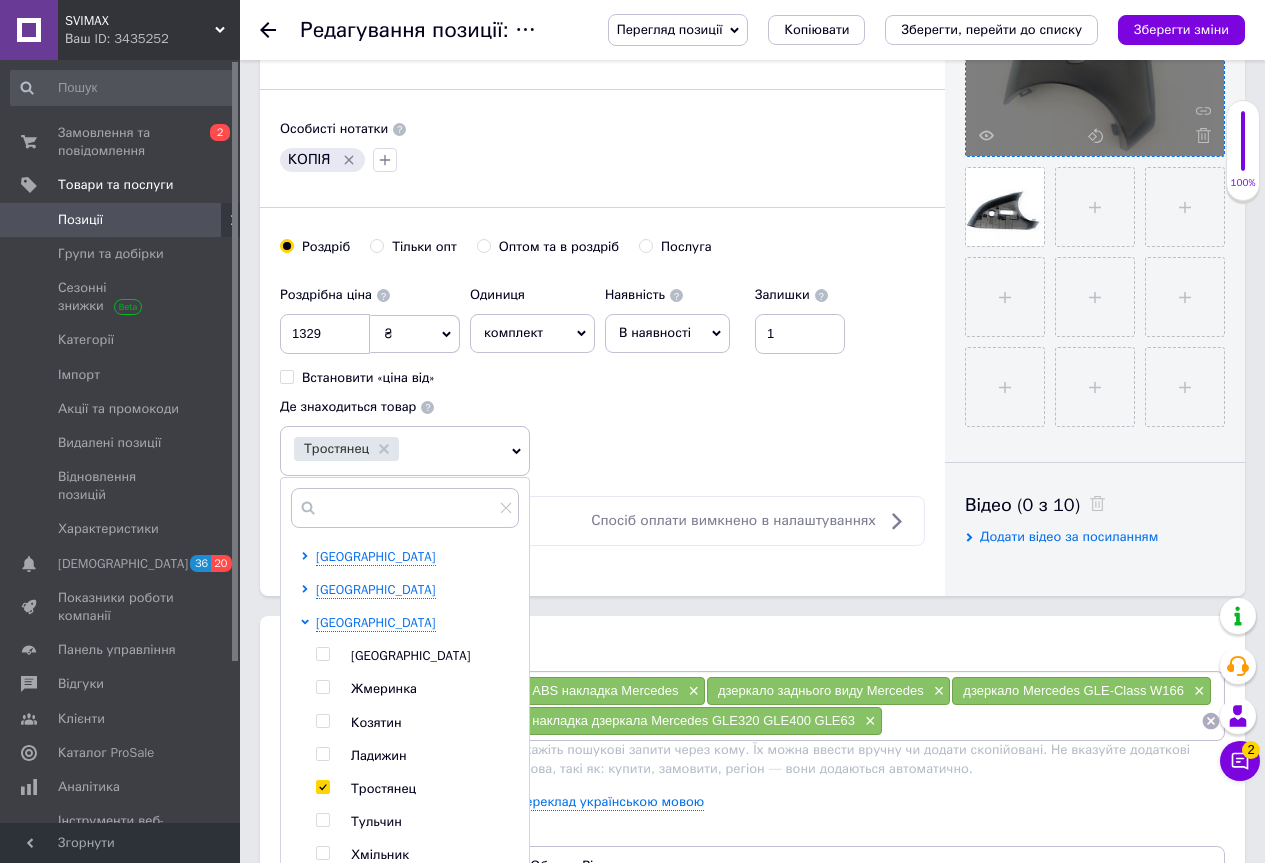 click on "Розміщення Пошукові запити Використовуються для пошуку товару в каталозі  [DOMAIN_NAME] ABS накладка Mercedes × дзеркало заднього виду Mercedes × дзеркало Mercedes GLE-Class W166 × накладка дзеркала Mercedes GLE320 GLE400 GLE63 × Вкажіть пошукові запити через кому. Їх можна ввести вручну чи додати скопійовані. Не вказуйте додаткові слова, такі як: купити, замовити, регіон — вони додаються автоматично. Переклад українською мовою Група на сайті Оберіть групу для розміщення товару на вашому сайті Обрано Різне Категорія на маркетплейсі Визначає категорію розміщення вашого товару в каталозі  [DOMAIN_NAME]" at bounding box center (752, 839) 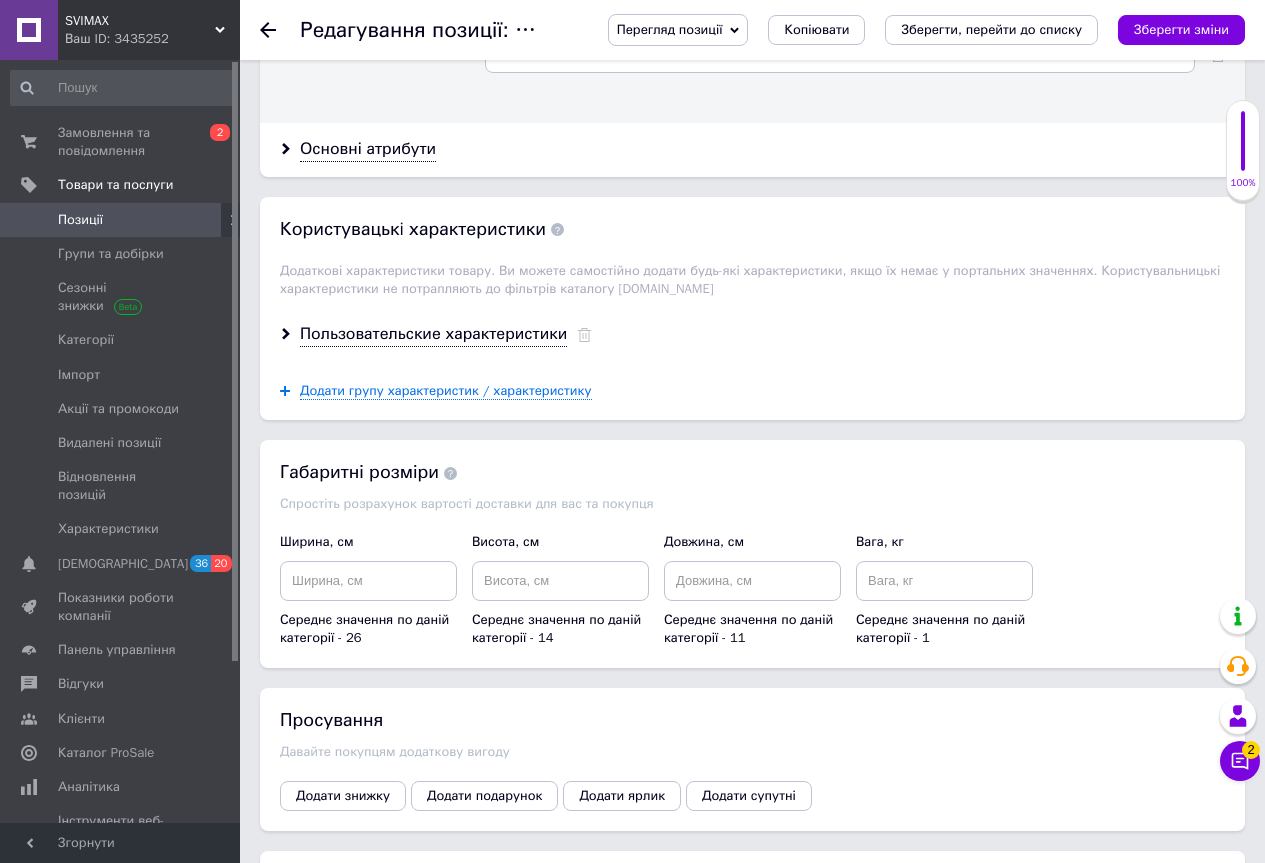 scroll, scrollTop: 1800, scrollLeft: 0, axis: vertical 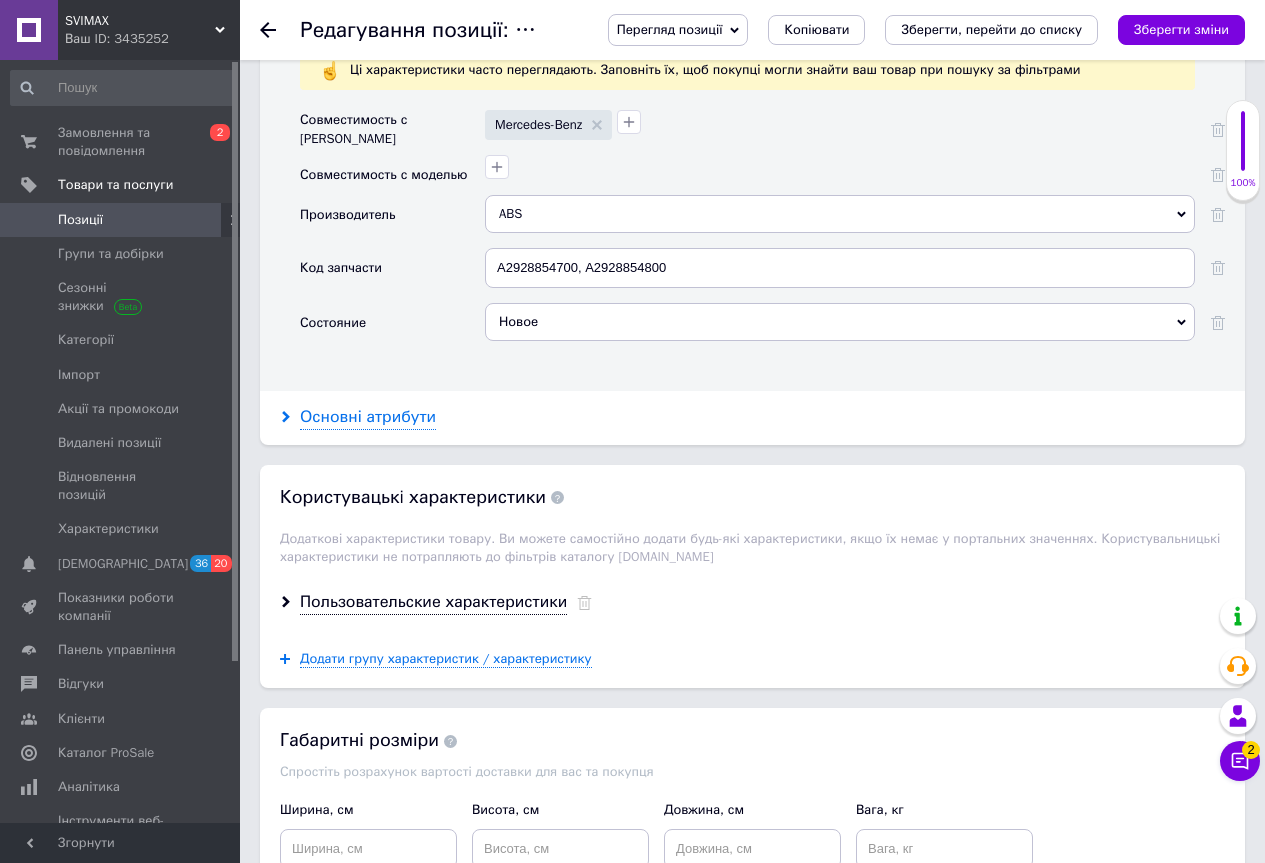 click on "Основні атрибути" at bounding box center (368, 417) 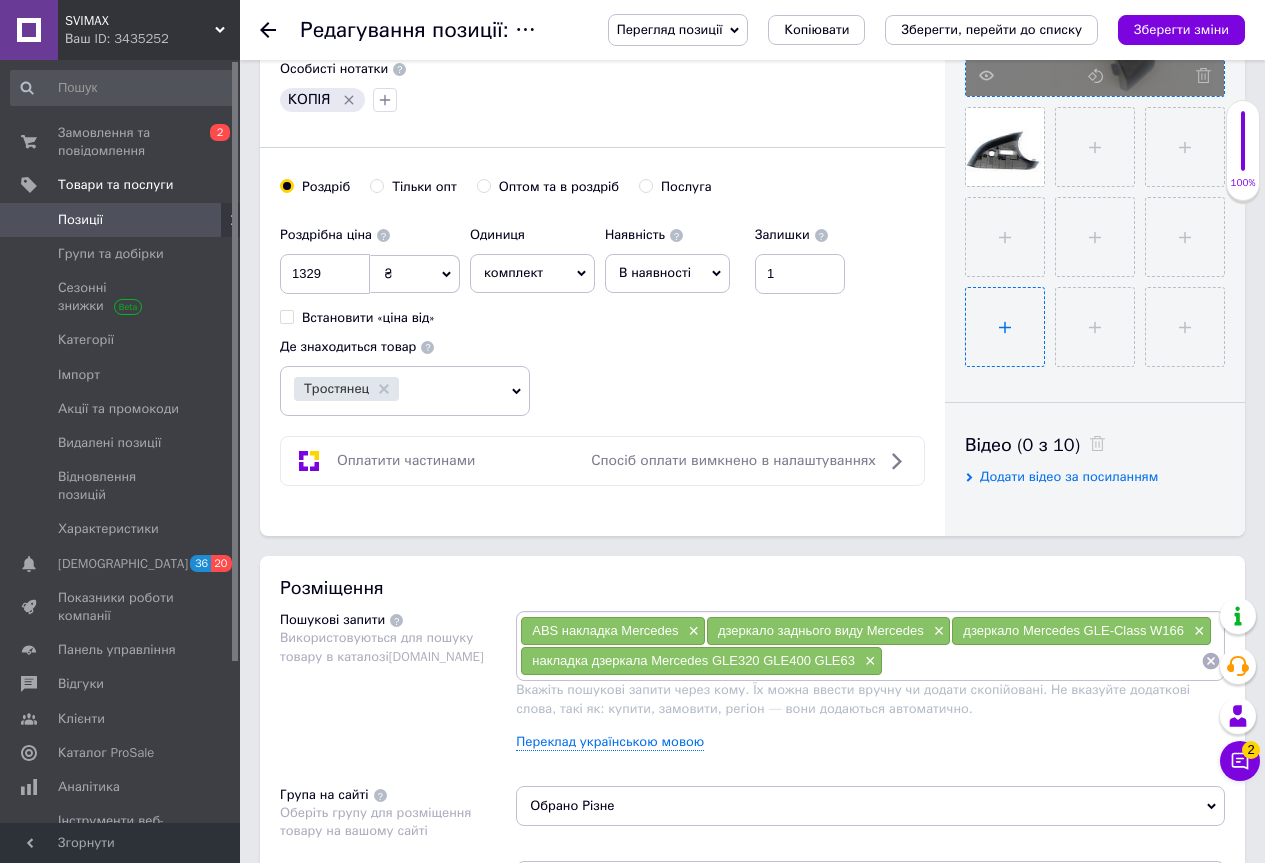 scroll, scrollTop: 600, scrollLeft: 0, axis: vertical 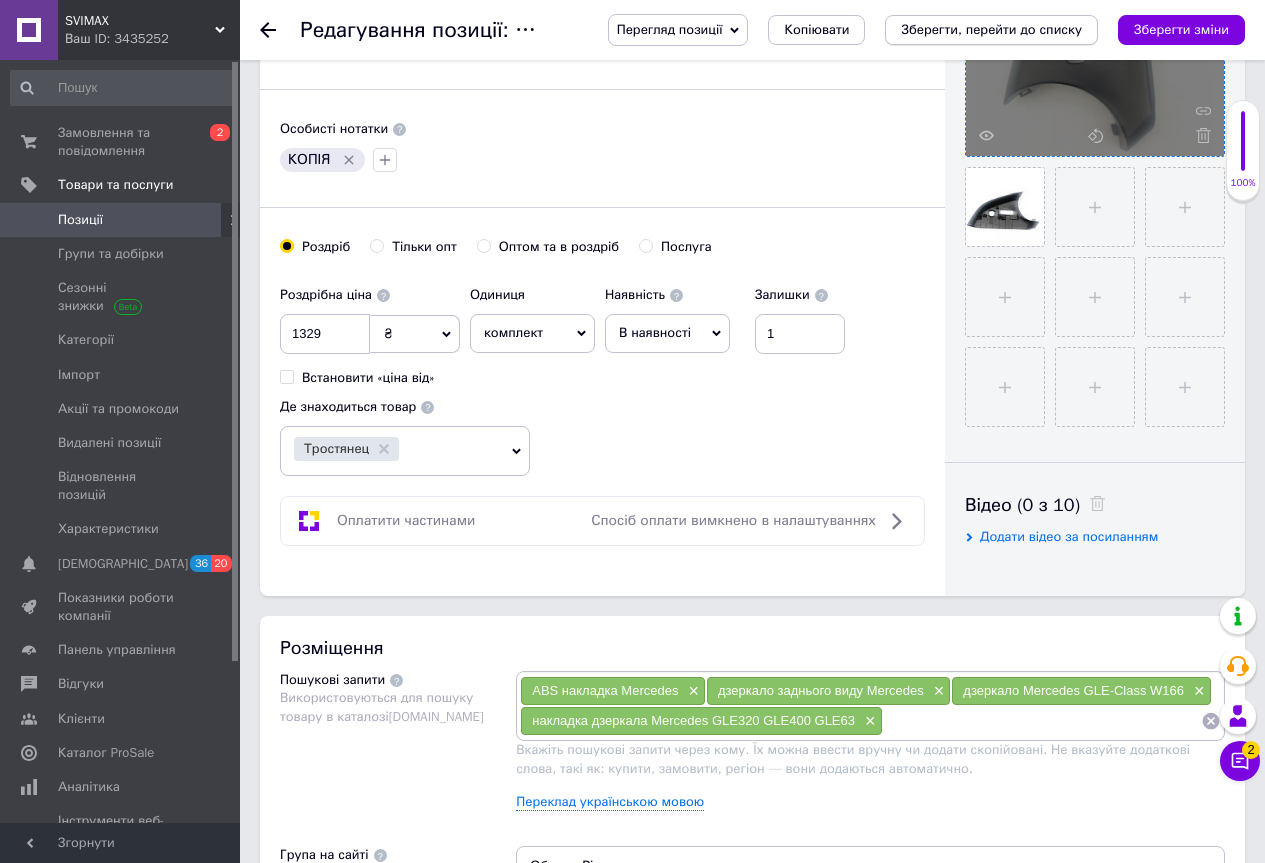 click on "Зберегти, перейти до списку" at bounding box center (991, 29) 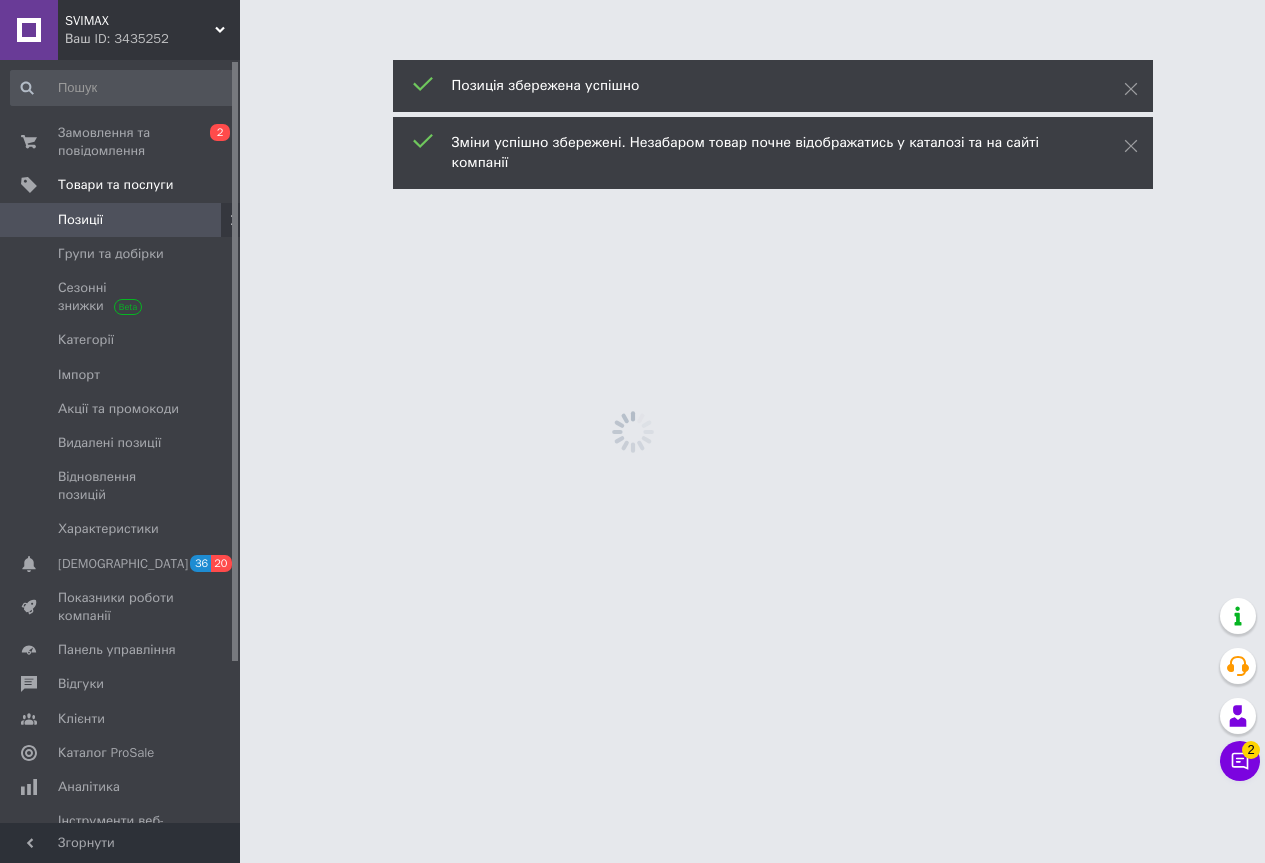 scroll, scrollTop: 0, scrollLeft: 0, axis: both 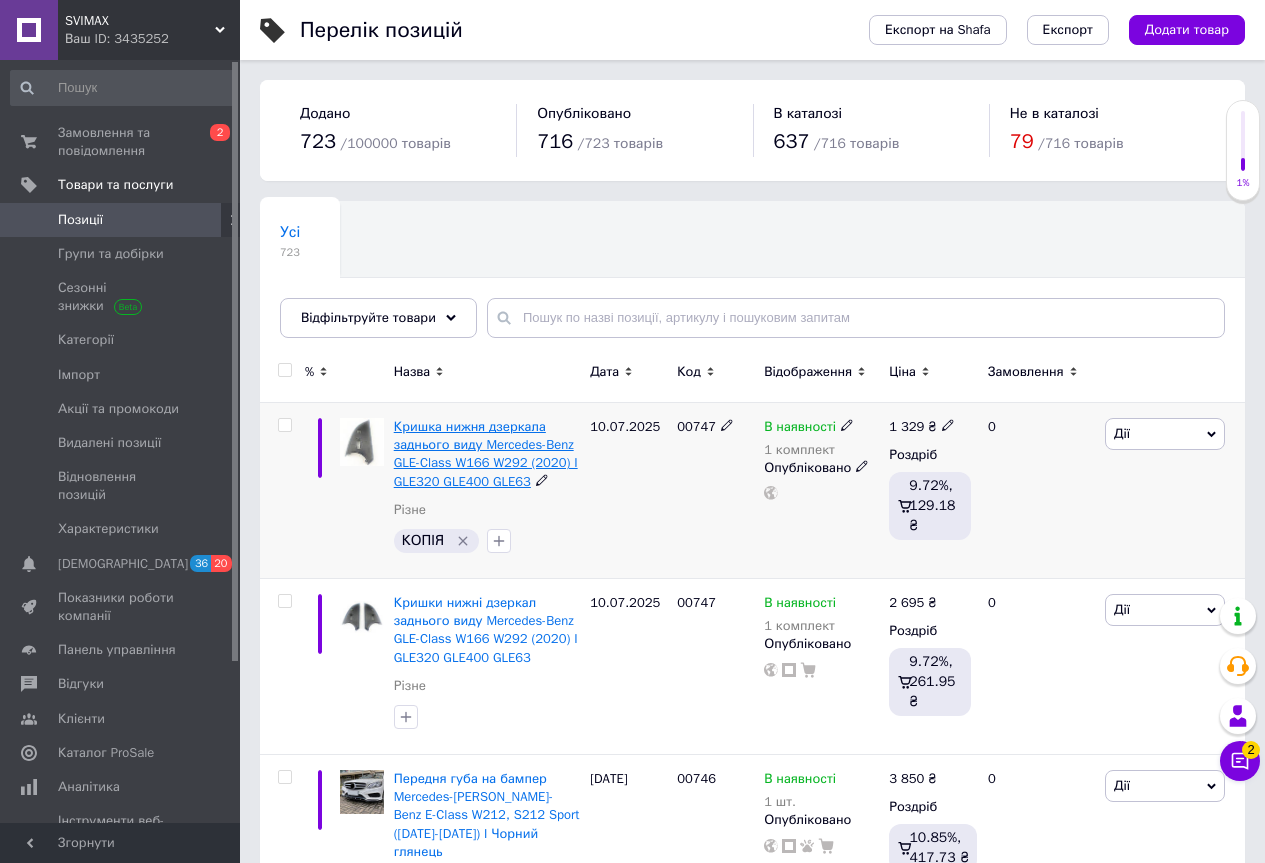 click on "Кришка нижня дзеркала заднього виду Mercedes-Benz GLE-Class W166 W292 (2020) I GLE320 GLE400 GLE63" at bounding box center (486, 454) 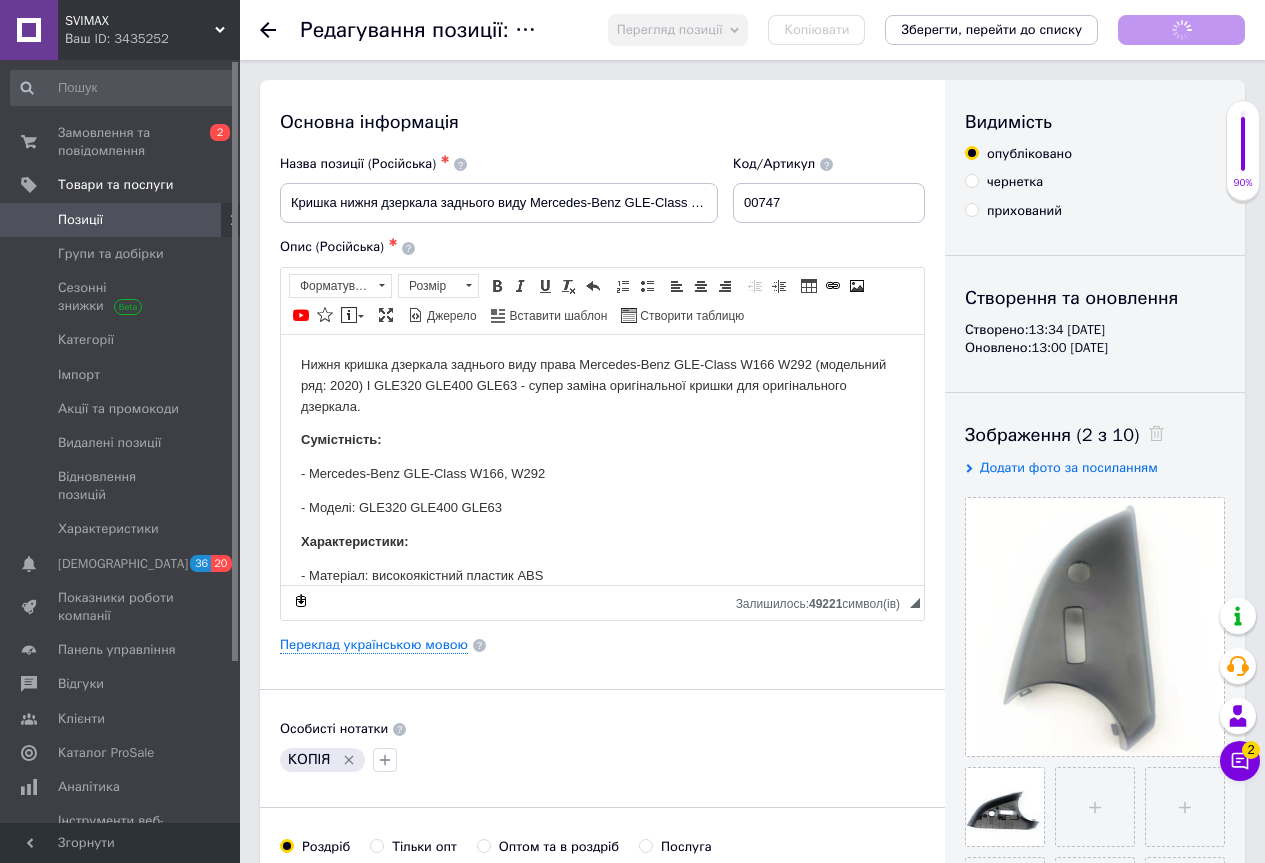 scroll, scrollTop: 0, scrollLeft: 0, axis: both 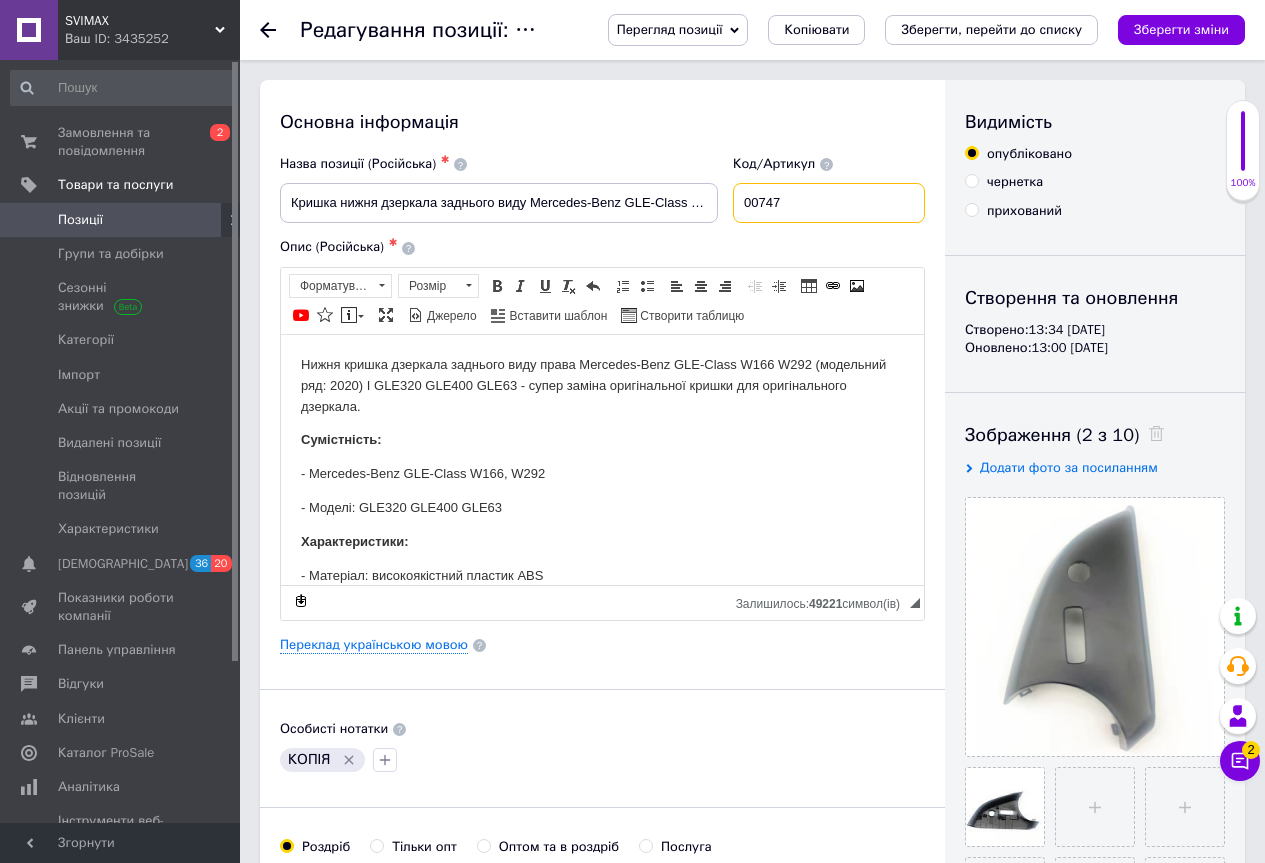 click on "00747" at bounding box center [829, 203] 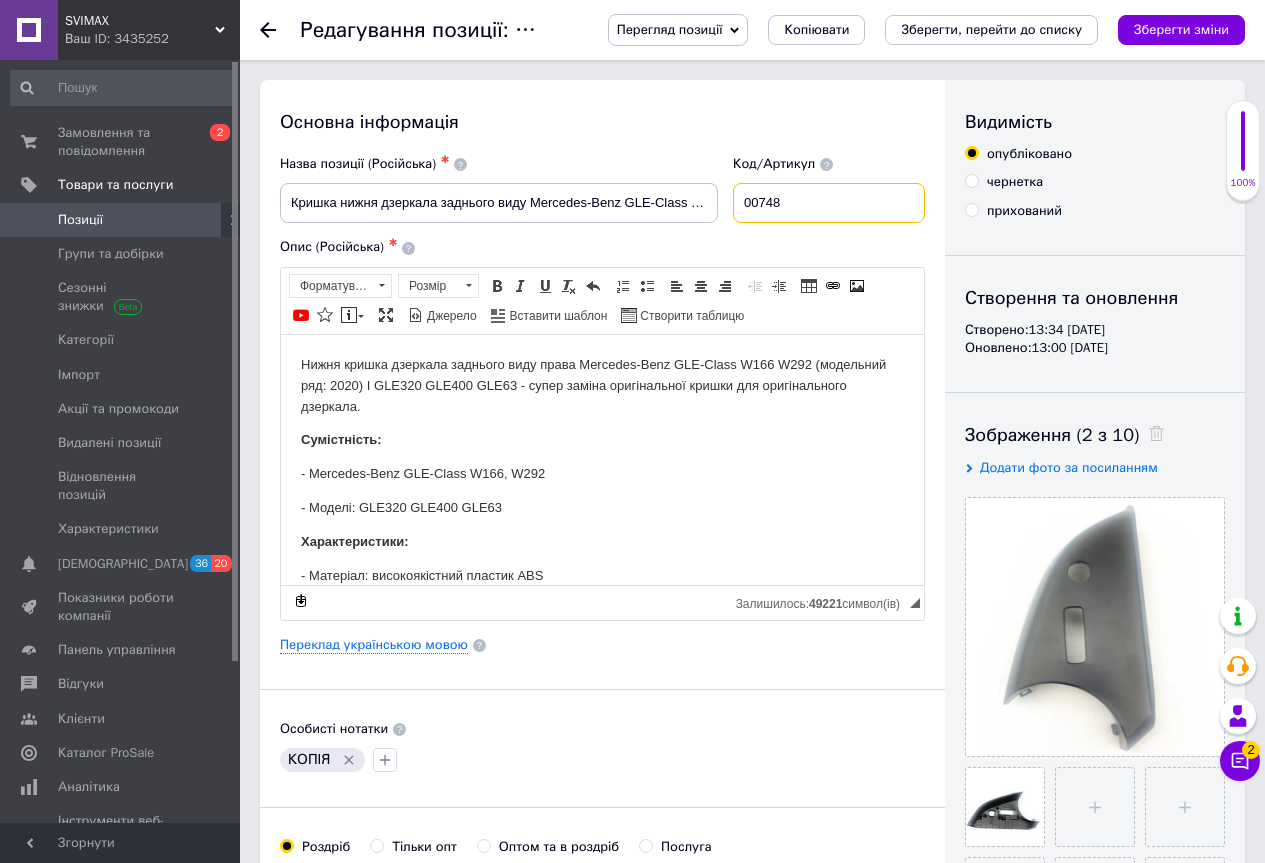 type on "00748" 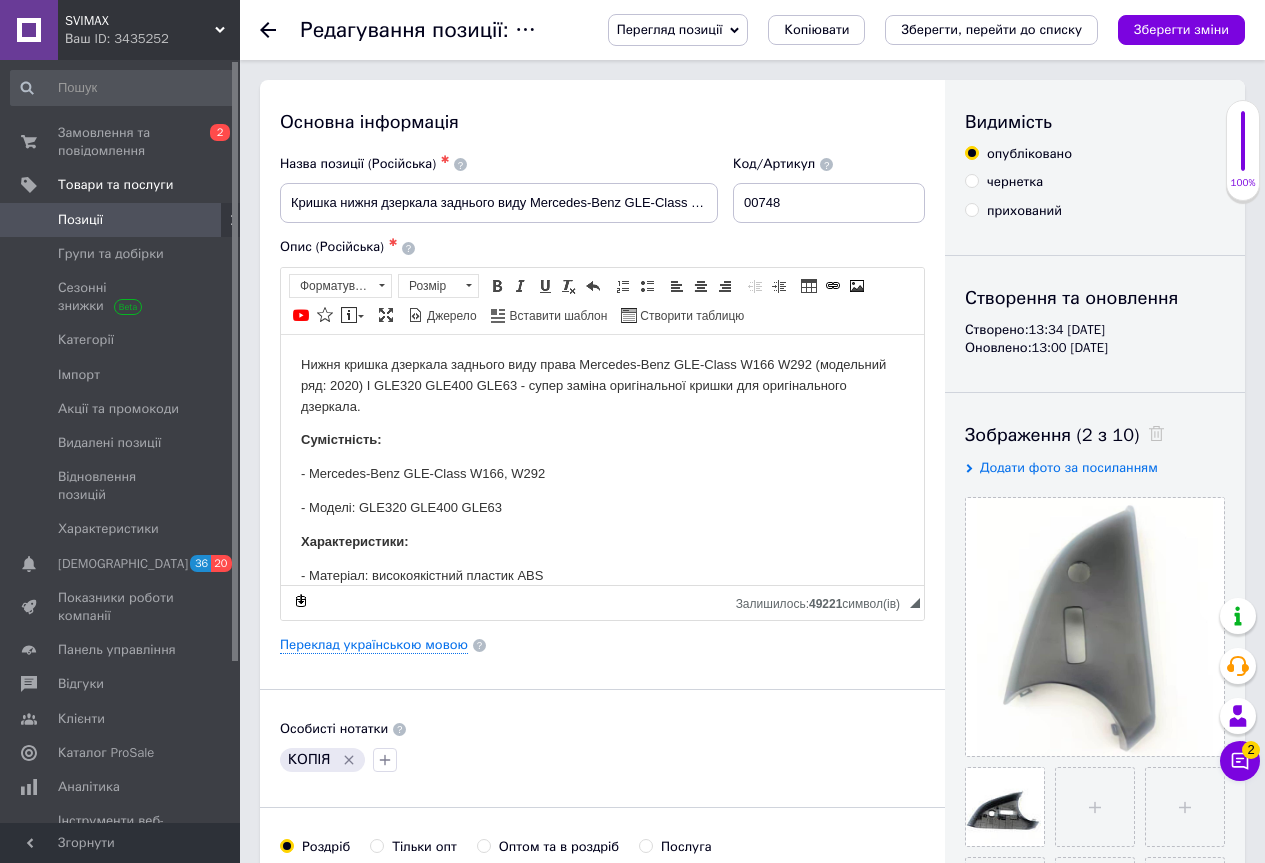 click 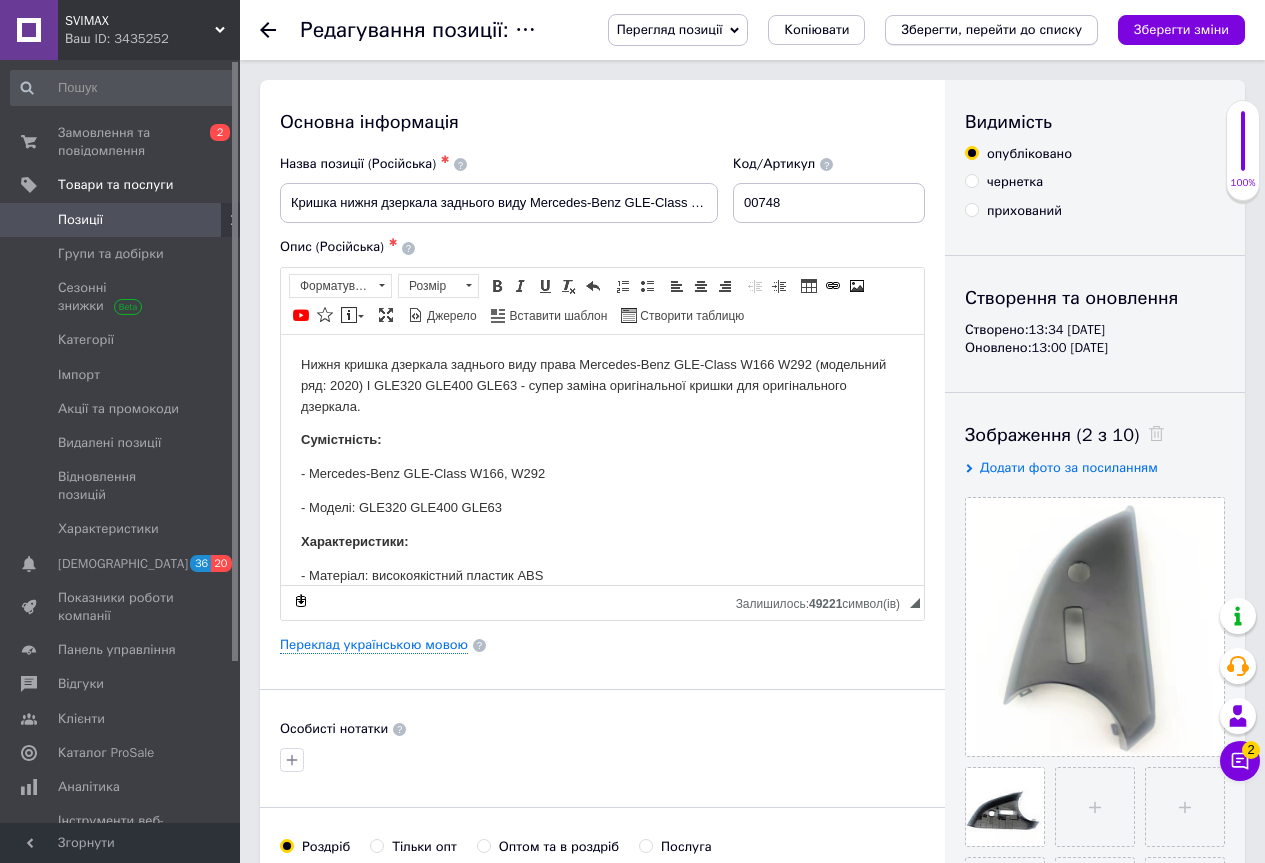drag, startPoint x: 1016, startPoint y: 29, endPoint x: 493, endPoint y: 73, distance: 524.8476 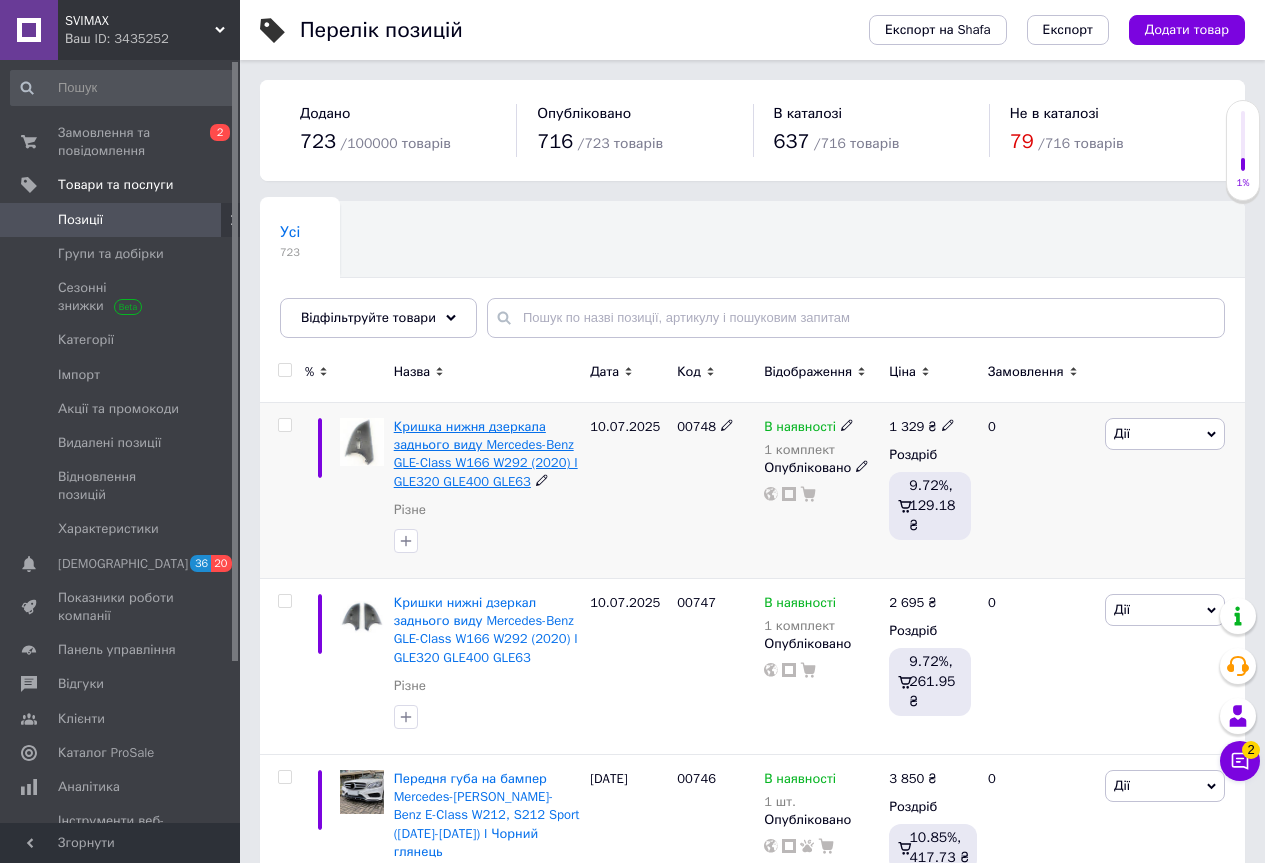 click on "Кришка нижня дзеркала заднього виду Mercedes-Benz GLE-Class W166 W292 (2020) I GLE320 GLE400 GLE63" at bounding box center [486, 454] 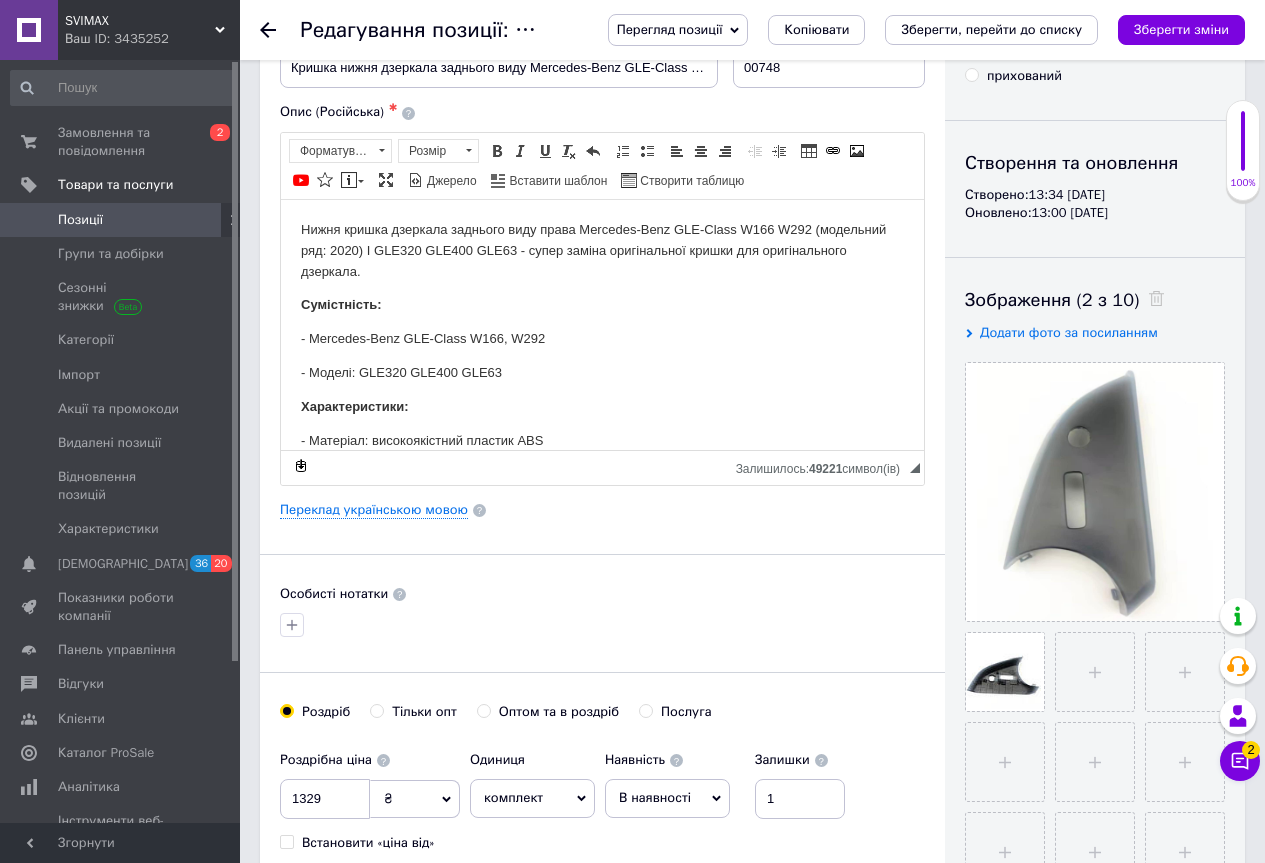 scroll, scrollTop: 100, scrollLeft: 0, axis: vertical 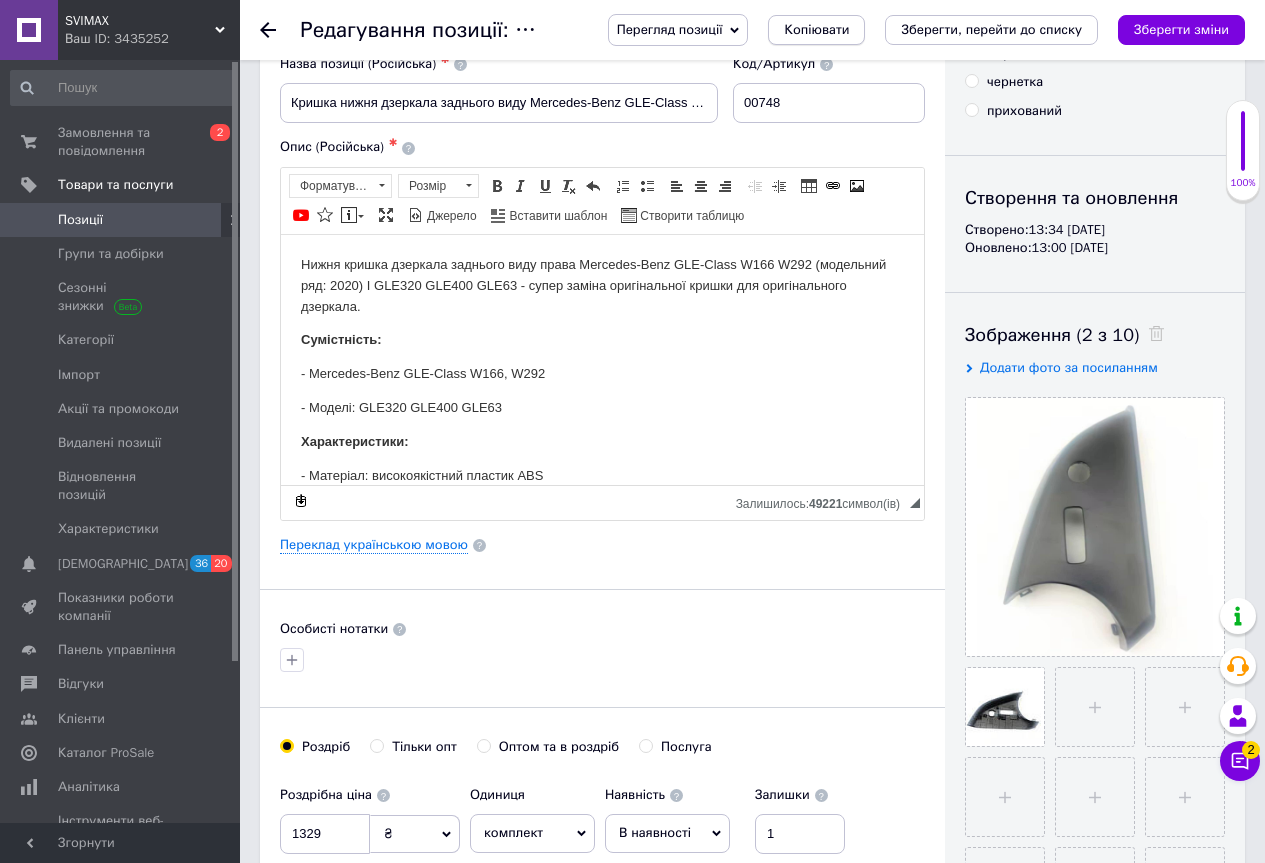 click on "Копіювати" at bounding box center [816, 30] 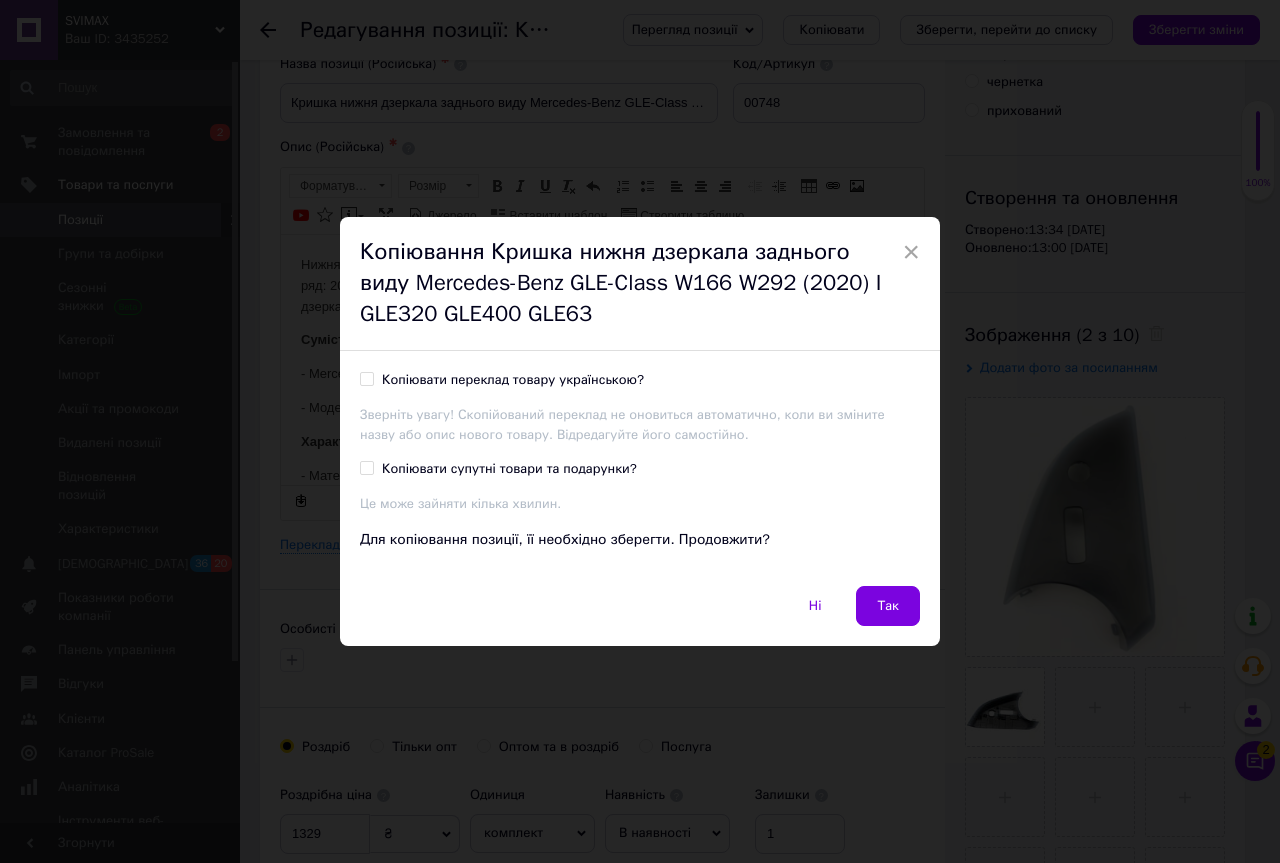 click on "× Копіювання Кришка нижня дзеркала заднього виду Mercedes-Benz GLE-Class W166 W292 (2020) I GLE320 GLE400 GLE63 Копіювати переклад товару українською? Зверніть увагу! Скопійований переклад не оновиться автоматично,
коли ви зміните назву або опис нового товару.
Відредагуйте його самостійно. Копіювати супутні товари та подарунки? Це може зайняти кілька хвилин. Для копіювання позиції, її необхідно зберегти. Продовжити? Ні   Так" at bounding box center (640, 431) 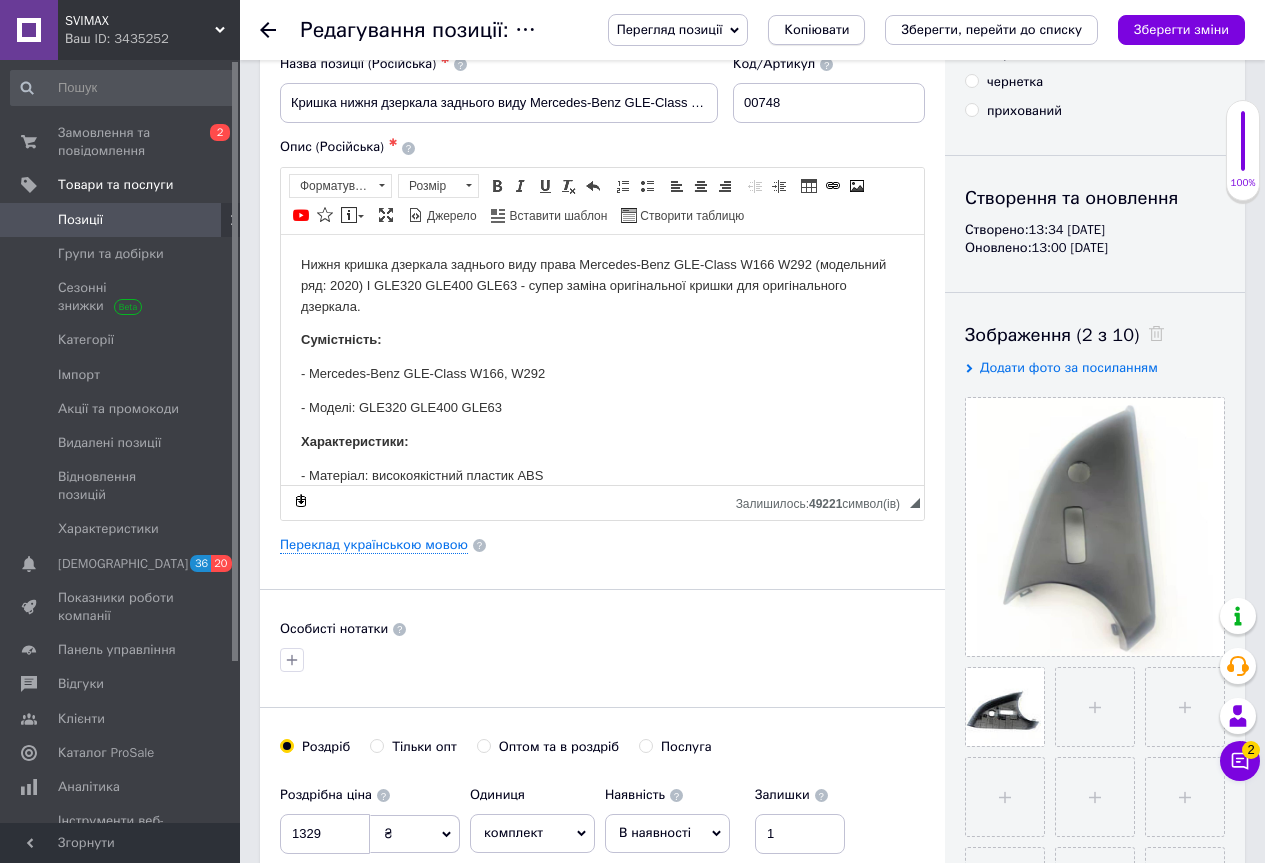 click on "Копіювати" at bounding box center (816, 30) 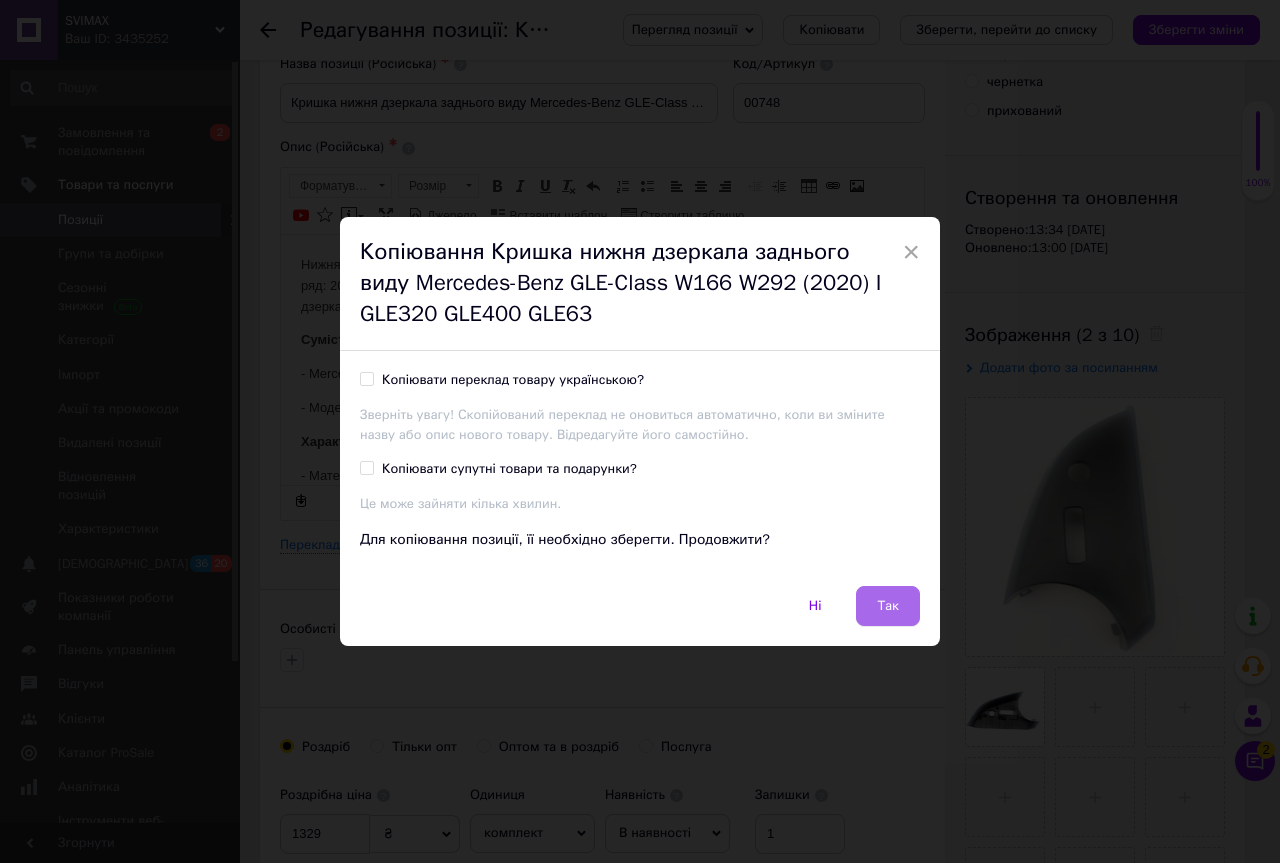 click on "Так" at bounding box center [888, 606] 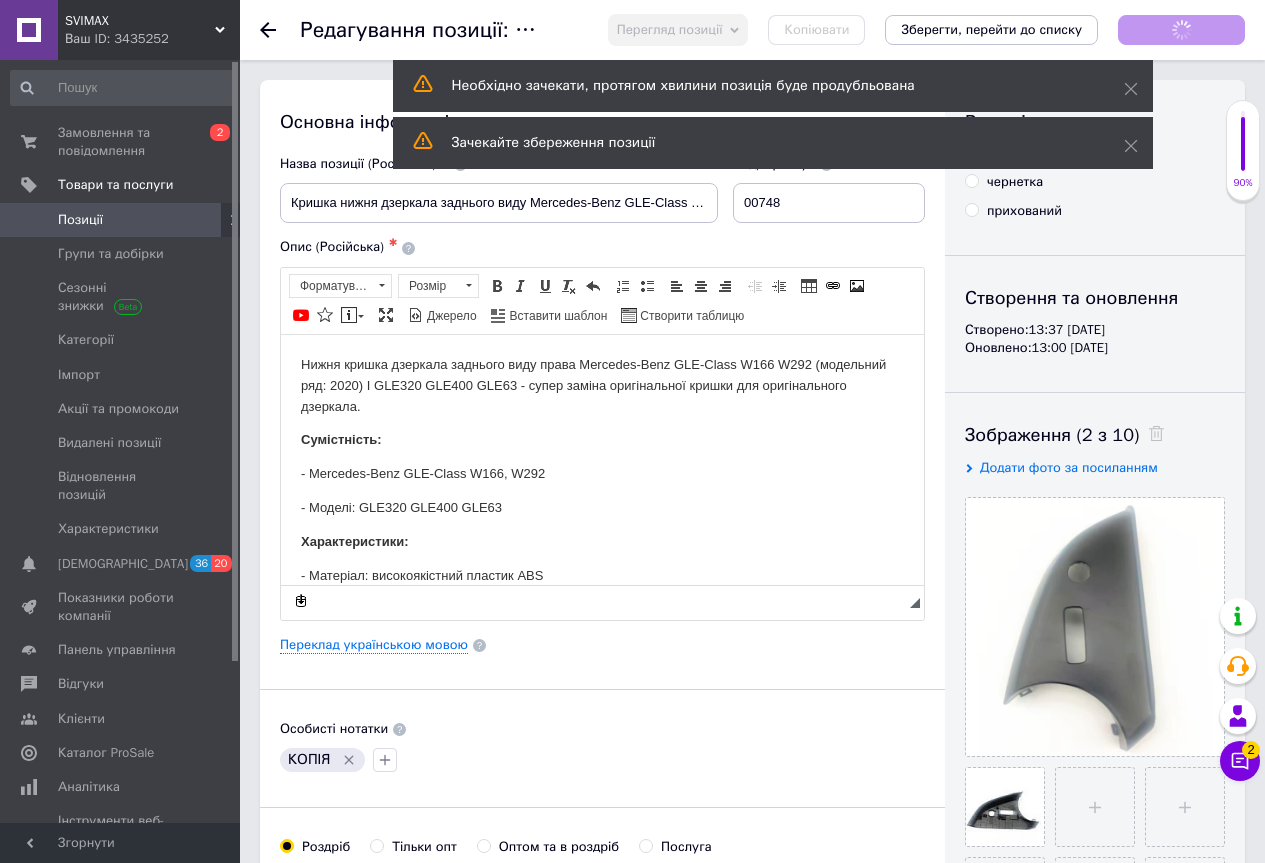 scroll, scrollTop: 0, scrollLeft: 0, axis: both 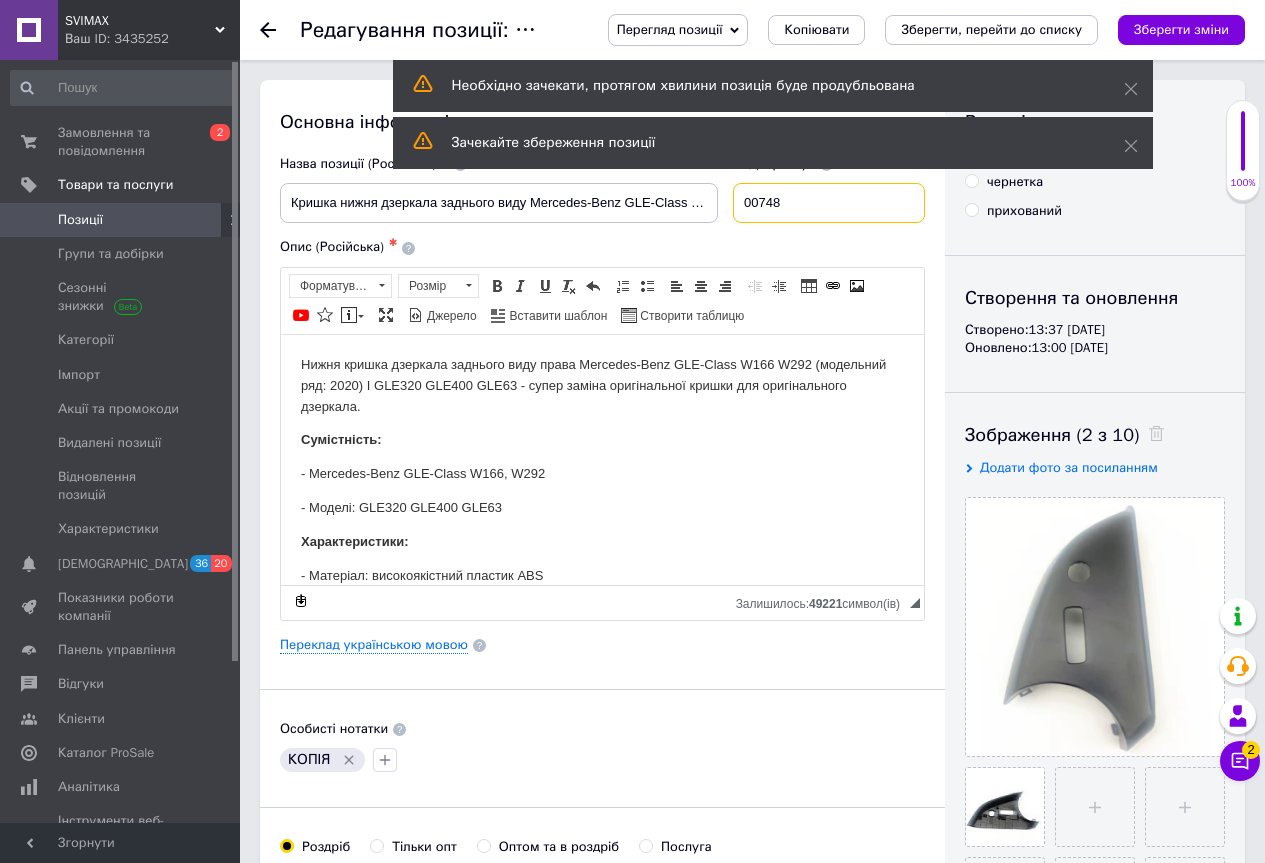 click on "00748" at bounding box center (829, 203) 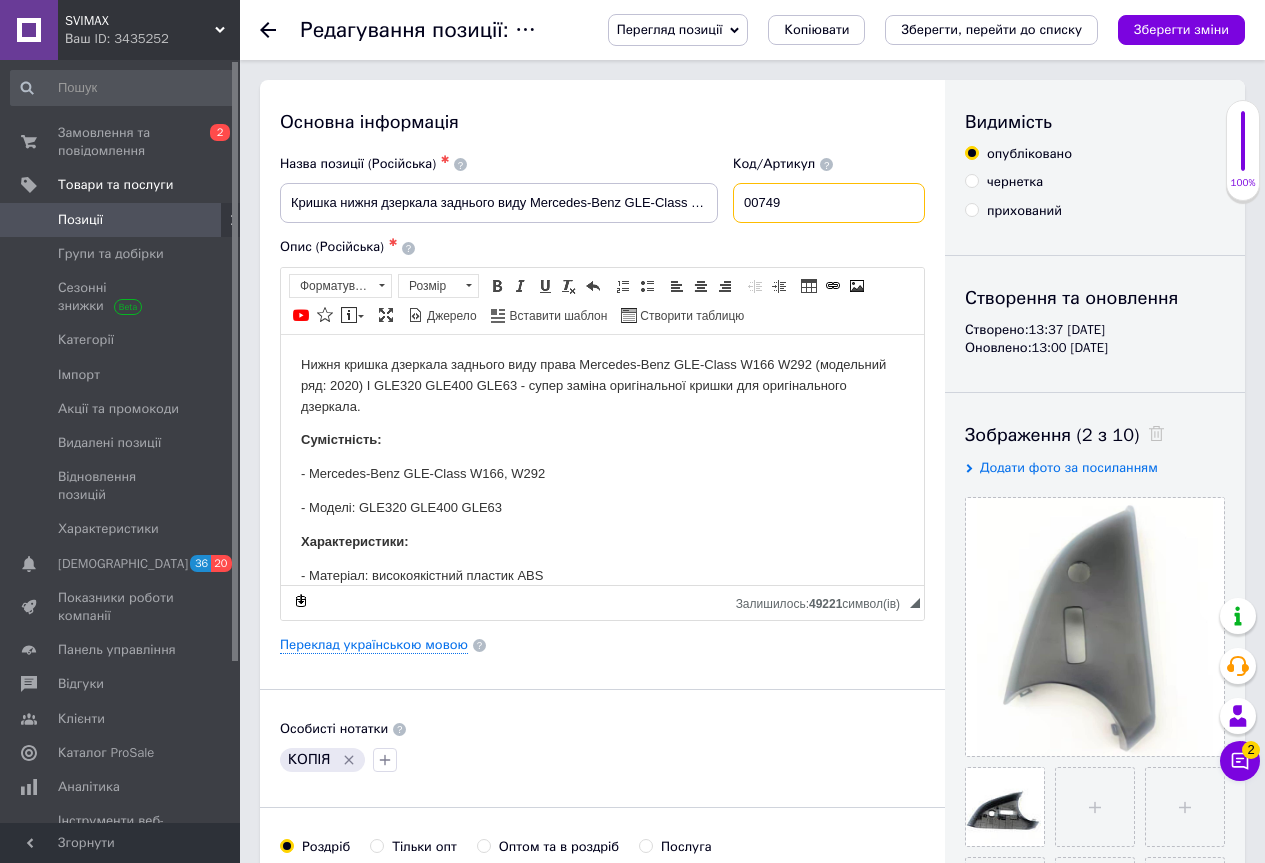 type on "00749" 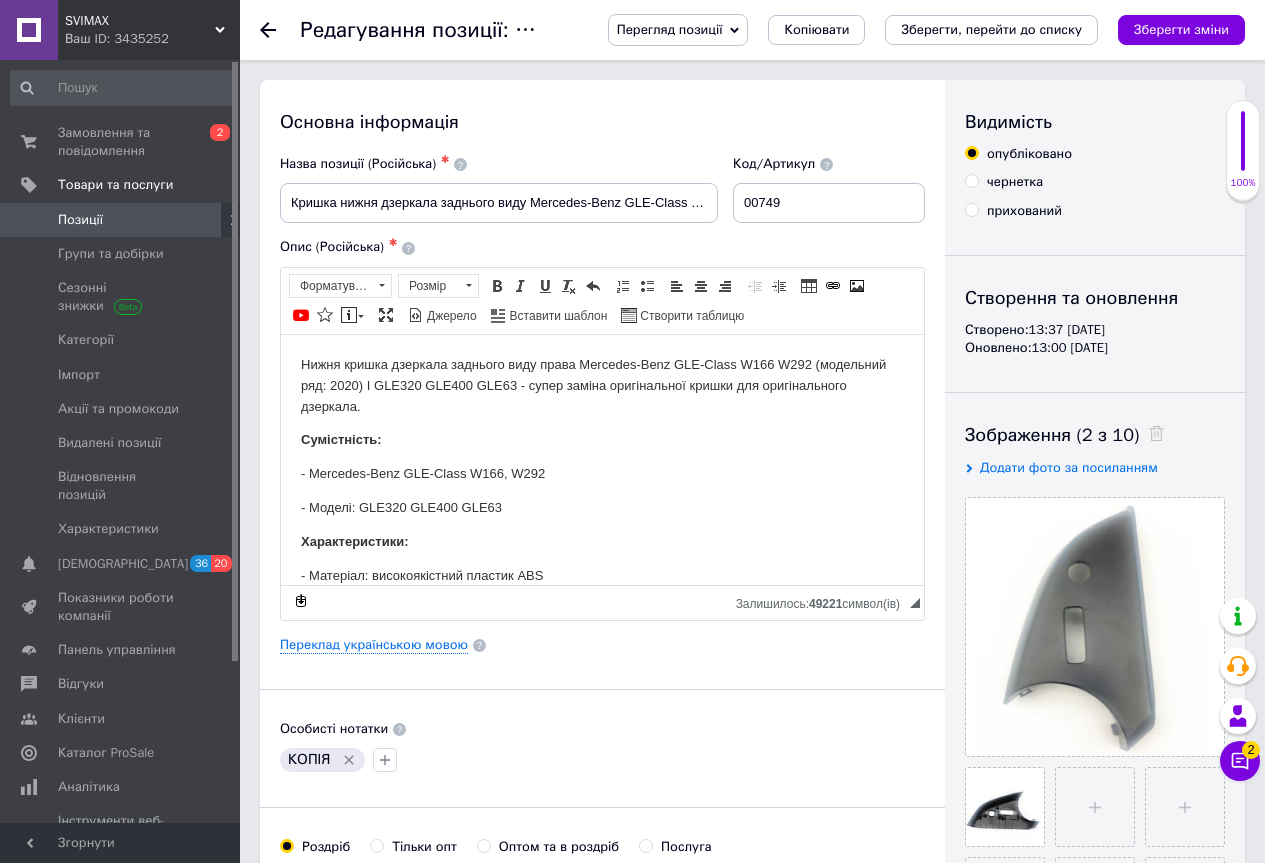 click on "Нижня кришка дзеркала заднього виду права Mercedes-Benz GLE-Class W166 W292 (модельний ряд: 2020) I GLE320 GLE400 GLE63 - супер заміна оригінальної кришки для оригінального дзеркала." at bounding box center (602, 385) 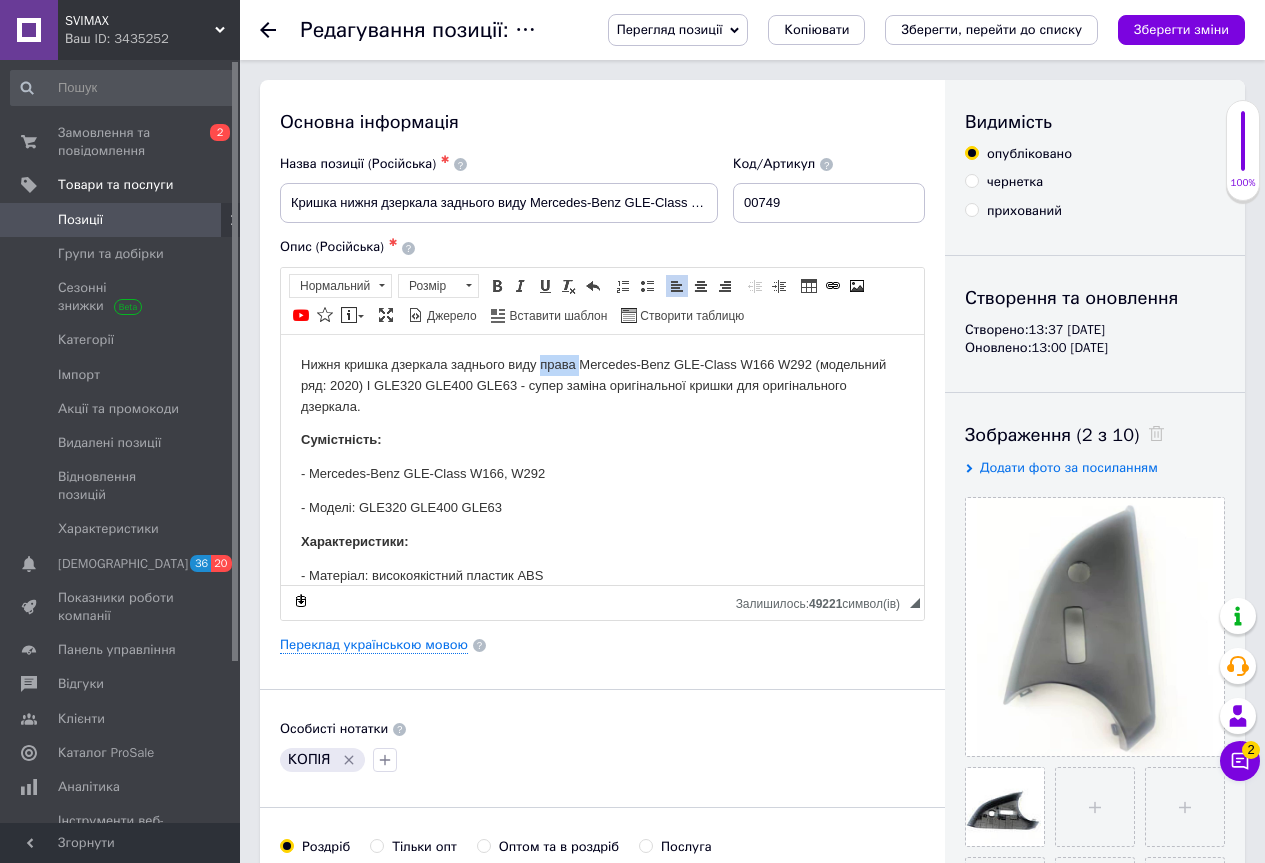 click on "Нижня кришка дзеркала заднього виду права Mercedes-Benz GLE-Class W166 W292 (модельний ряд: 2020) I GLE320 GLE400 GLE63 - супер заміна оригінальної кришки для оригінального дзеркала." at bounding box center (602, 385) 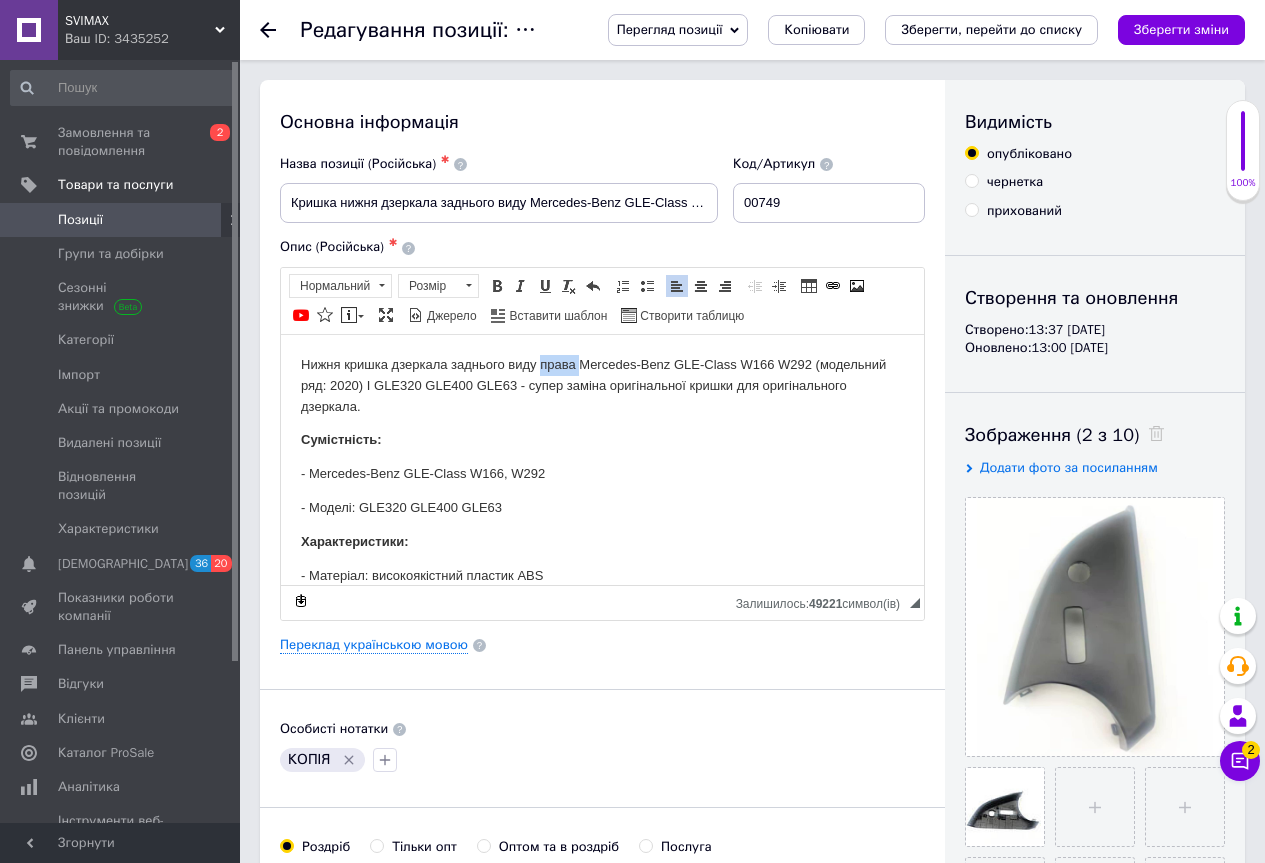 type 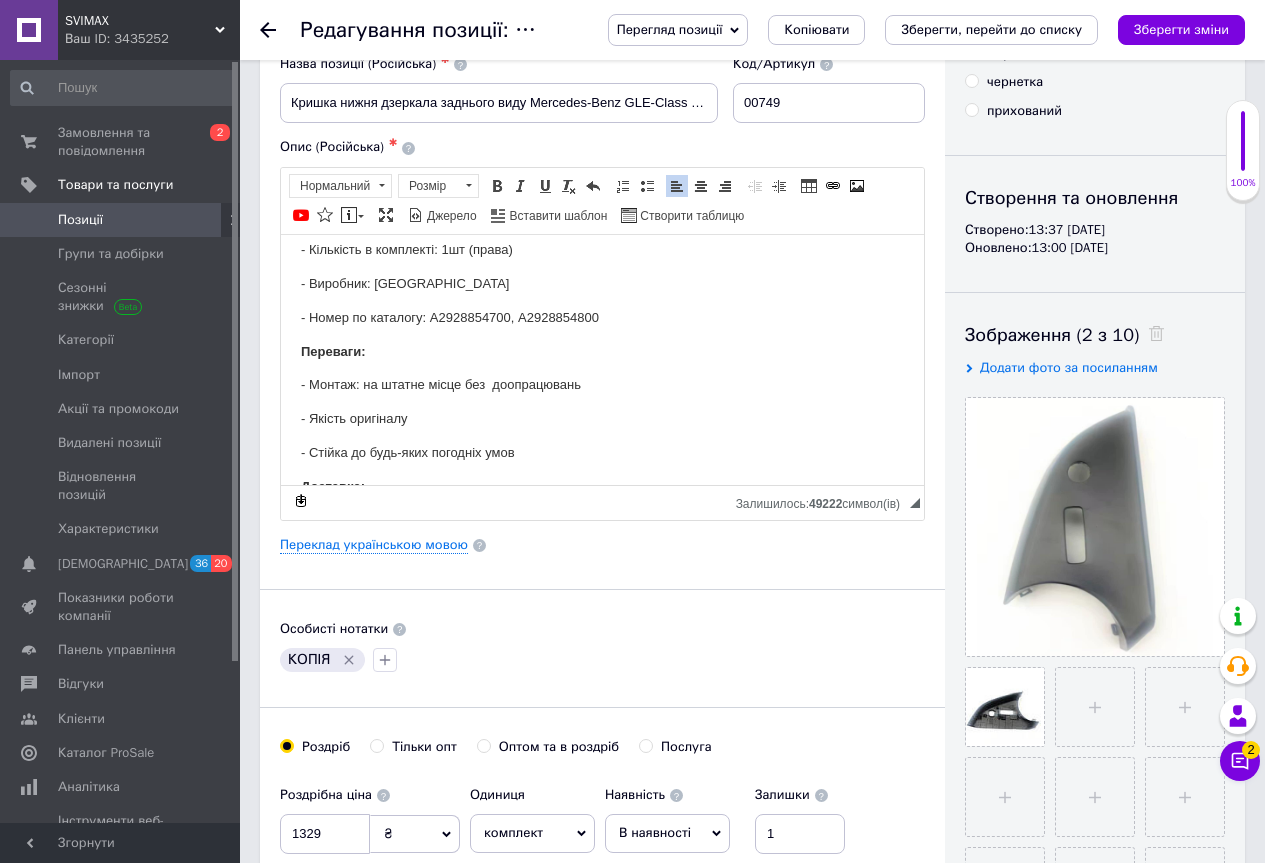 scroll, scrollTop: 300, scrollLeft: 0, axis: vertical 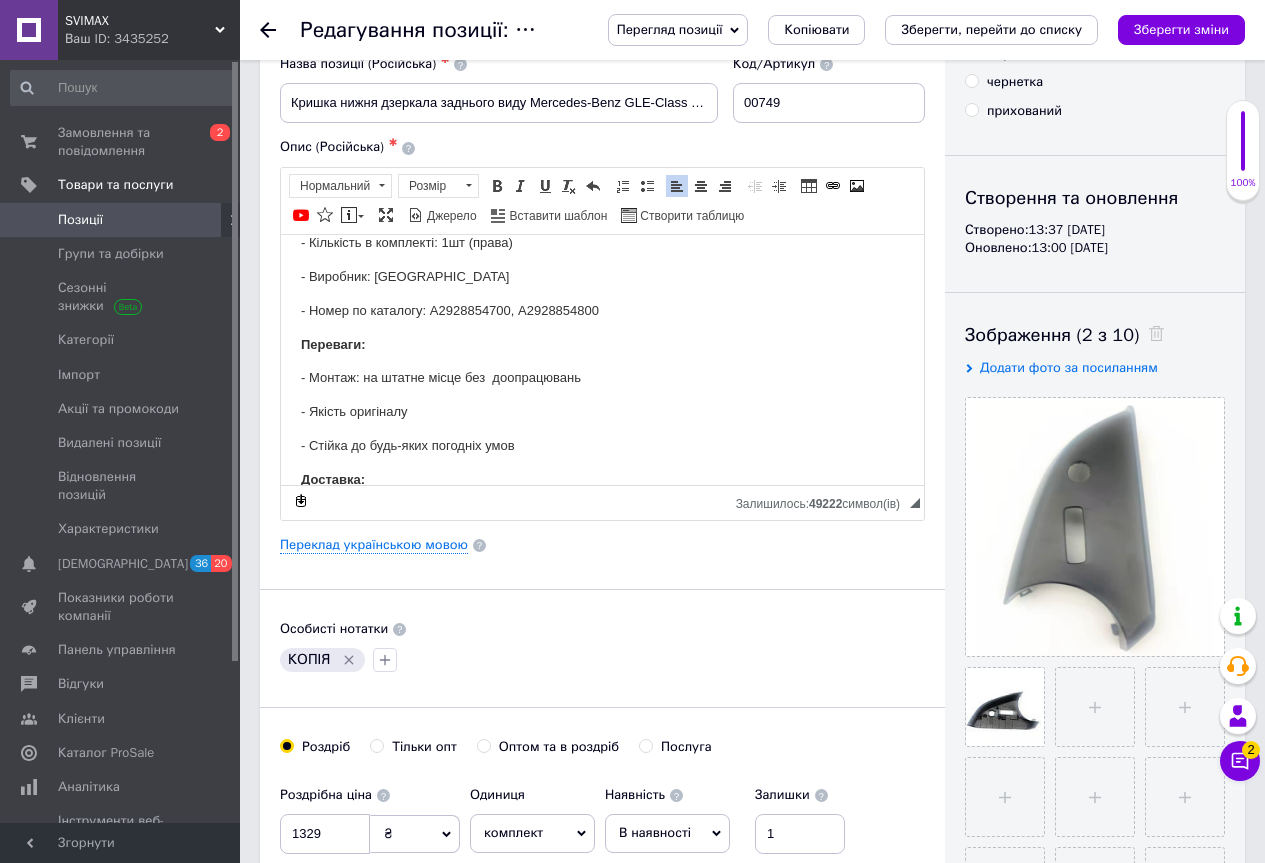 click on "- Кількість в комплекті: 1шт (права)" at bounding box center (602, 242) 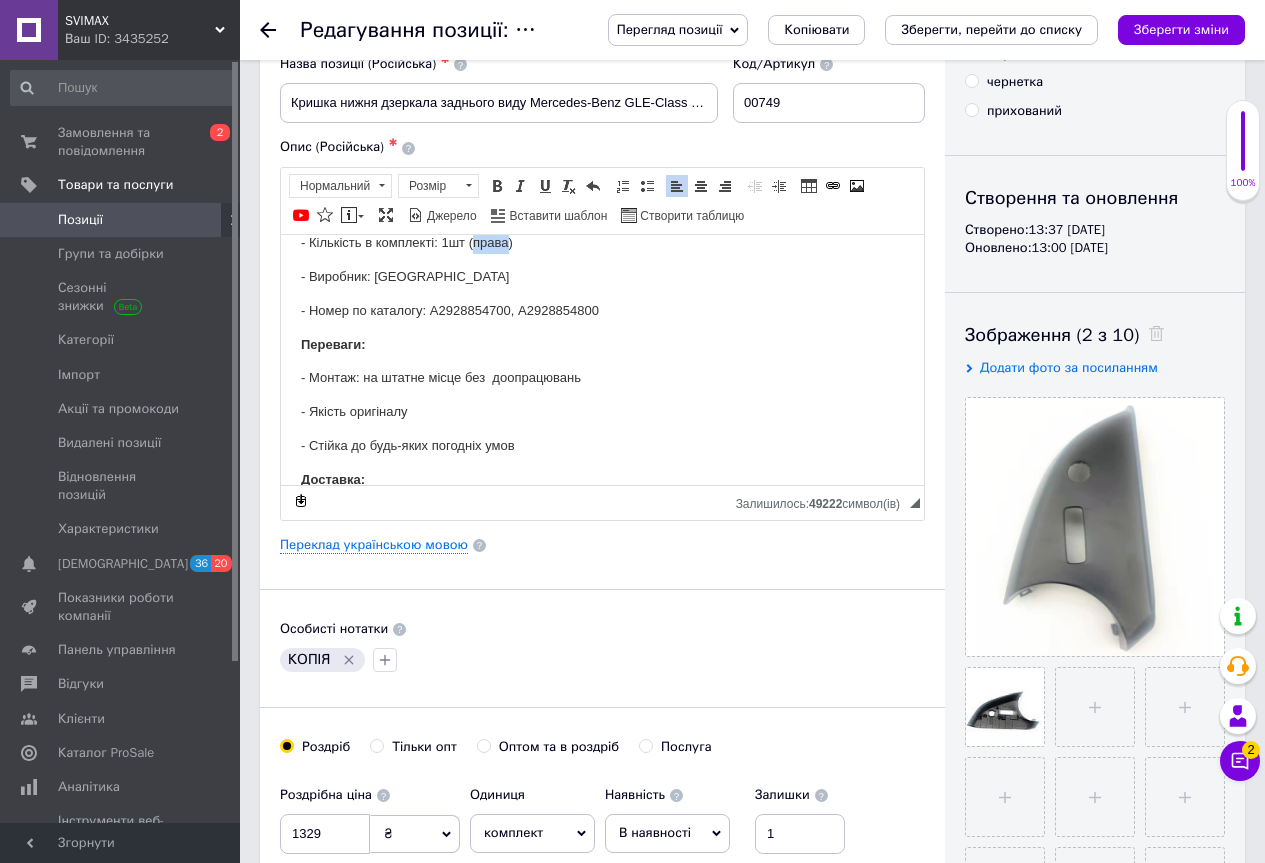 click on "- Кількість в комплекті: 1шт (права)" at bounding box center (602, 242) 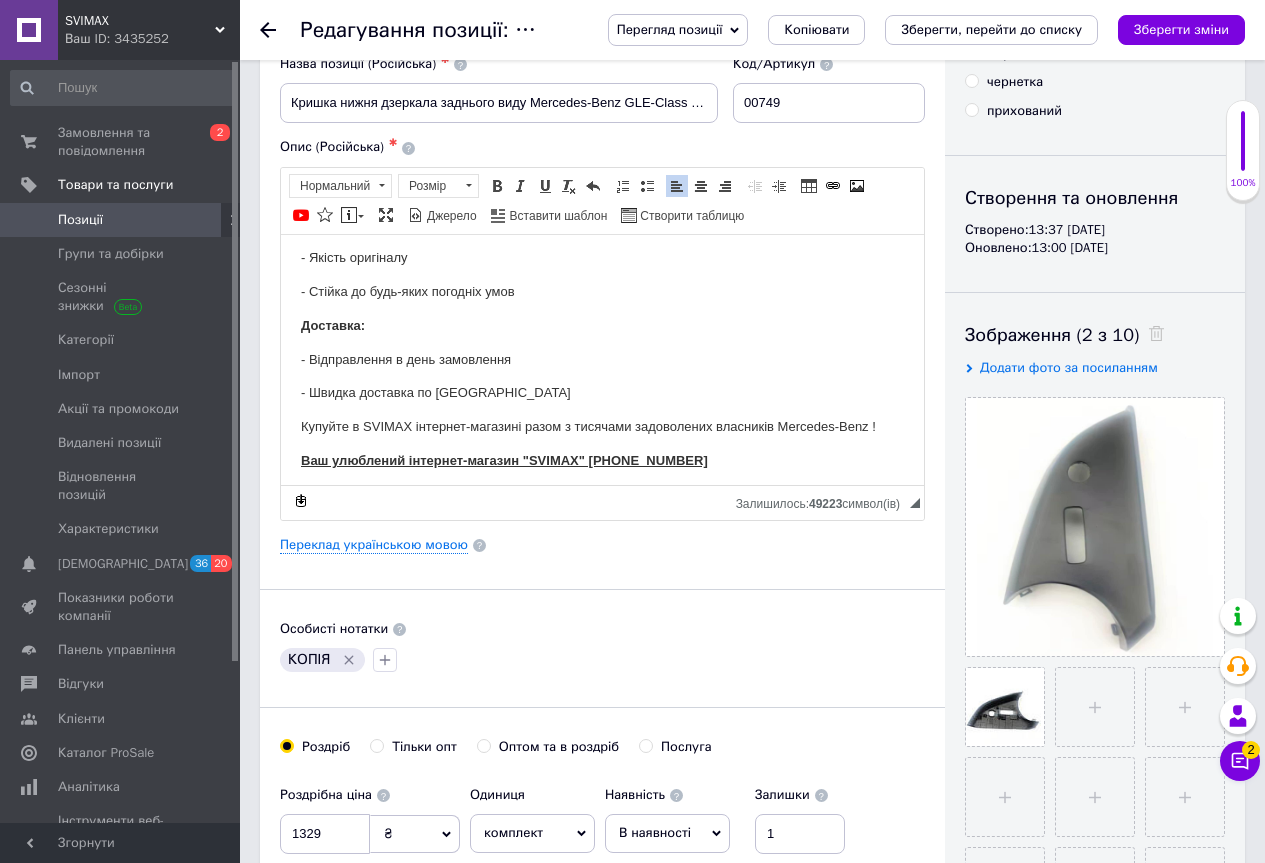 scroll, scrollTop: 461, scrollLeft: 0, axis: vertical 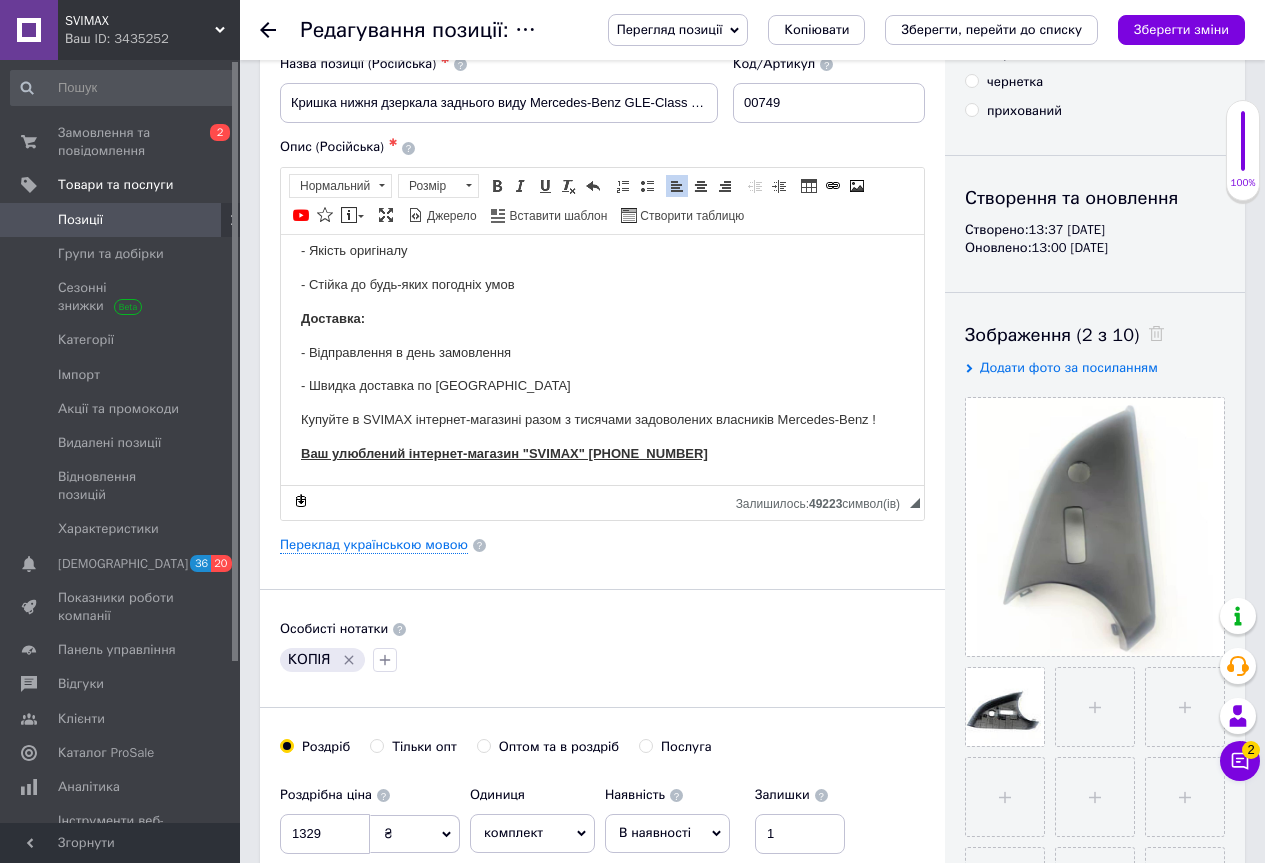 click 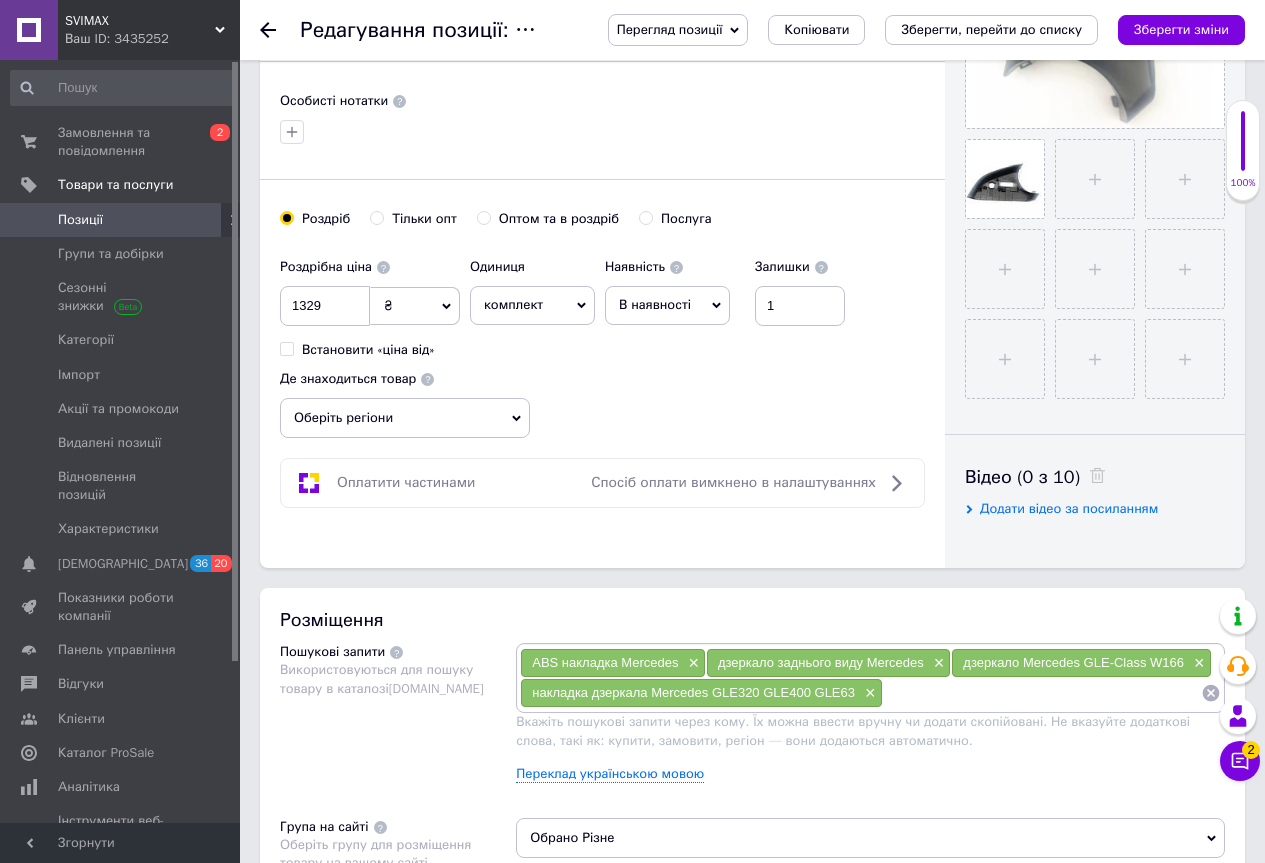 scroll, scrollTop: 700, scrollLeft: 0, axis: vertical 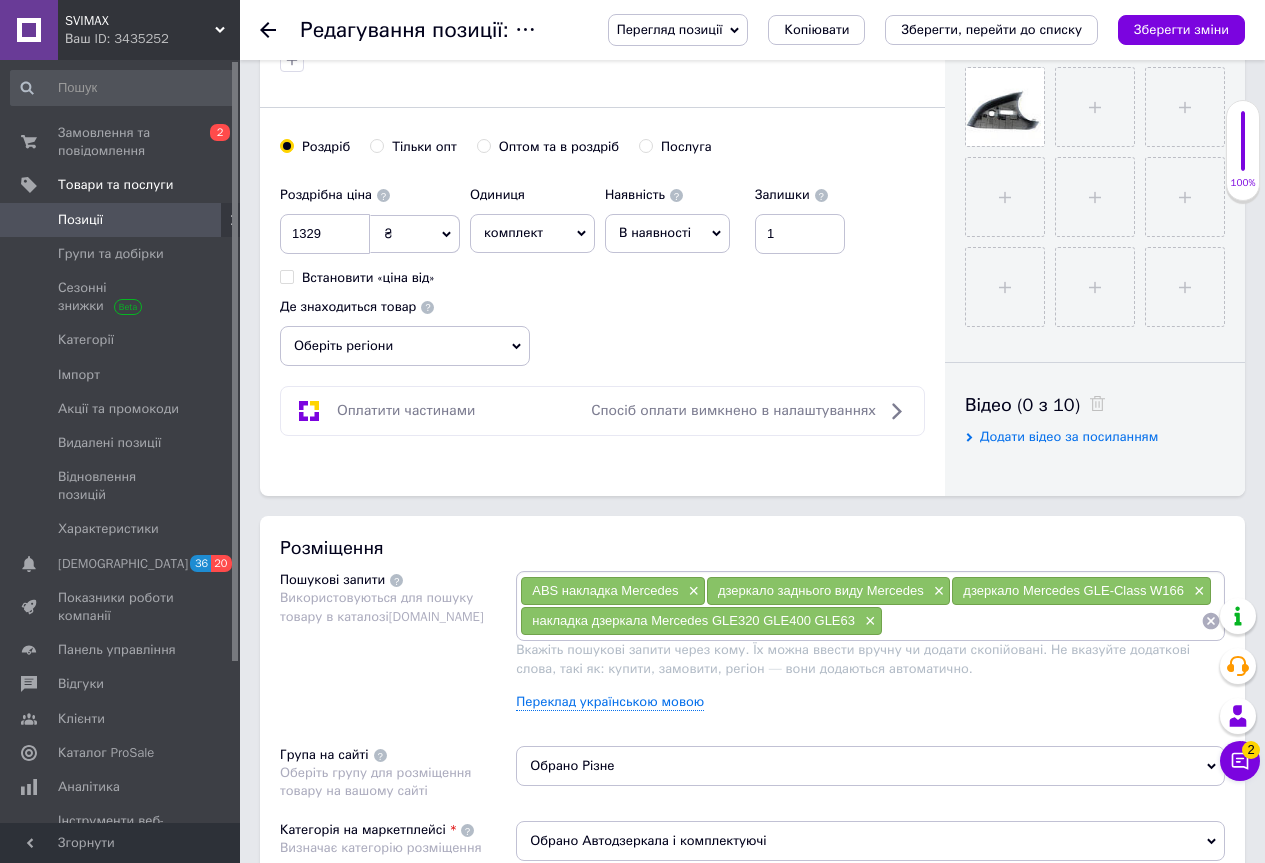 click on "Оберіть регіони" at bounding box center [405, 346] 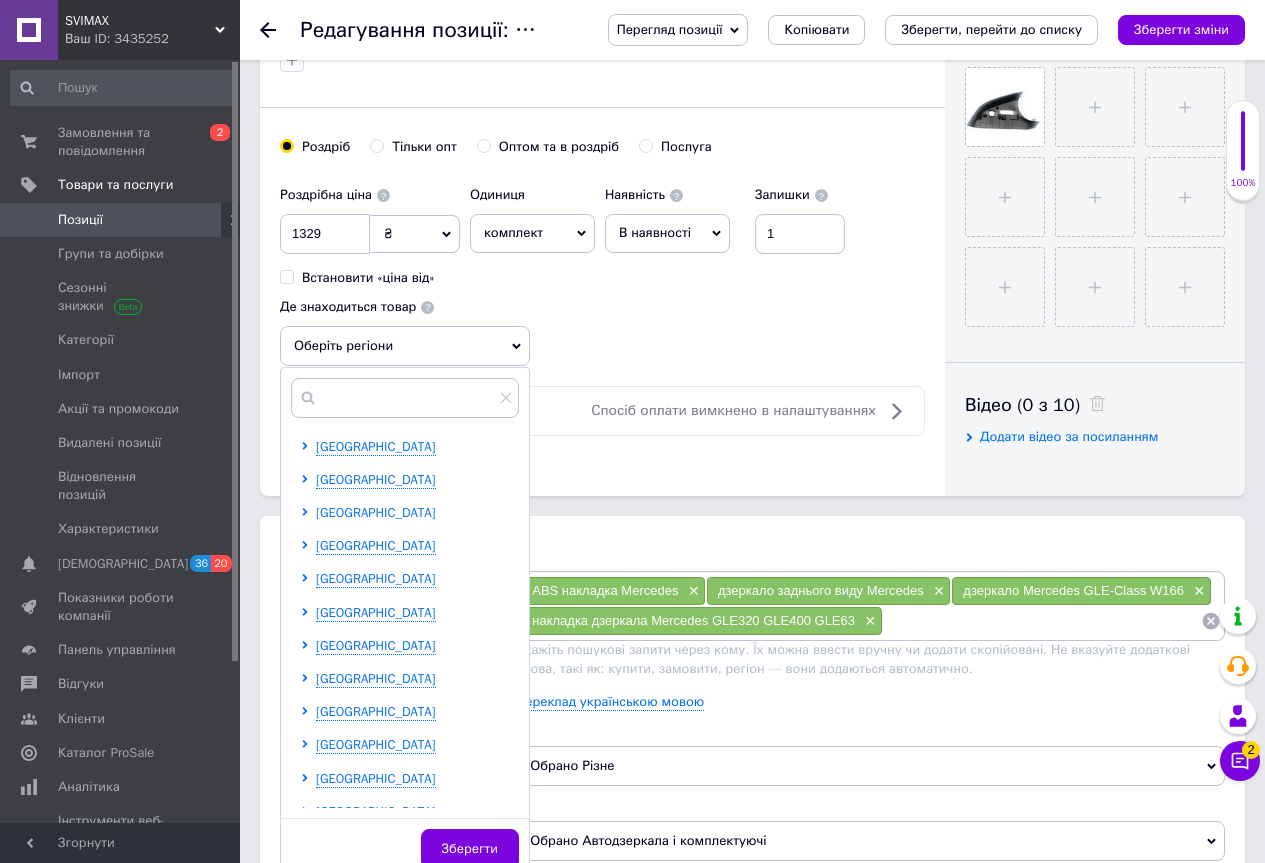 click on "[GEOGRAPHIC_DATA]" at bounding box center [376, 512] 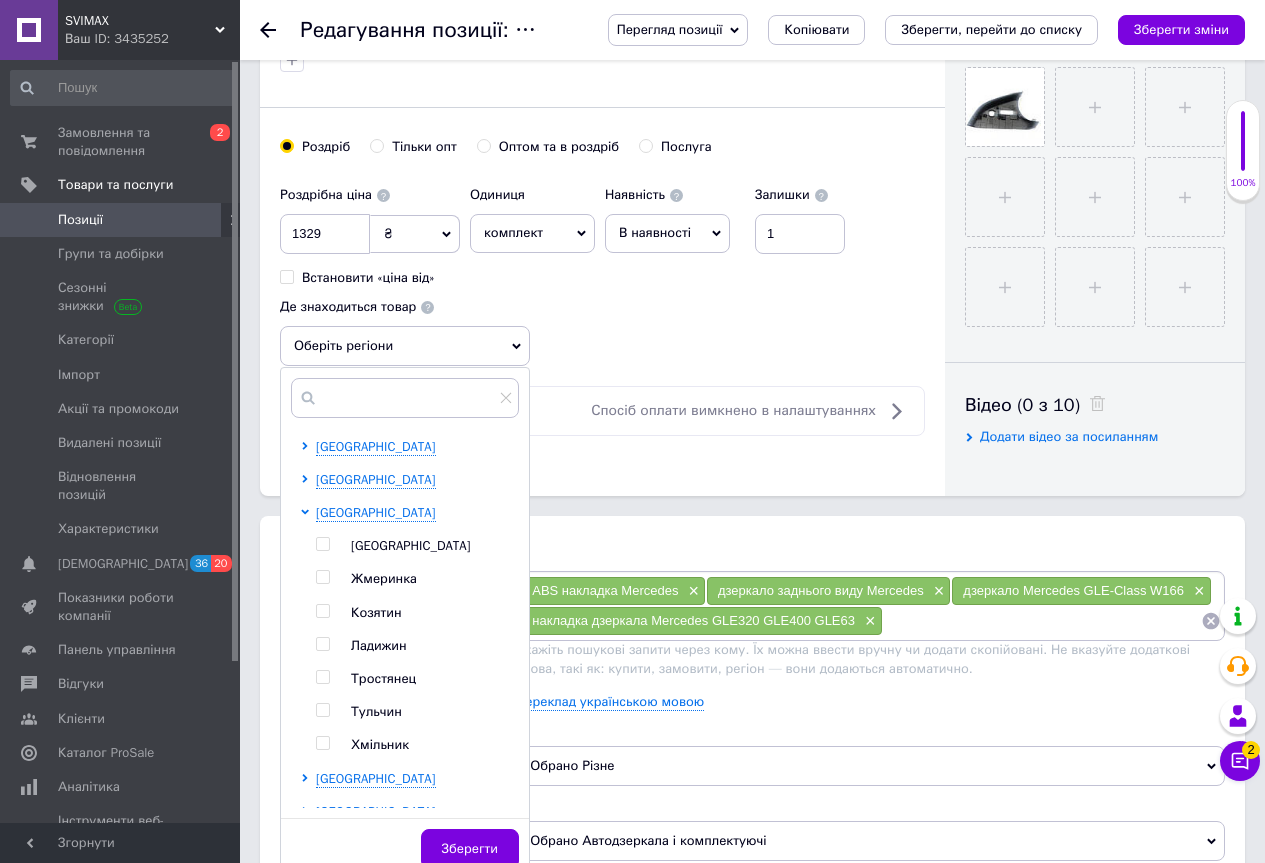 click at bounding box center (322, 677) 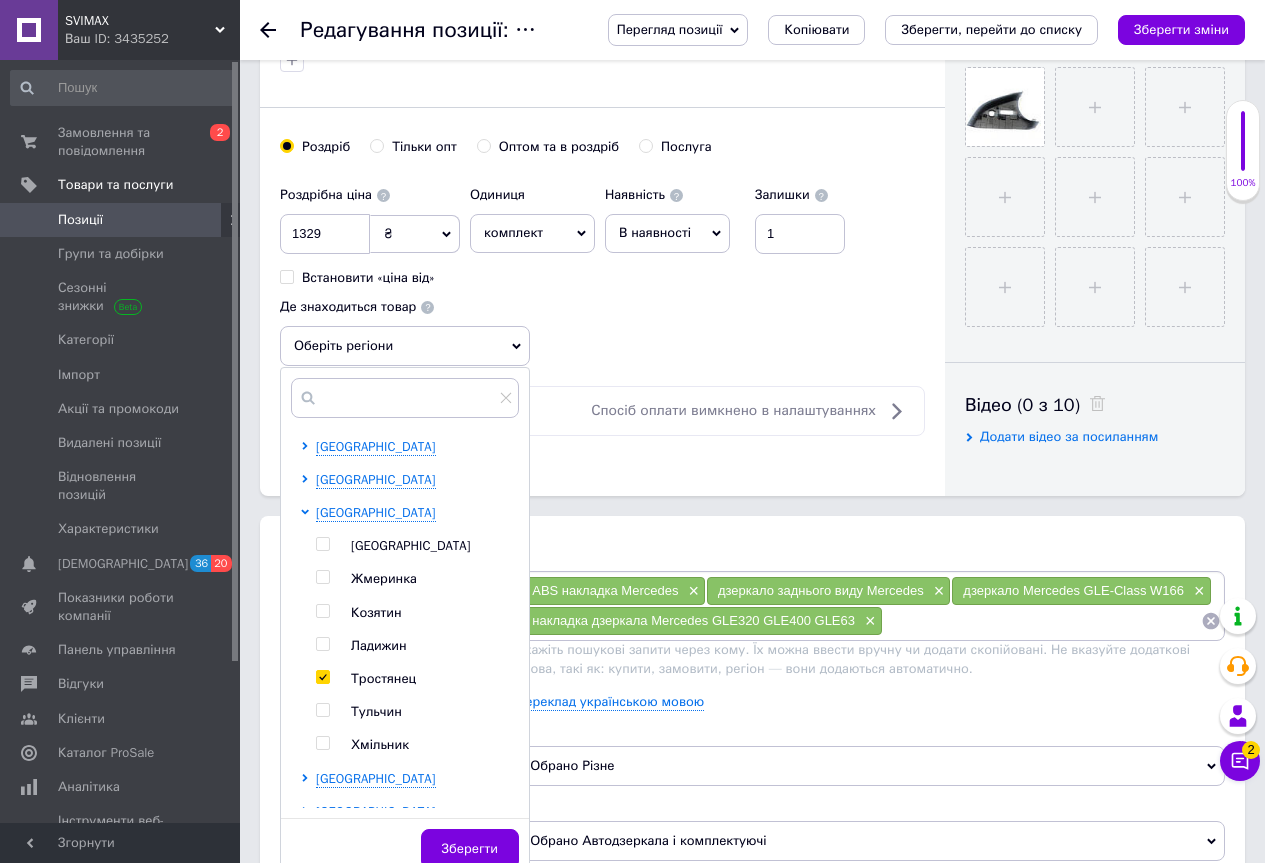 checkbox on "true" 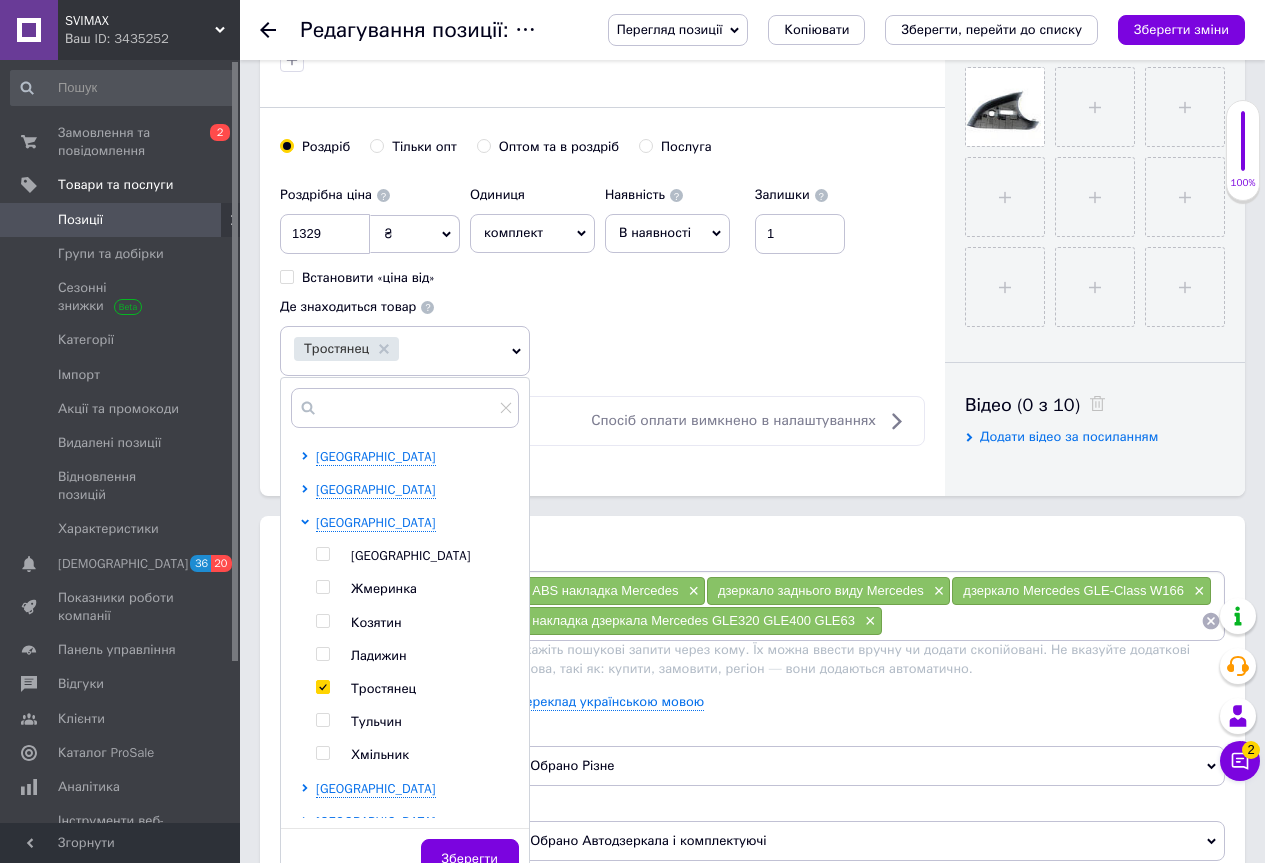 click on "Роздрібна ціна 1329 ₴ $ EUR CHF GBP ¥ PLN ₸ MDL HUF KGS CNY TRY KRW lei Встановити «ціна від» Одиниця комплект Популярне шт. упаковка кв.м пара м кг пог.м послуга т а автоцистерна ампула б балон банка блістер бобіна бочка [PERSON_NAME] бухта в ват виїзд відро г г га година гр/кв.м гігакалорія д дав два місяці день доба доза є єврокуб з зміна к кВт каністра карат кв.дм кв.м кв.см кв.фут квартал кг кг/кв.м км колесо коробка куб.дм куб.м л л лист м м мВт мл мм моток місяць мішок н набір номер о об'єкт од. п палетомісце пара партія пач пог.м послуга посівна одиниця птахомісце півроку пігулка р рейс с 1" at bounding box center [602, 276] 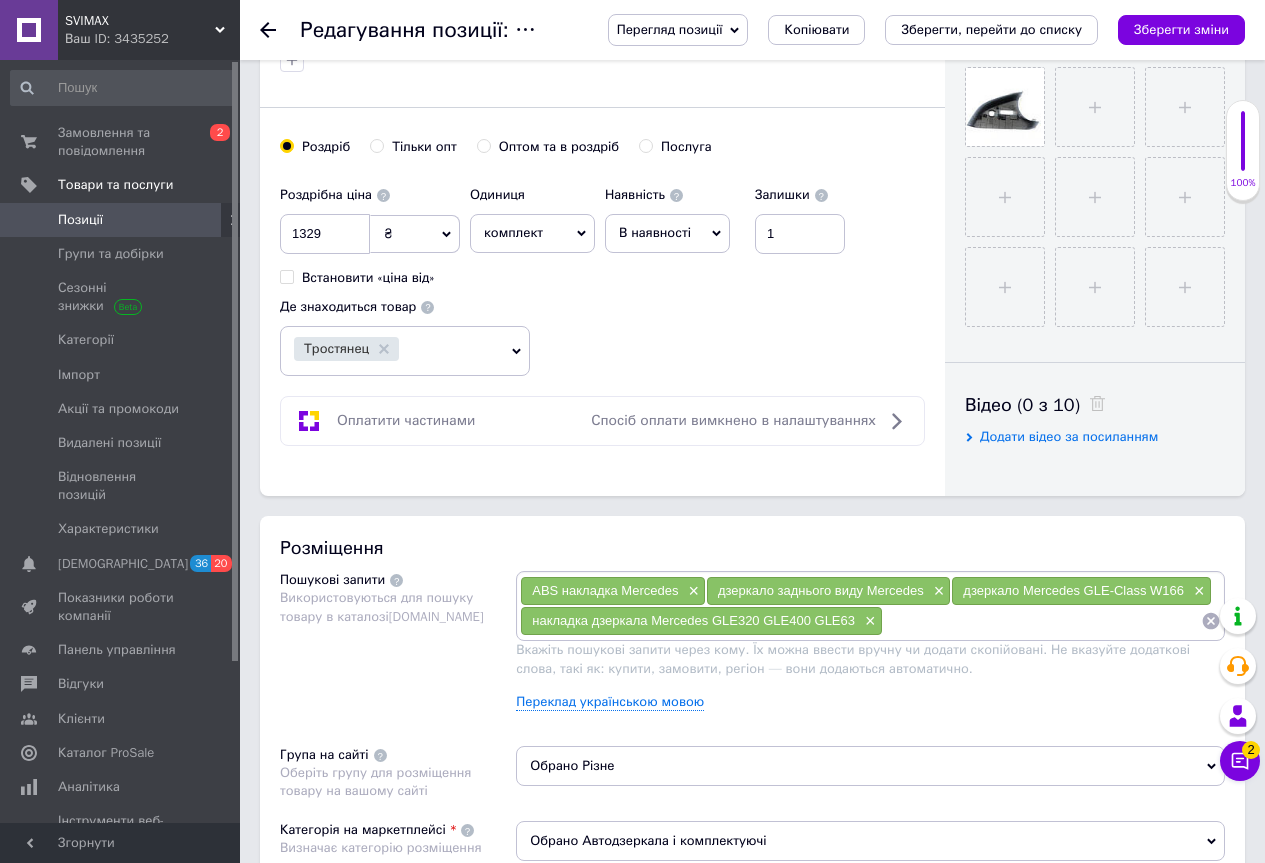 scroll, scrollTop: 800, scrollLeft: 0, axis: vertical 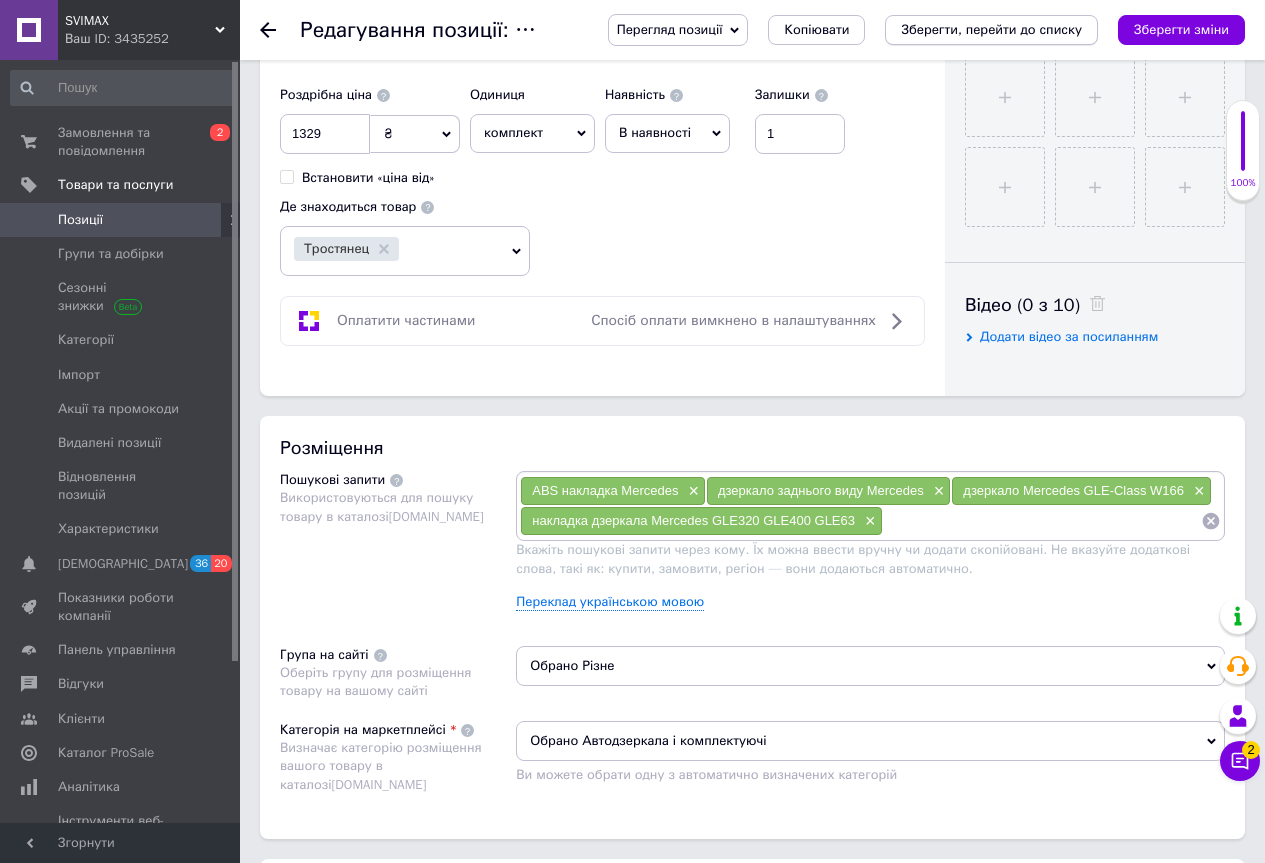 click on "Зберегти, перейти до списку" at bounding box center [991, 29] 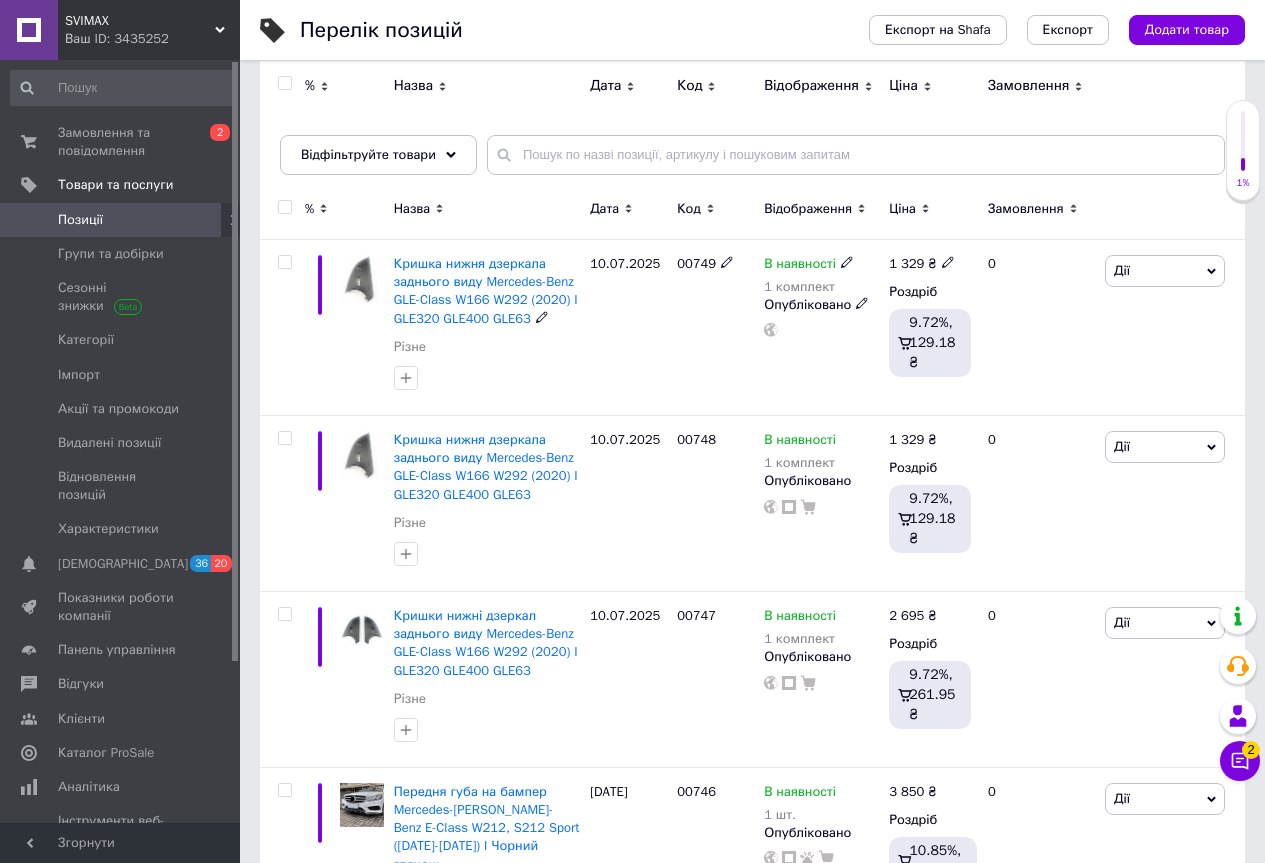 scroll, scrollTop: 100, scrollLeft: 0, axis: vertical 